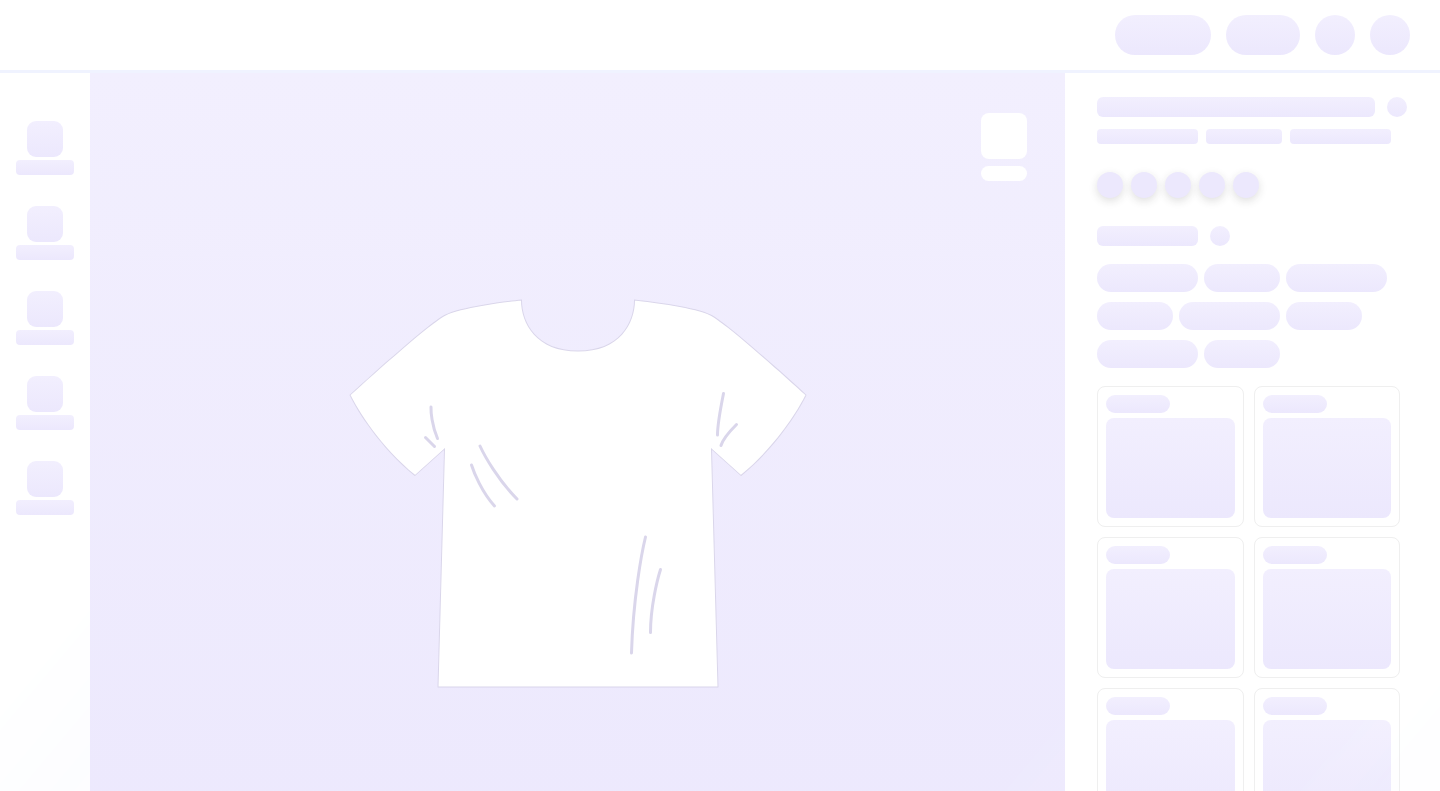 scroll, scrollTop: 0, scrollLeft: 0, axis: both 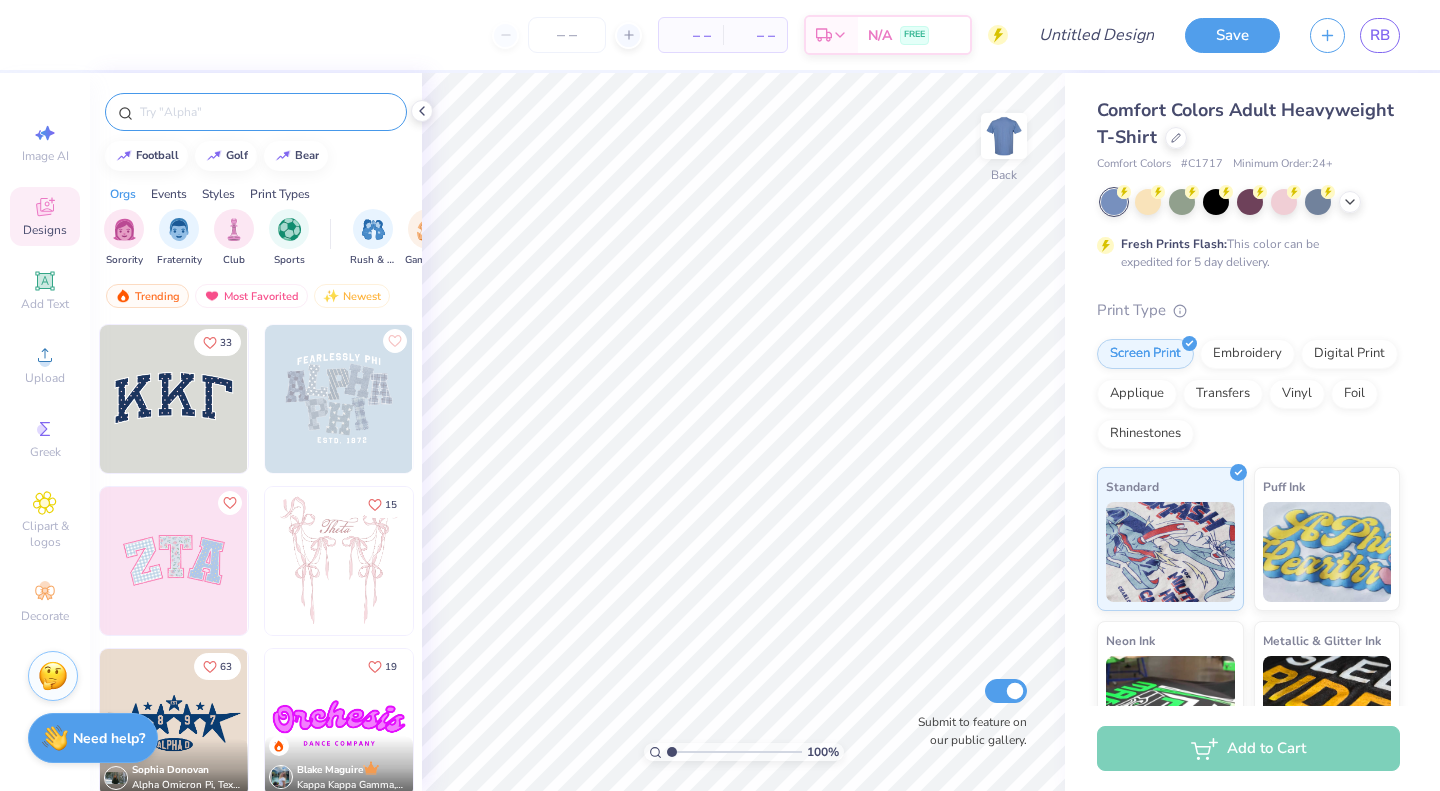 click at bounding box center (256, 112) 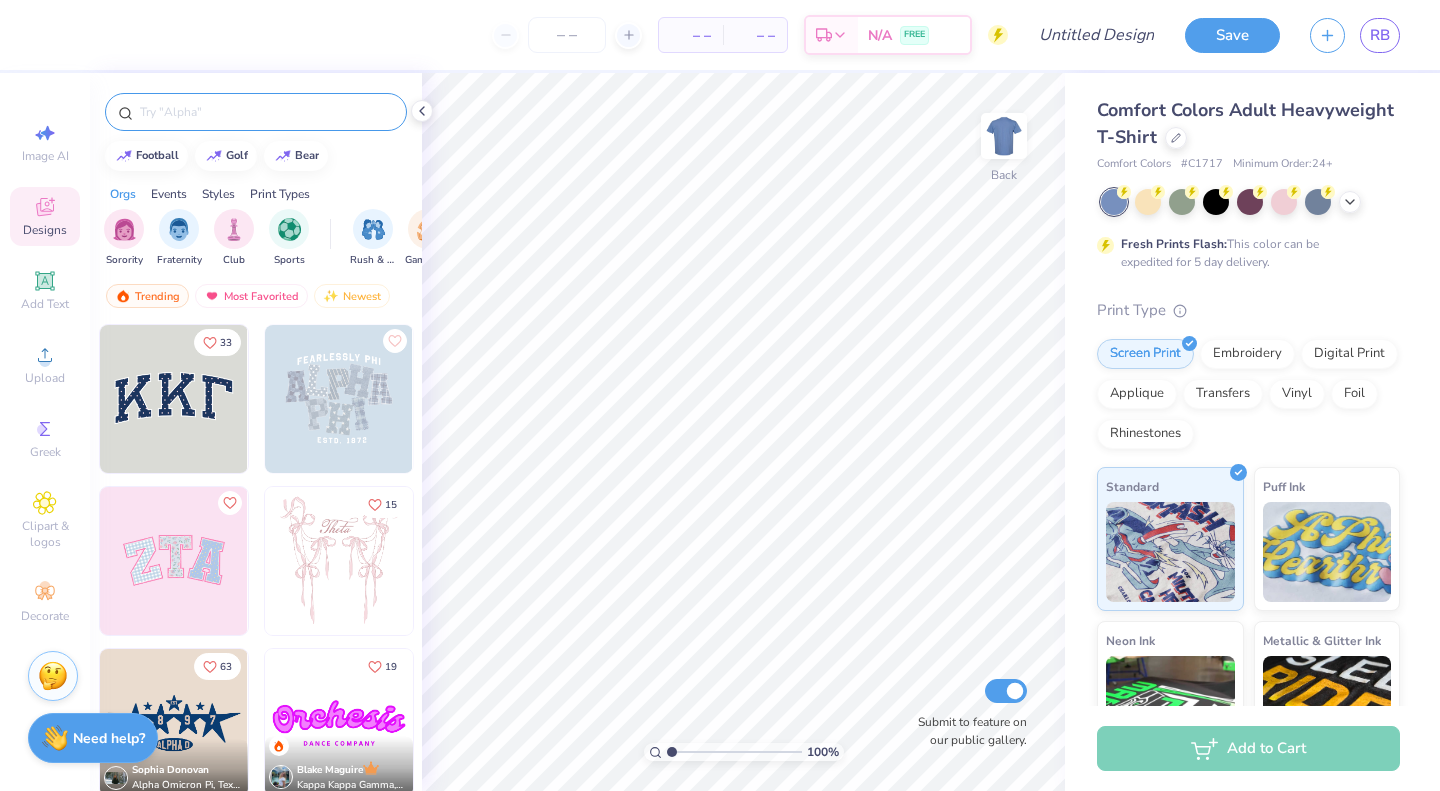 click at bounding box center (266, 112) 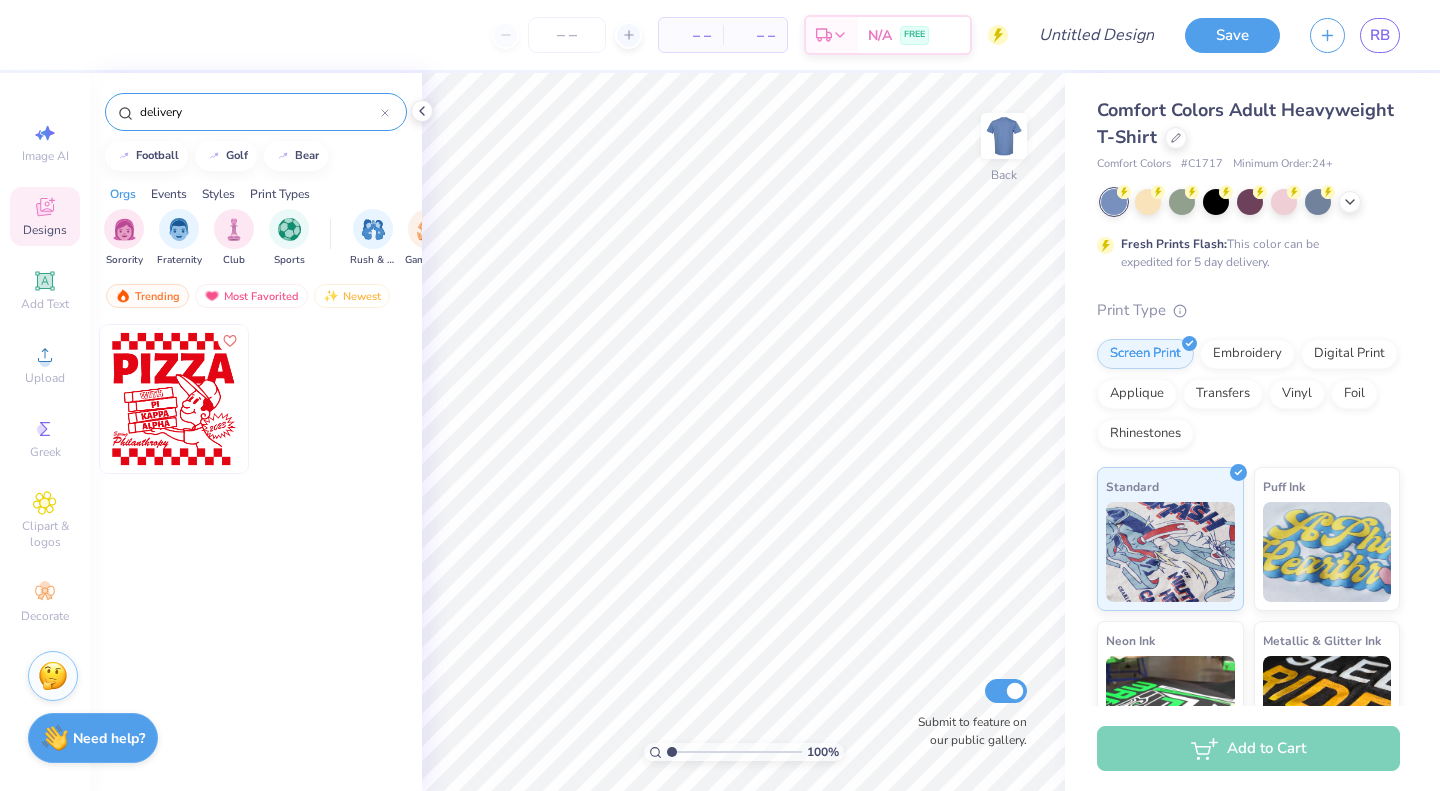 click on "delivery" at bounding box center [259, 112] 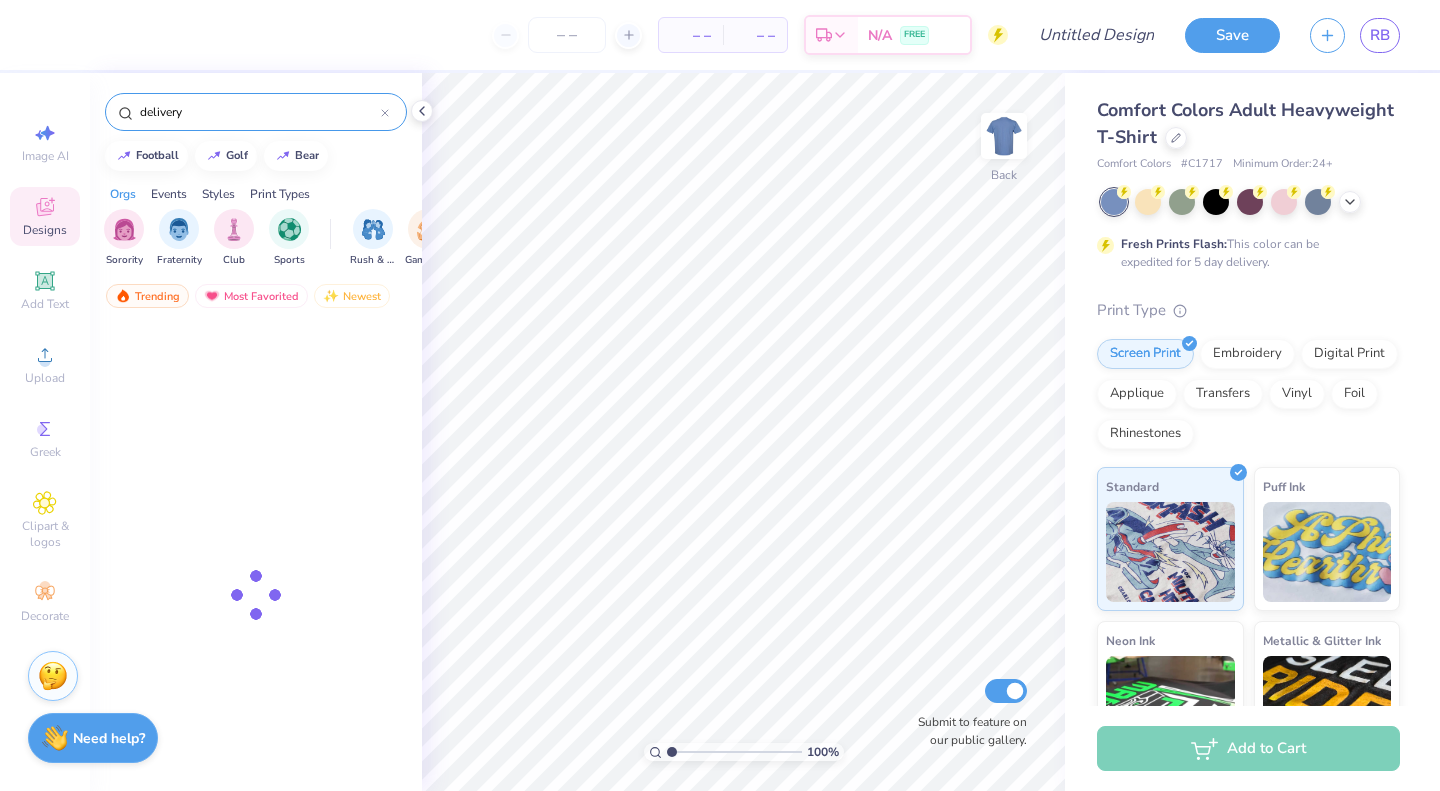 click on "delivery" at bounding box center (259, 112) 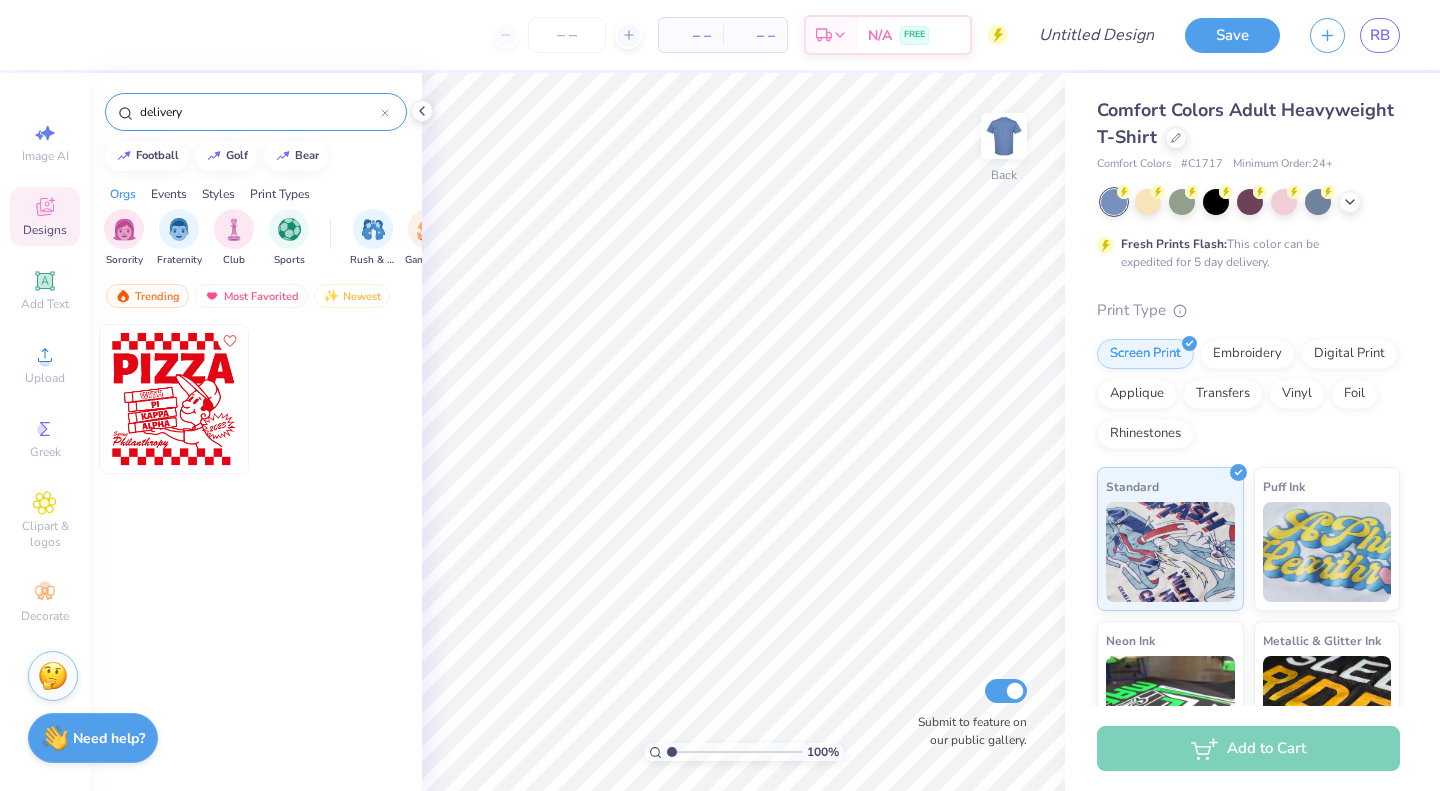 click on "delivery" at bounding box center [259, 112] 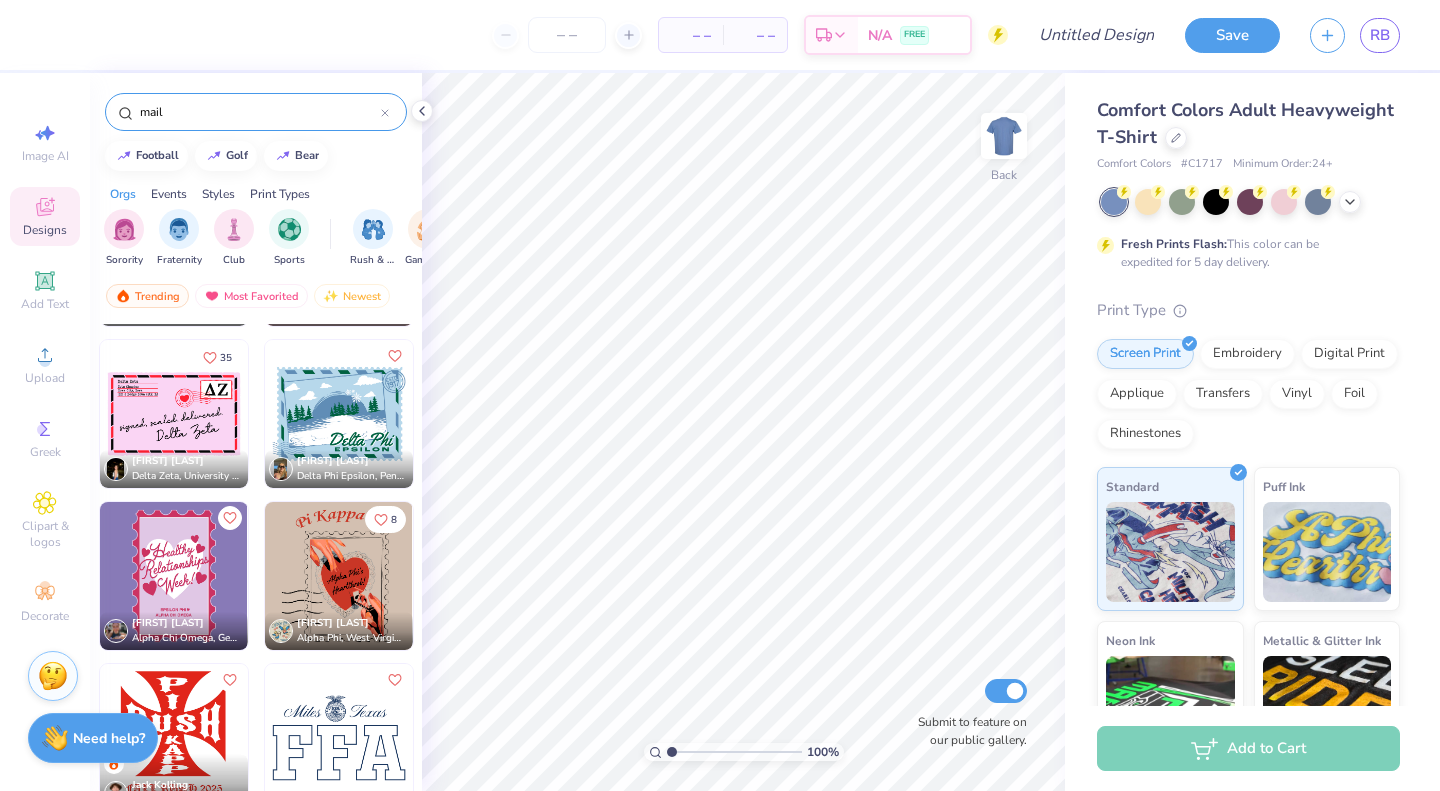 scroll, scrollTop: 472, scrollLeft: 0, axis: vertical 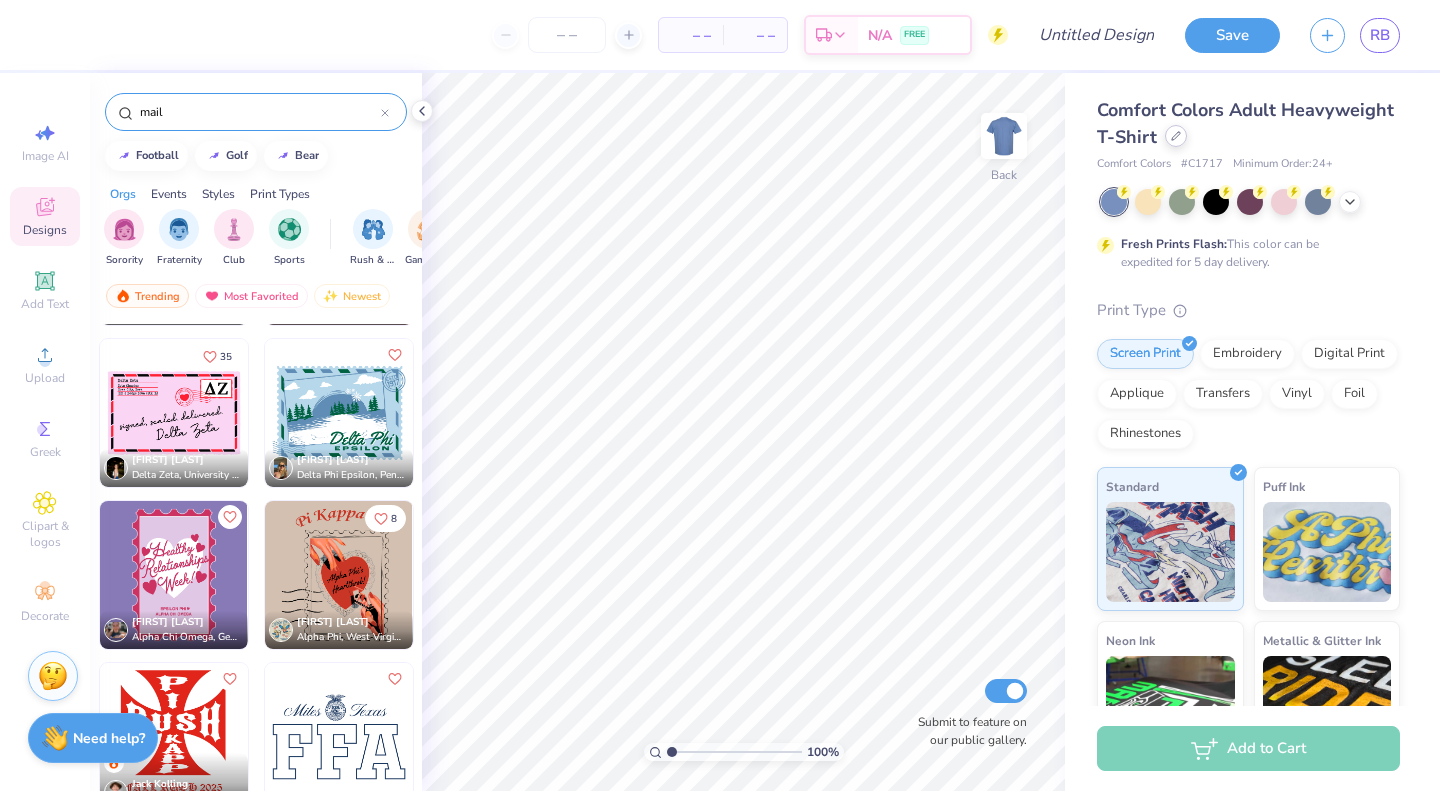 type on "mail" 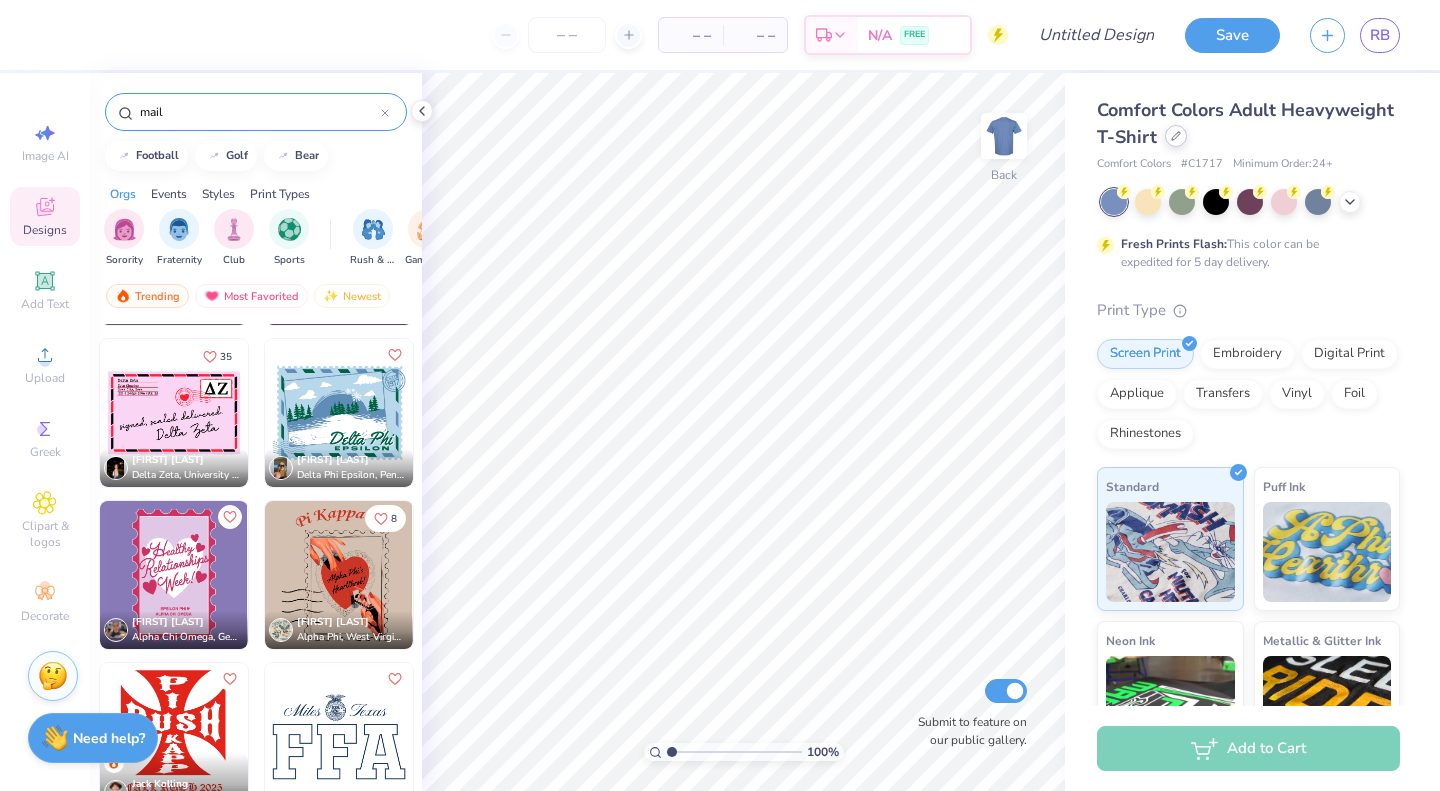 click at bounding box center [1176, 136] 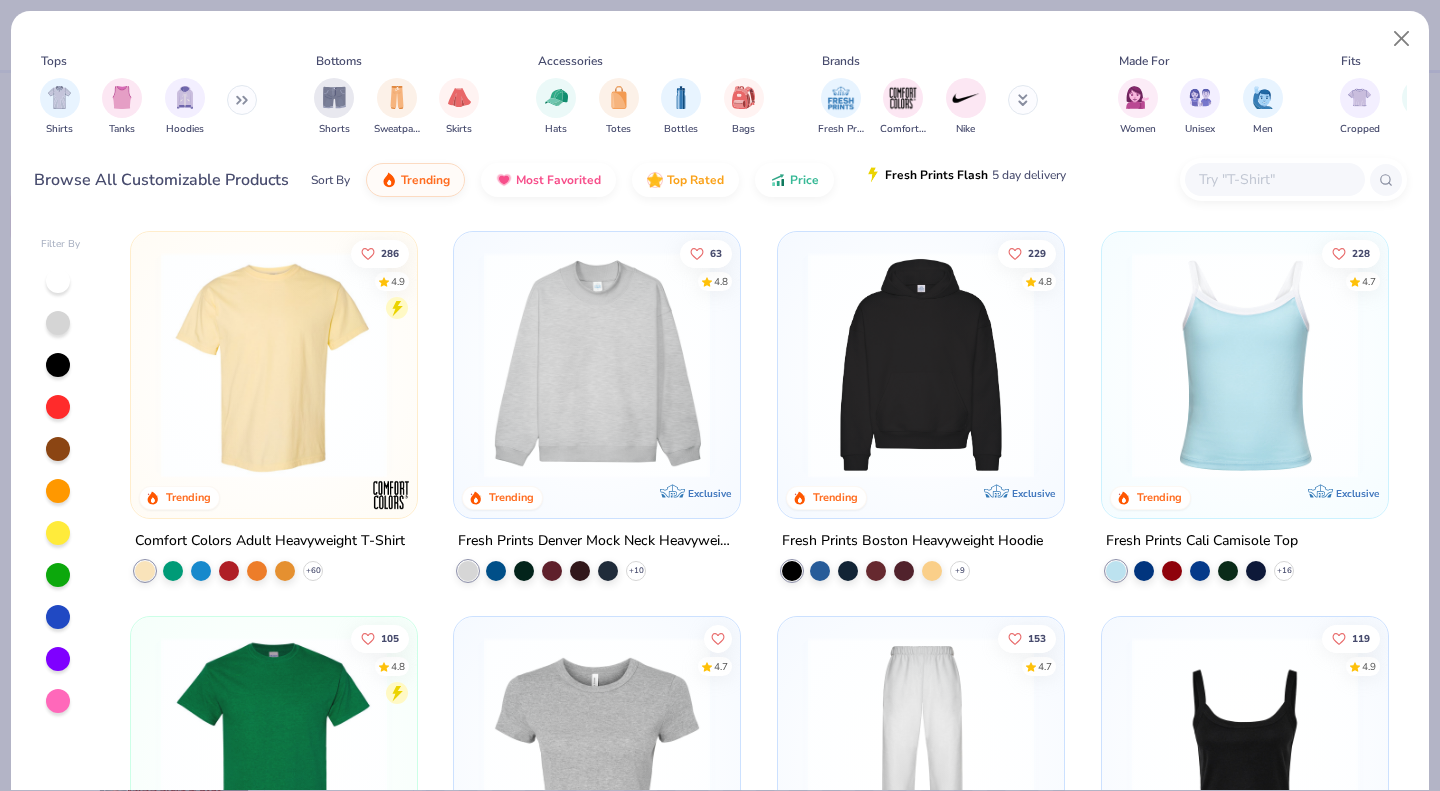 click on "Fresh Prints Flash" at bounding box center (936, 175) 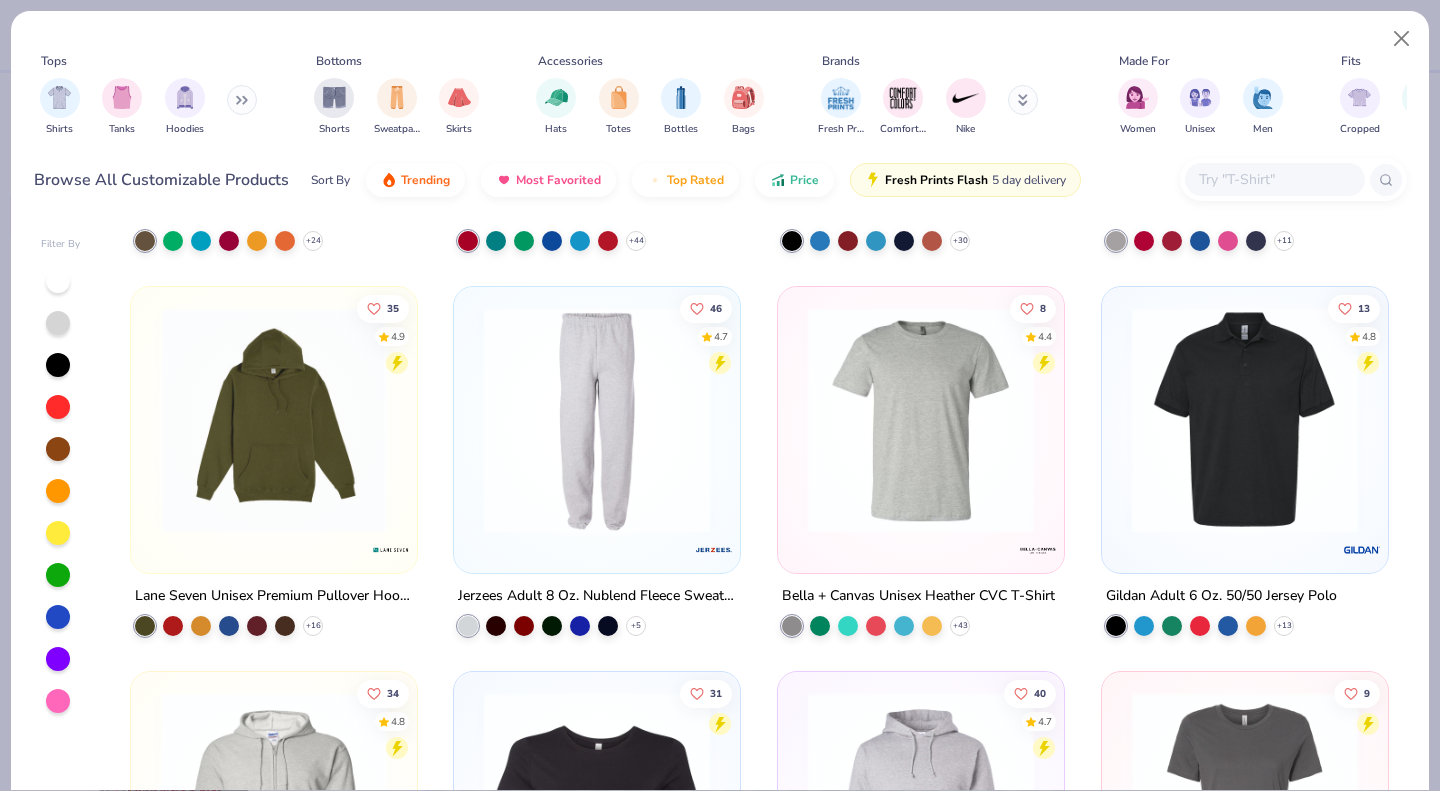 scroll, scrollTop: 1870, scrollLeft: 0, axis: vertical 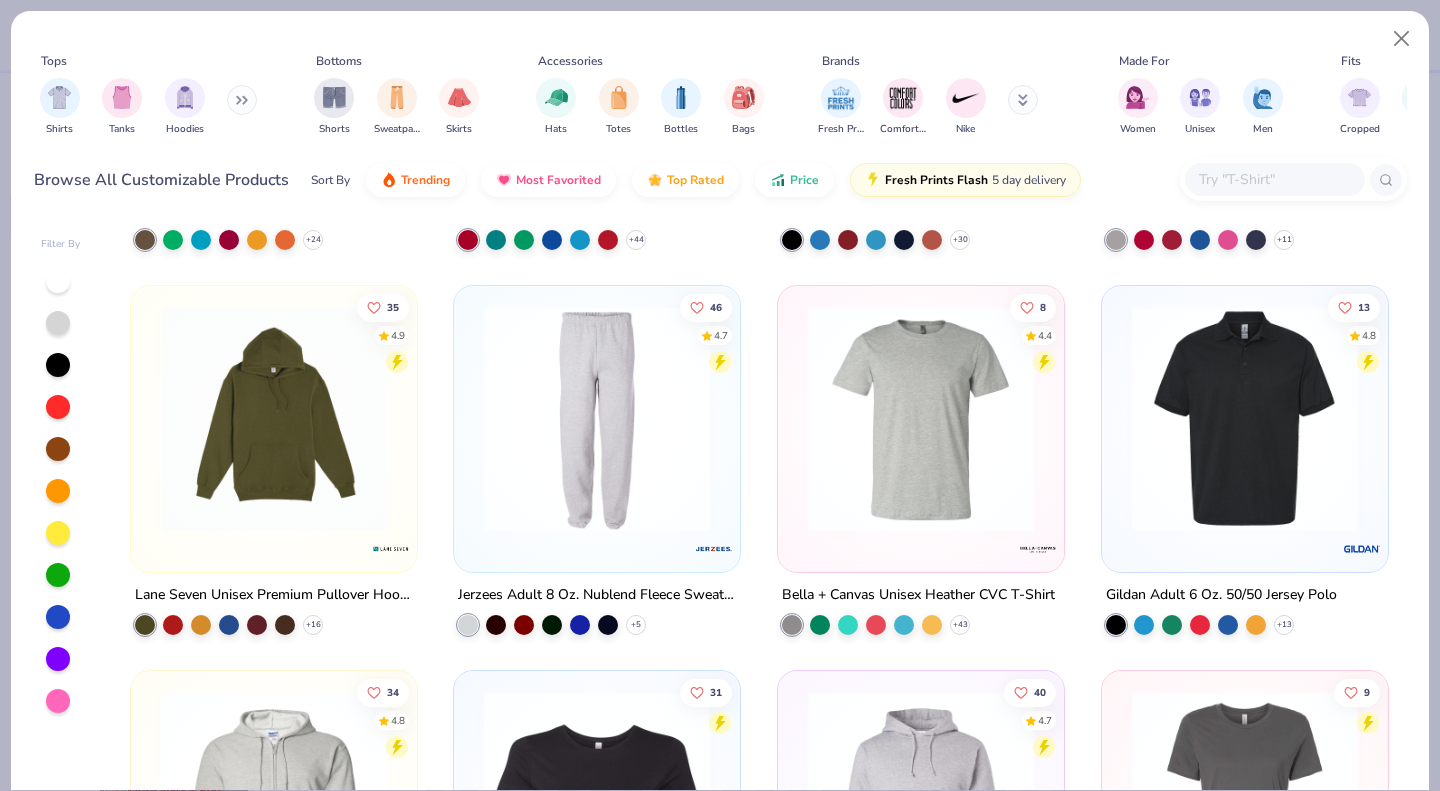click at bounding box center [1245, 419] 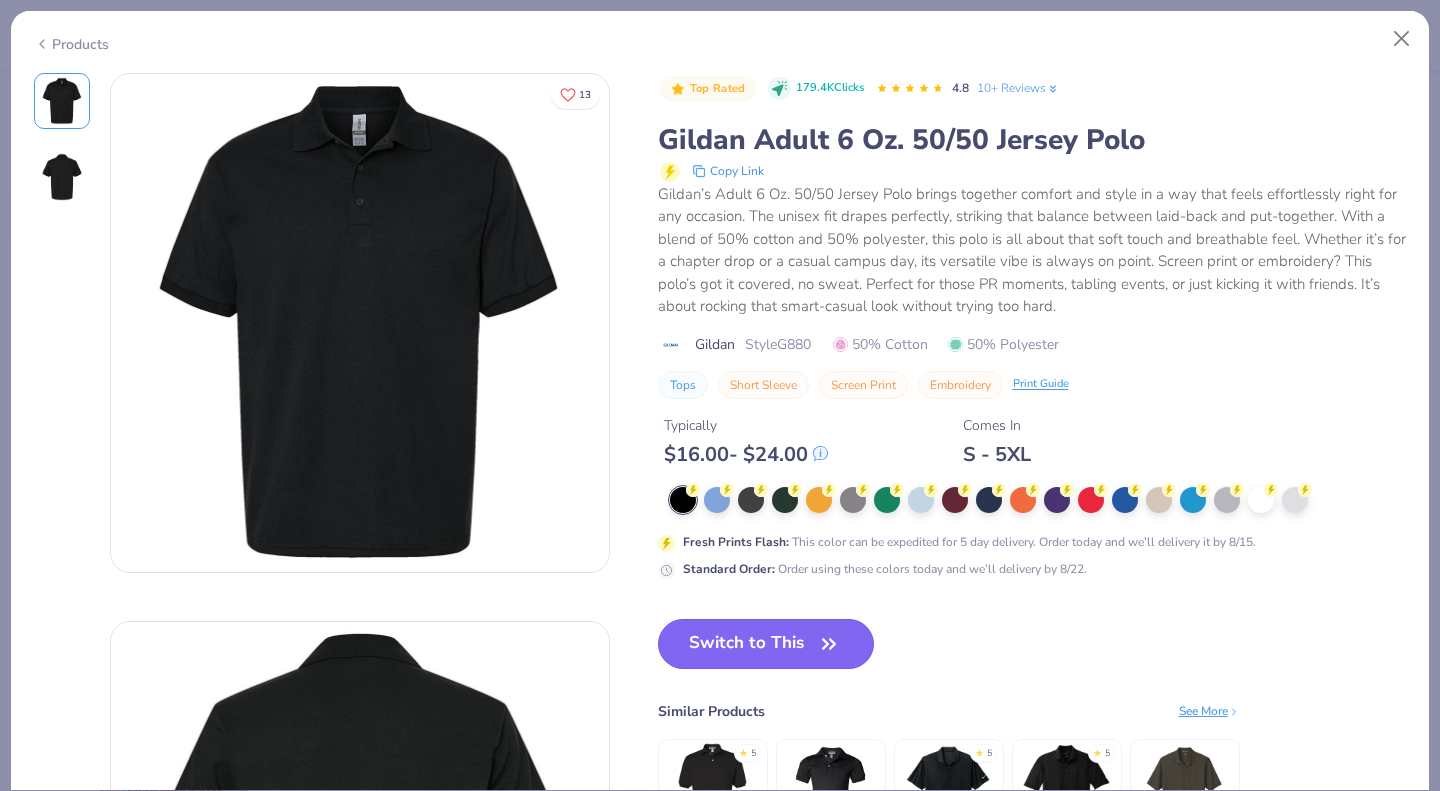 click on "Switch to This" at bounding box center (766, 644) 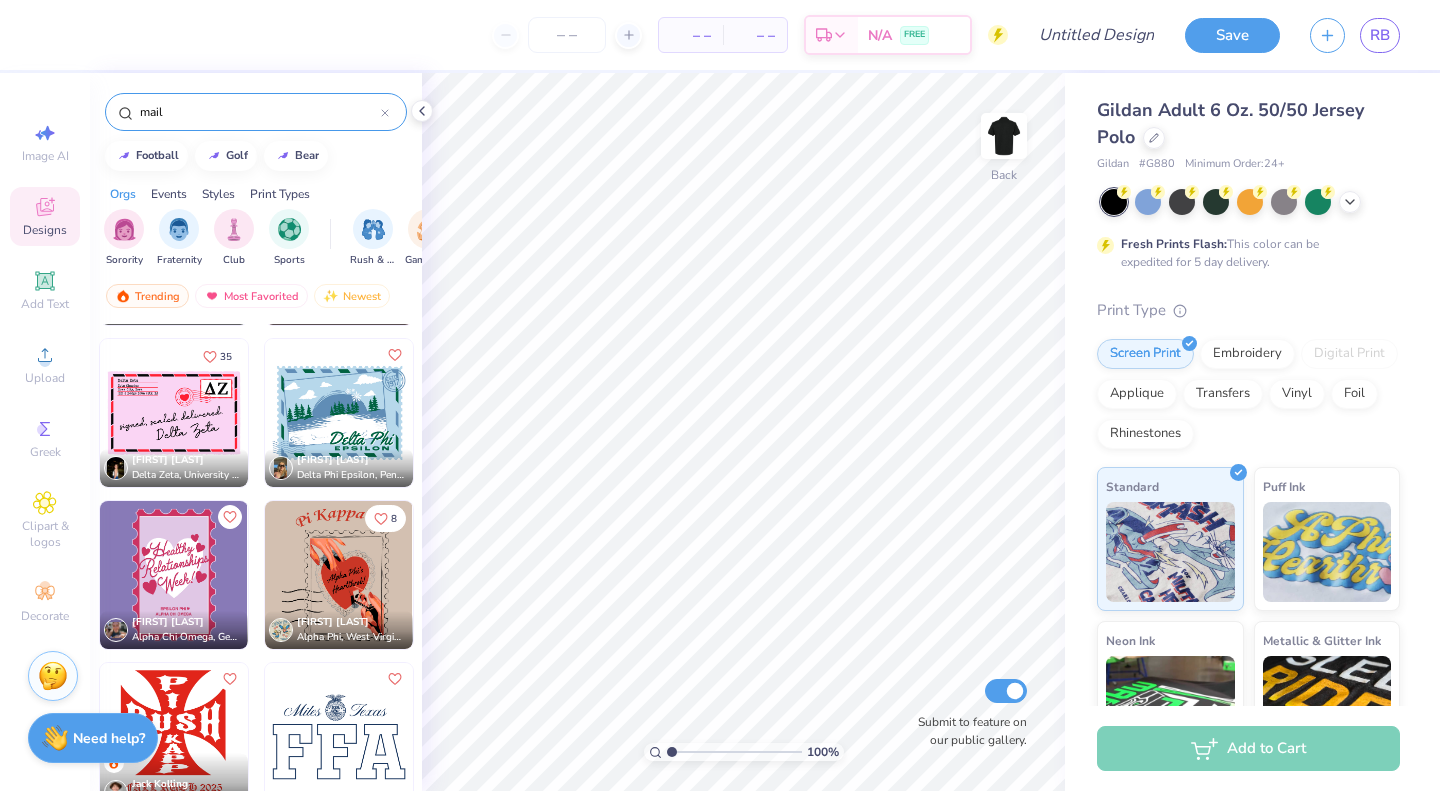 click at bounding box center (174, 413) 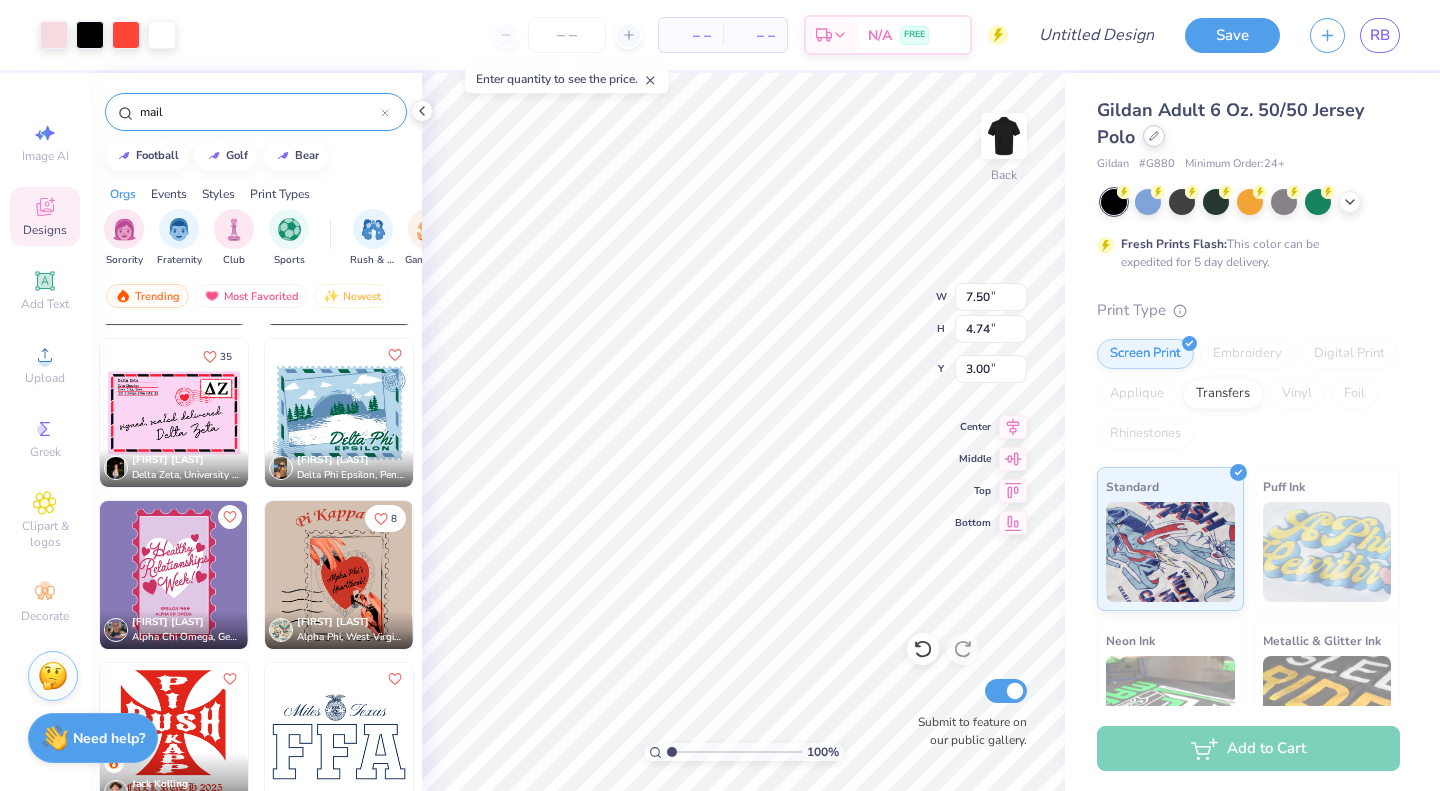 click 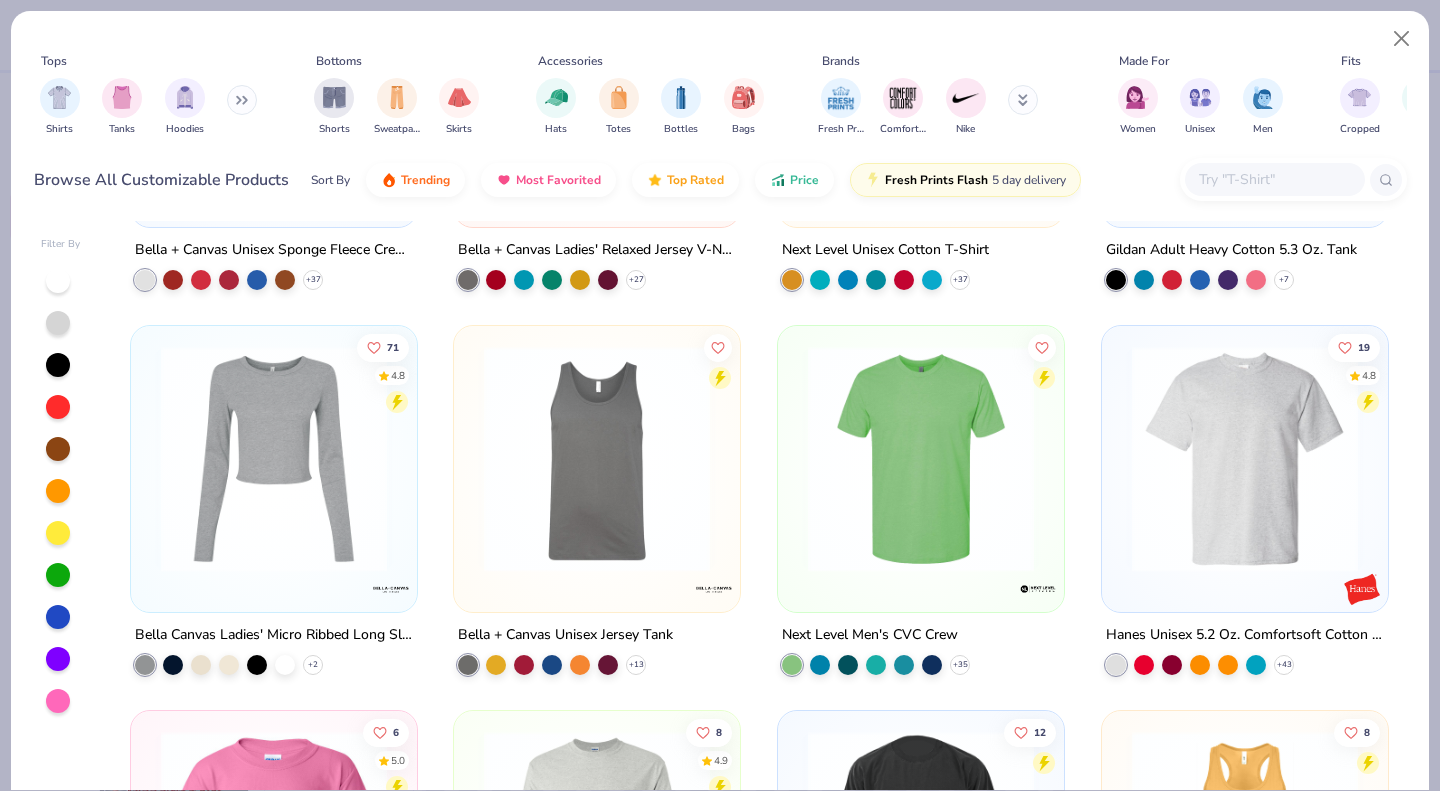 scroll, scrollTop: 3344, scrollLeft: 0, axis: vertical 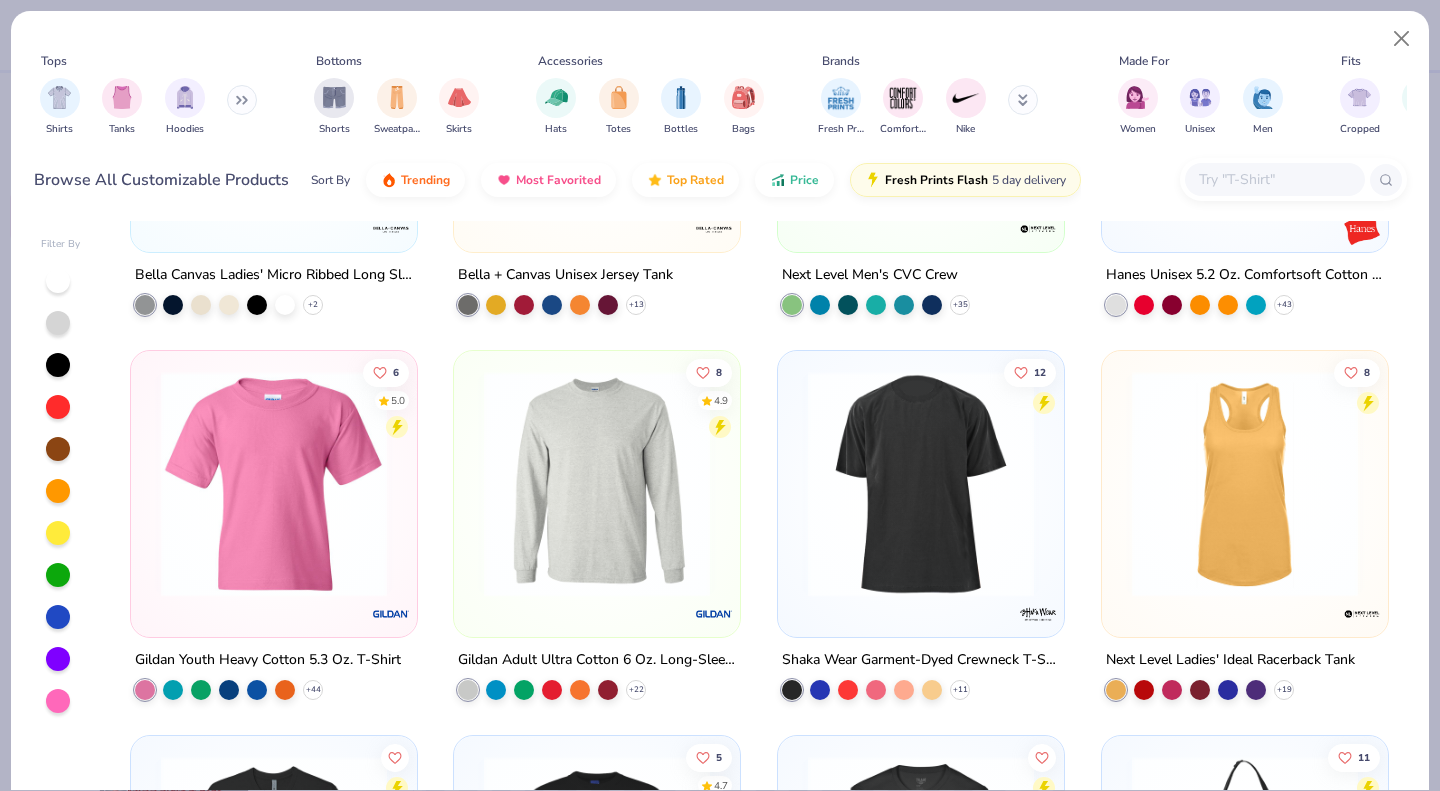 click on "[FIRST] [LAST] + 37 7 Bella + Canvas Ladies' Relaxed Jersey V-Neck T-Shirt + 27 9 4.9 Next Level Unisex Cotton T-Shirt + 37 6 Gildan Adult Heavy Cotton 5.3 Oz. Tank + 7 71 4.8 Bella Canvas Ladies' Micro Ribbed Long Sleeve Baby Tee + 2 Bella + Canvas Unisex Jersey Tank + 13 Next Level Men's Triblend Crew + 35 19 4.8 Hanes Unisex 5.2 Oz. Comfortsoft Cotton T-Shirt + 43 6 5.0 Gildan Youth Heavy Cotton 5.3 Oz. T-Shirt + 44 8 4.9 Gildan Adult Ultra Cotton 6 Oz. Long-Sleeve T-Shirt + 22 12 Shaka Wear Garment-Dyed Crewneck T-Shirt + 11 8 Next Level Ladies' Ideal Racerback Tank + 19 Next Level Men's Triblend Crew + 18 5 4.7 Champion Adult Powerblend® Crewneck Sweatshirt + 21 Team 365 Men's Zone Performance Long-Sleeve T-Shirt + 7 11 Liberty Bags Barrel Duffel + 13 Jerzees Adult 5.6 Oz. Spotshield Jersey Polo + 19 16 4.8 Hanes Comfortwash Unisex Pocket T-Shirt + 20 21 Hanes Unisex 5.2 oz., 50/50 Ecosmart T-Shirt + 21 8 Big Accessories Cotton Twill Visor" at bounding box center [759, -43] 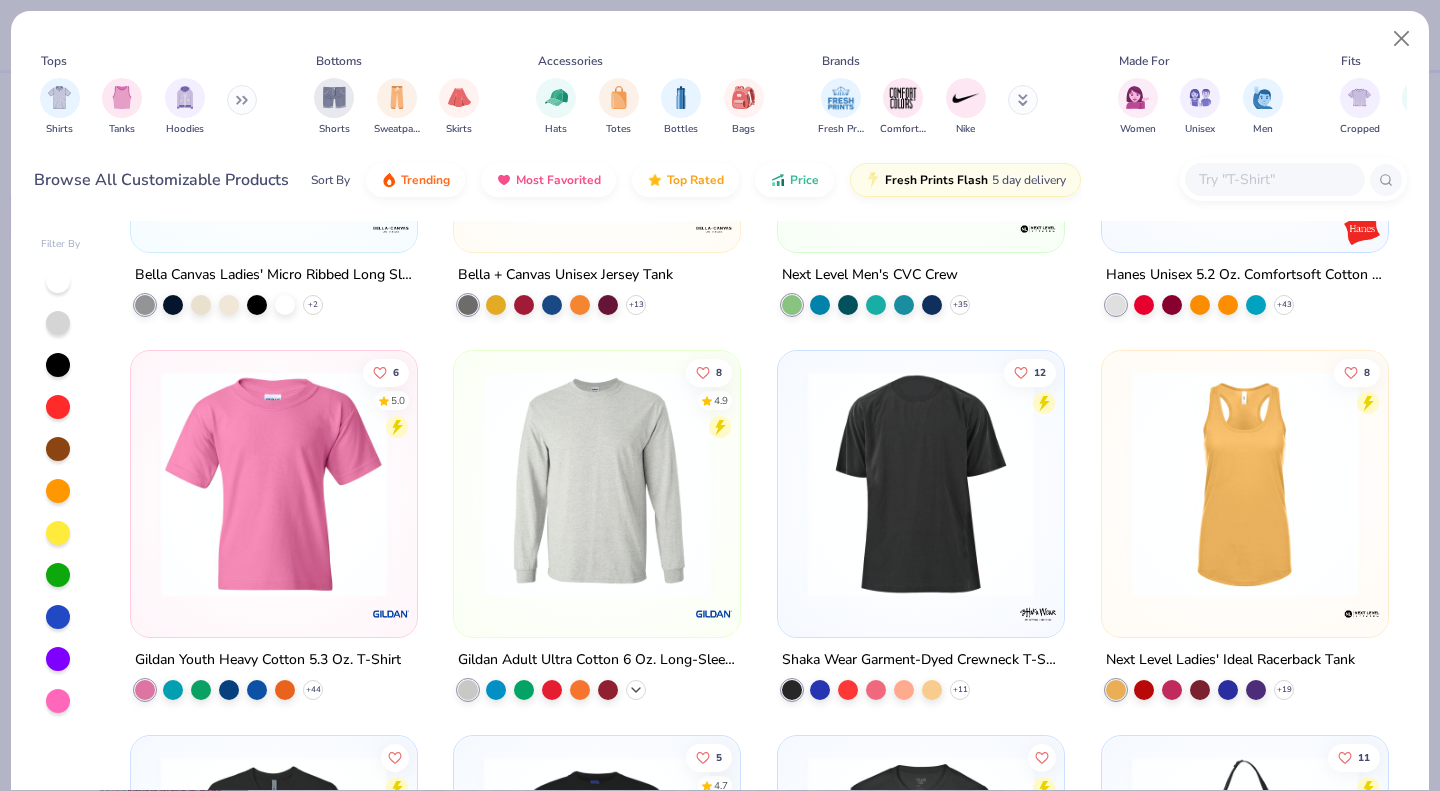 click 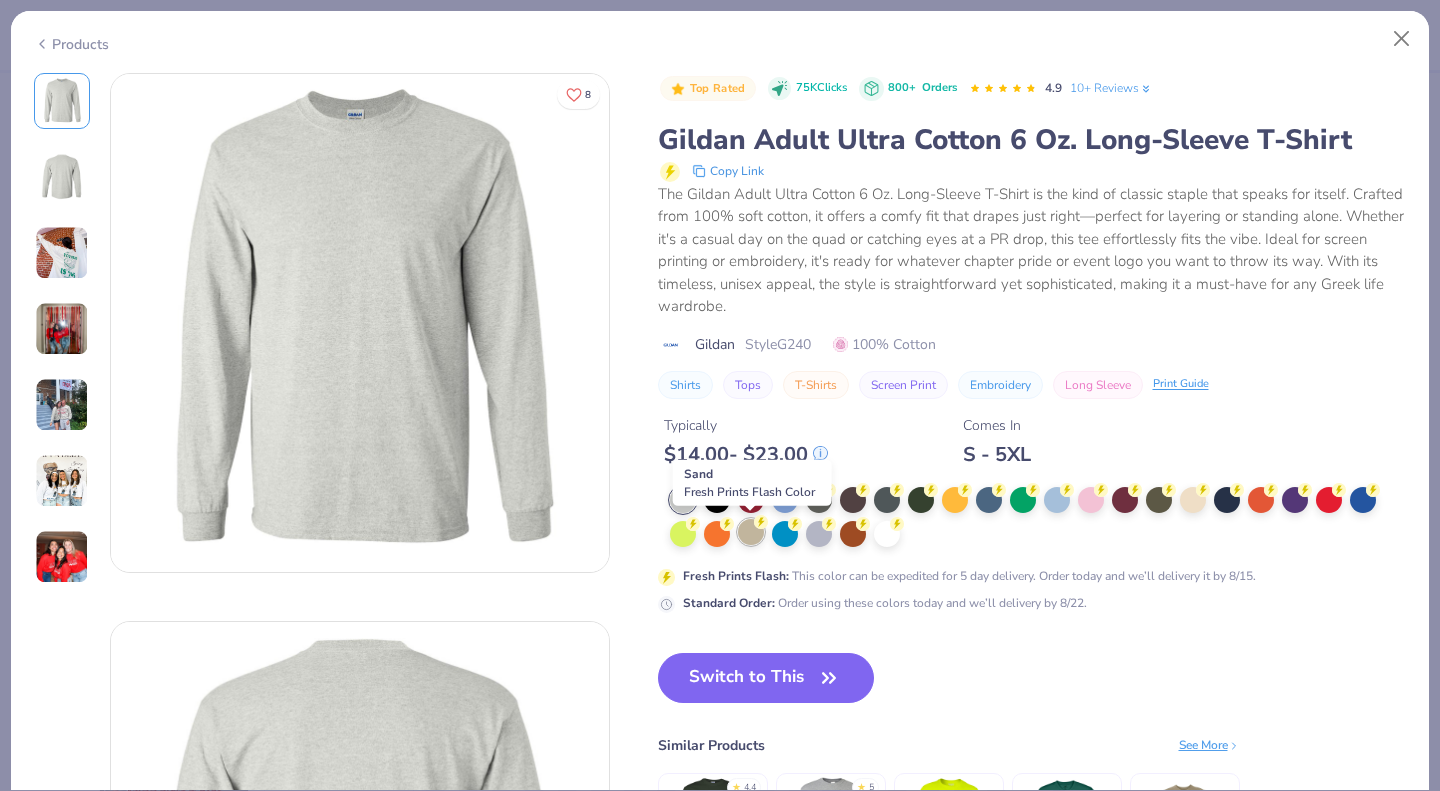 click at bounding box center (751, 532) 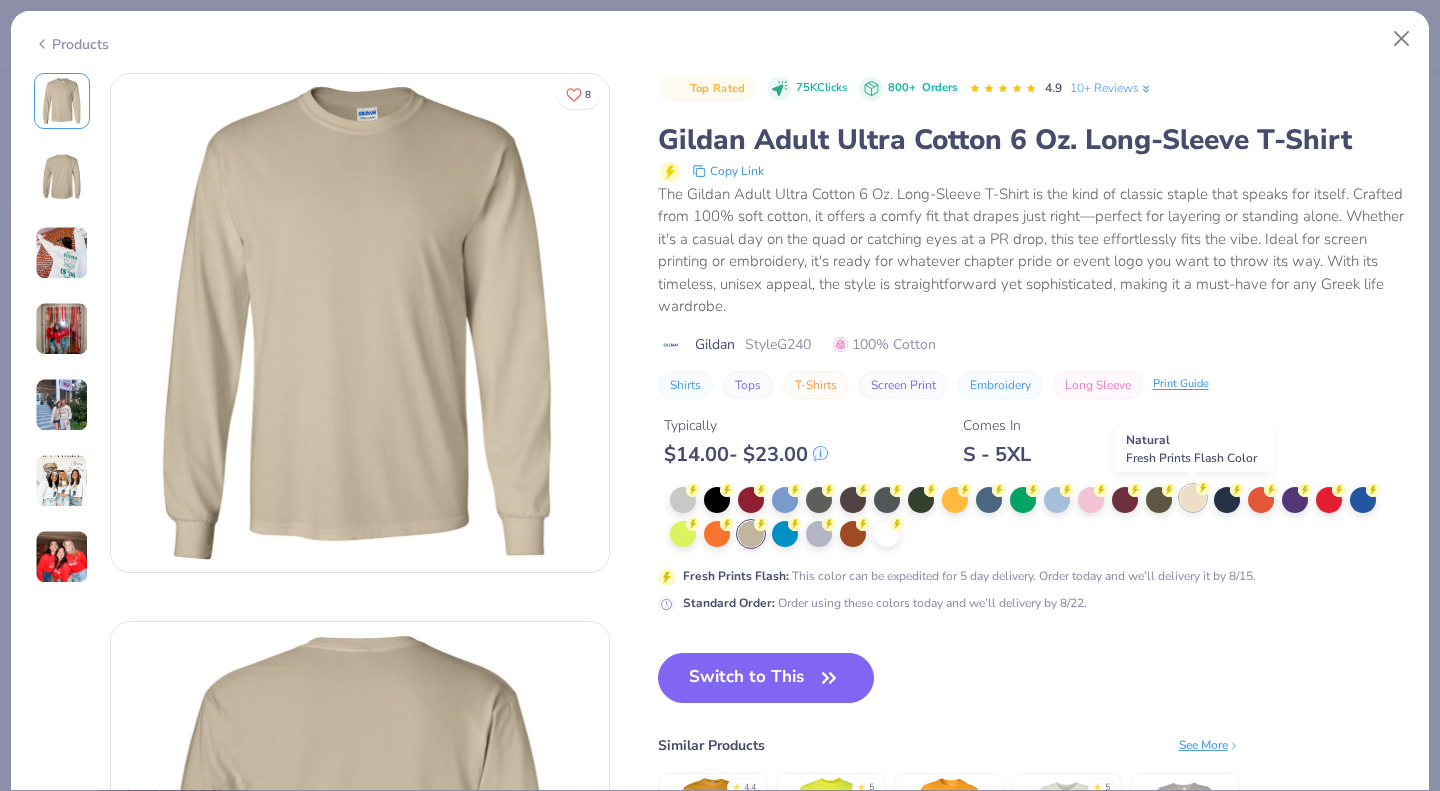 click at bounding box center (1193, 498) 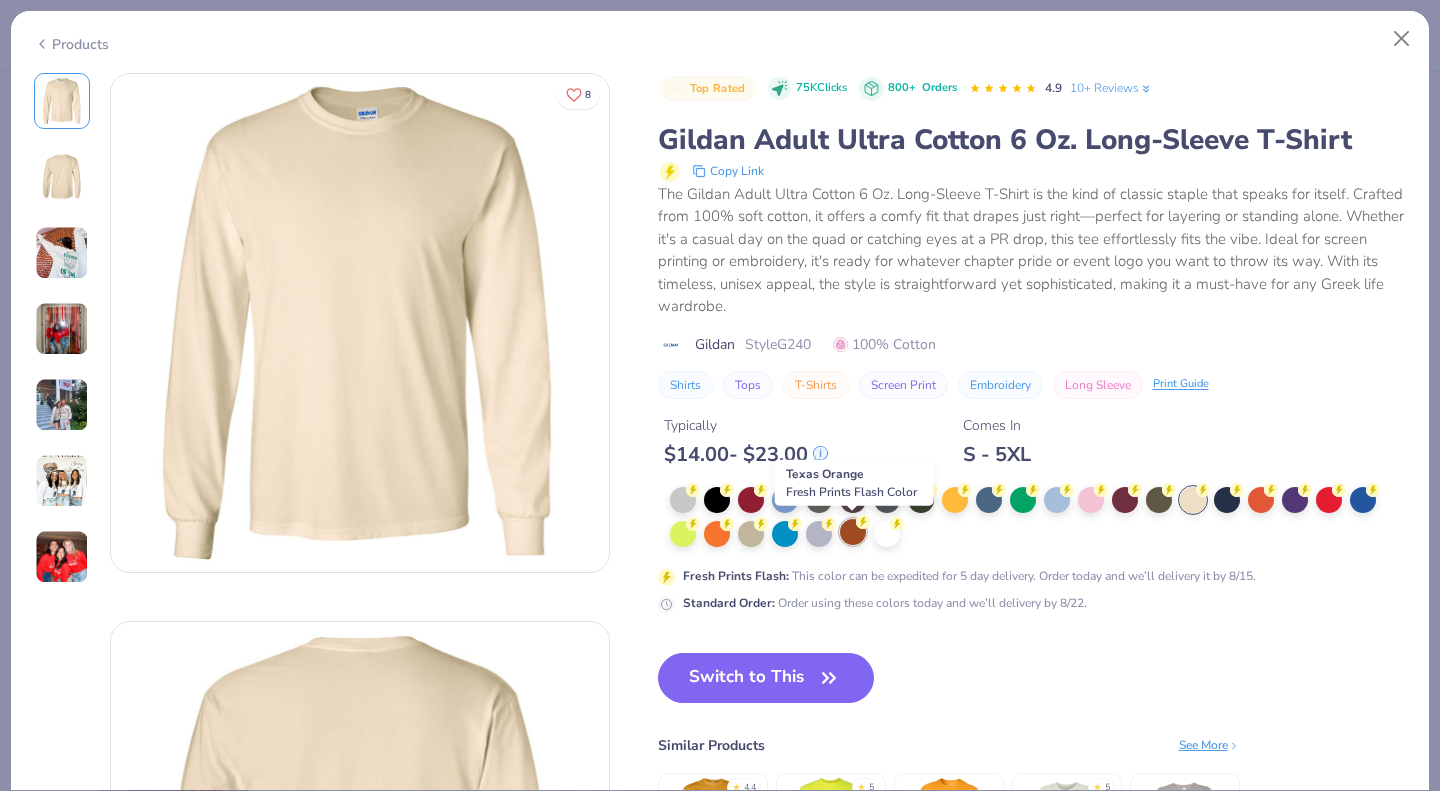 click at bounding box center [853, 532] 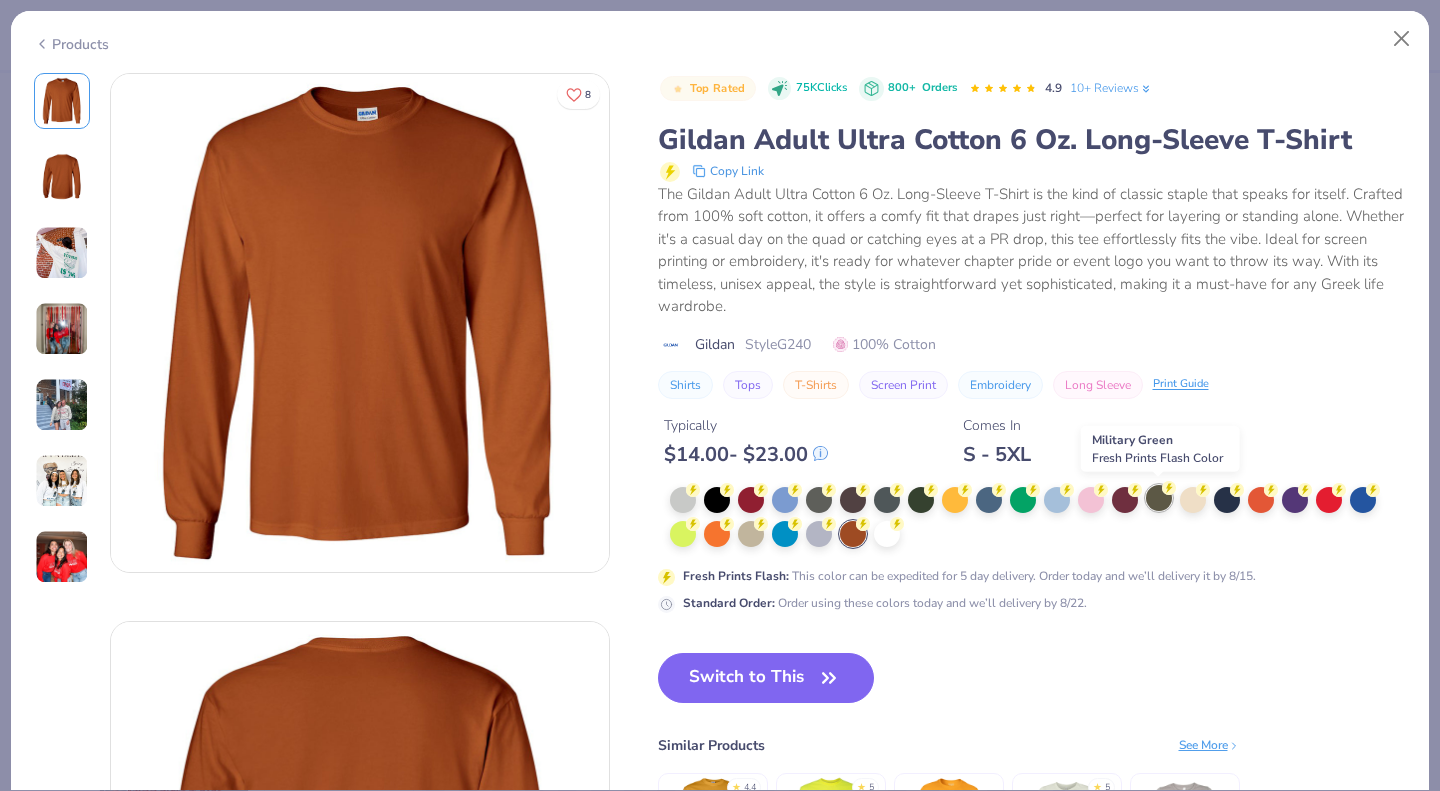 click at bounding box center (1159, 498) 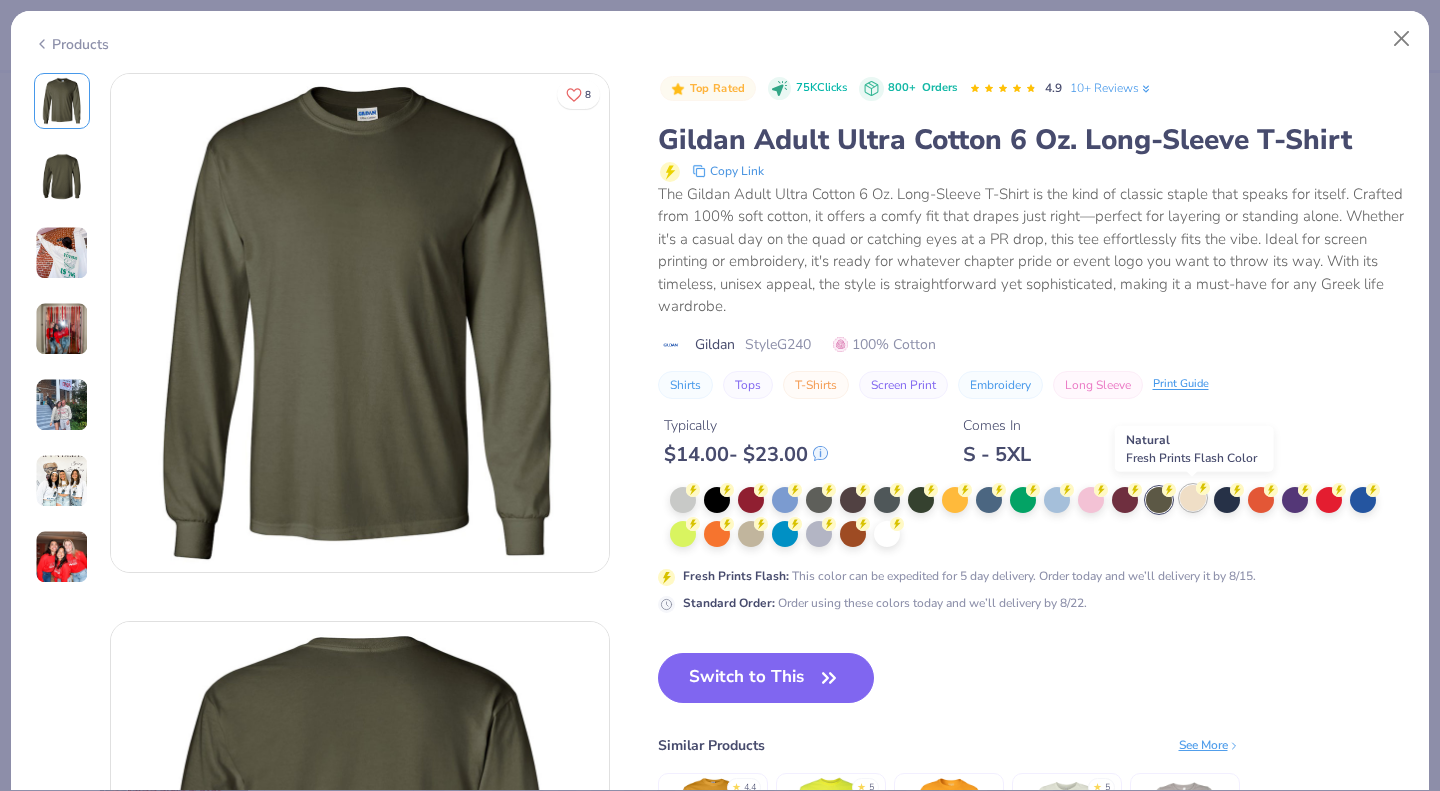 click at bounding box center (1193, 498) 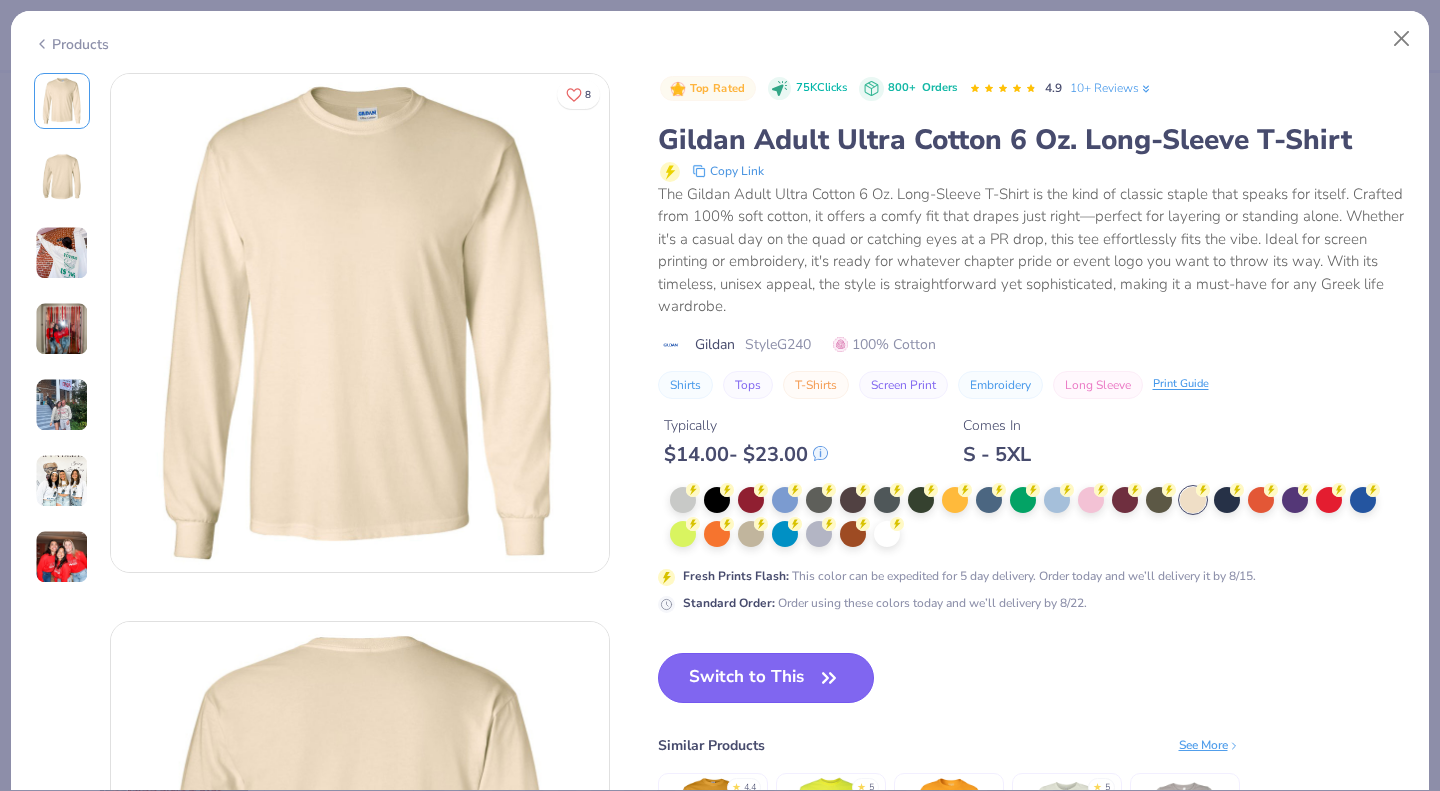 click 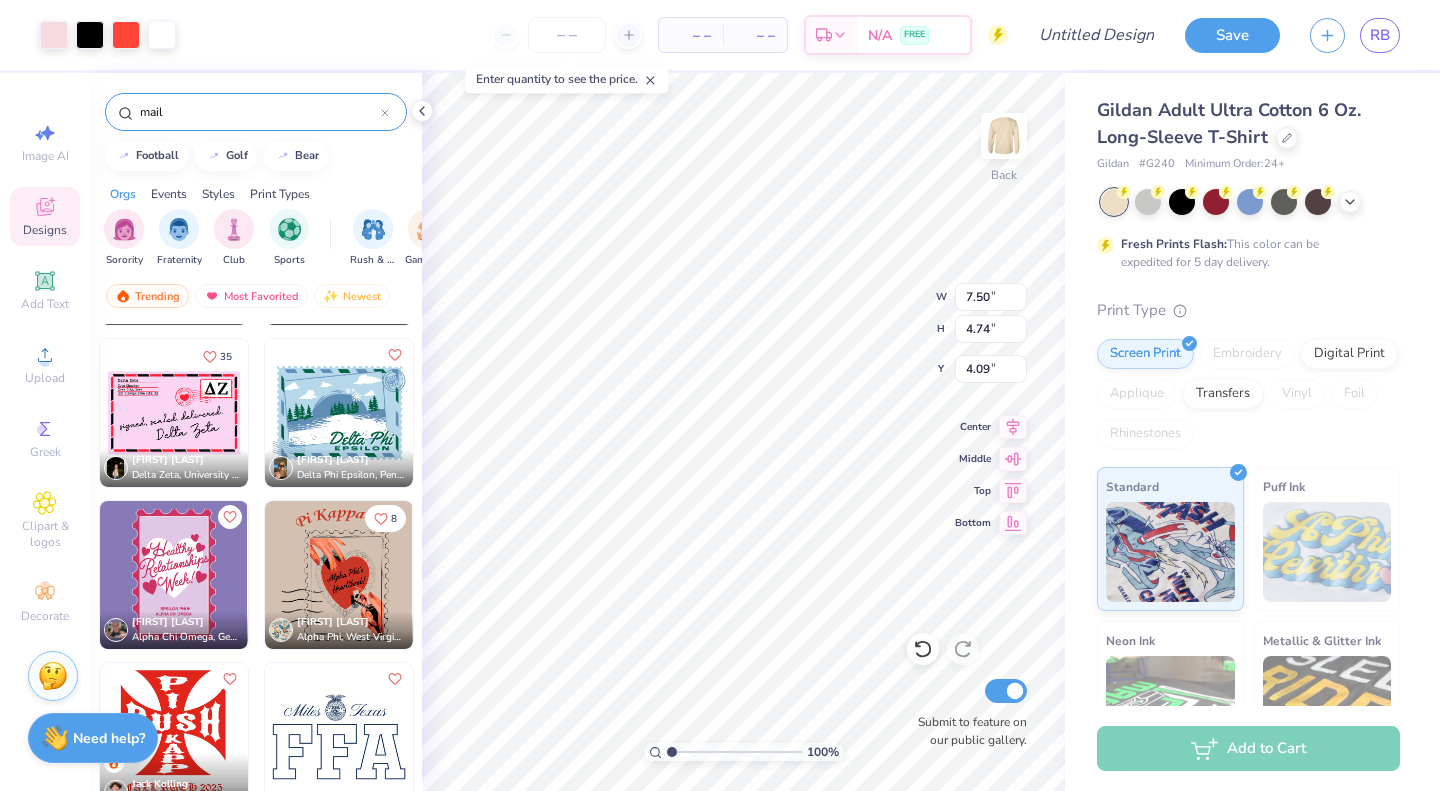 type on "4.09" 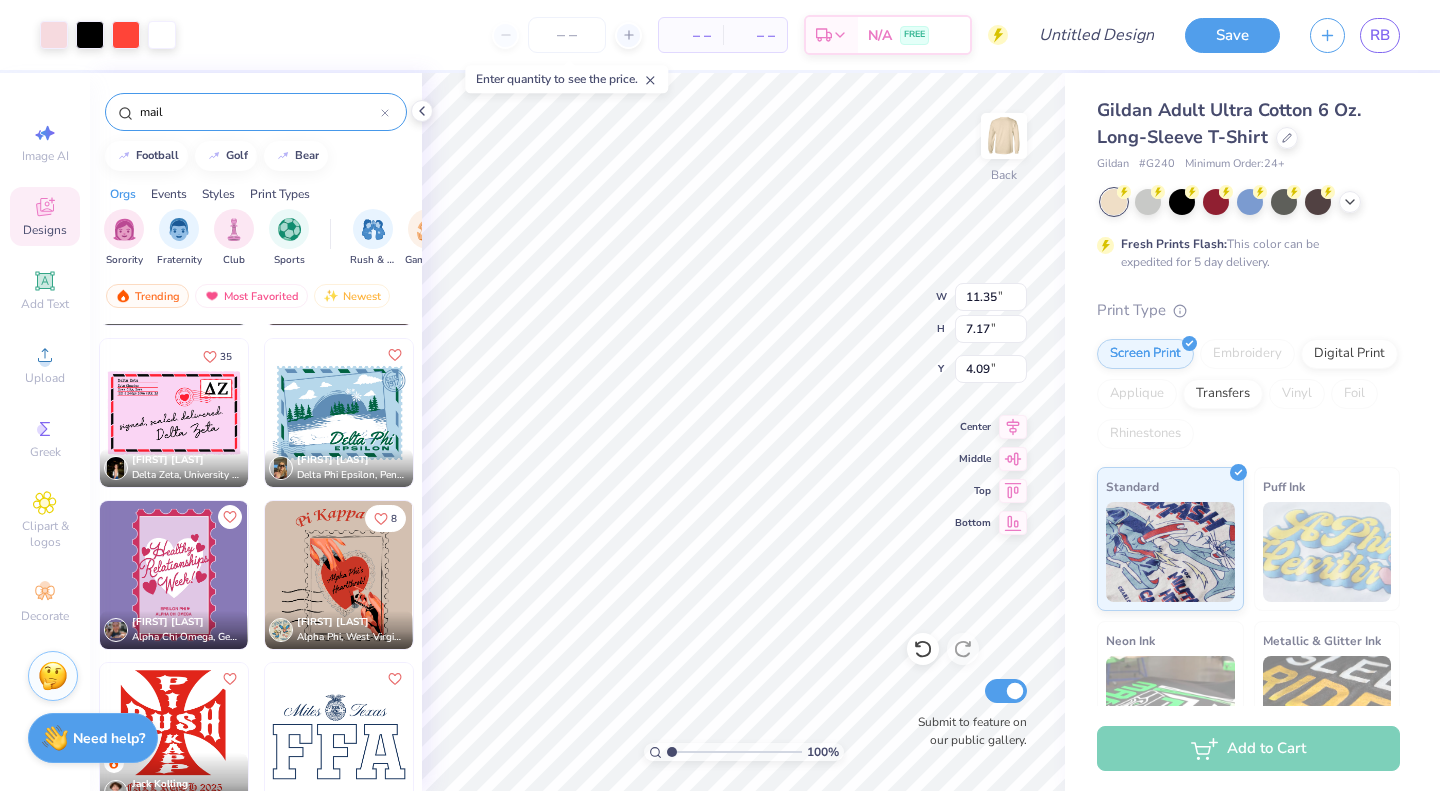 type on "11.35" 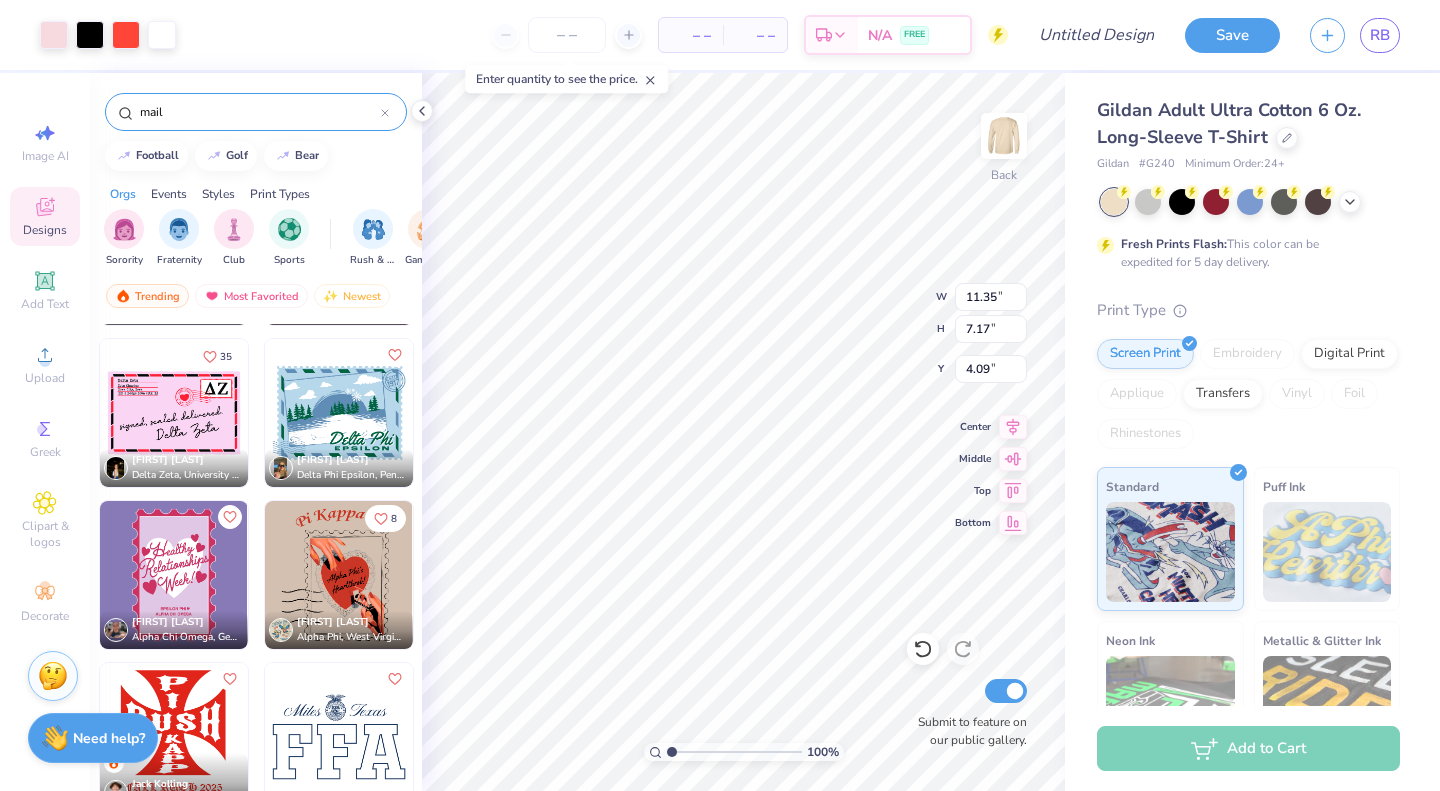 type on "7.17" 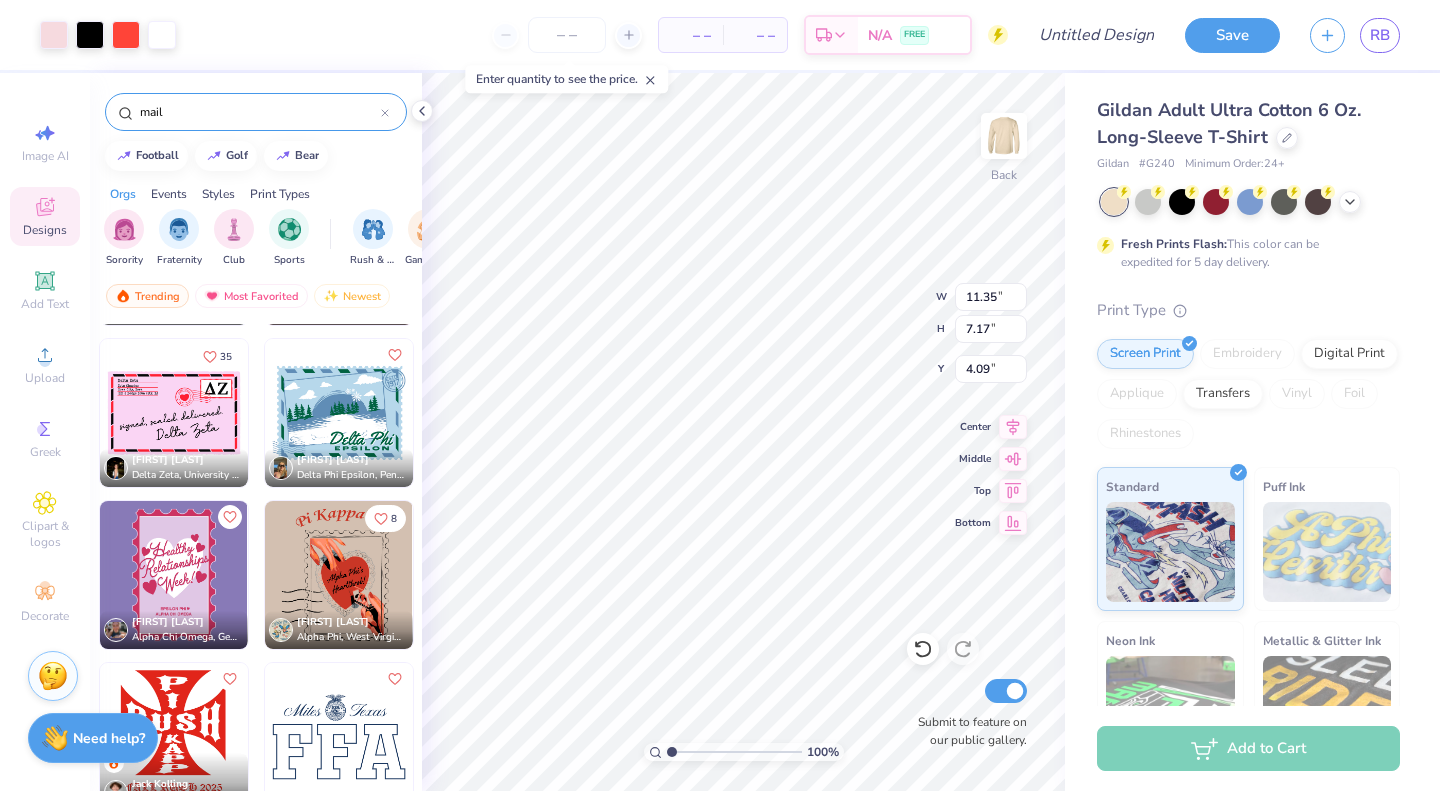 type on "3.00" 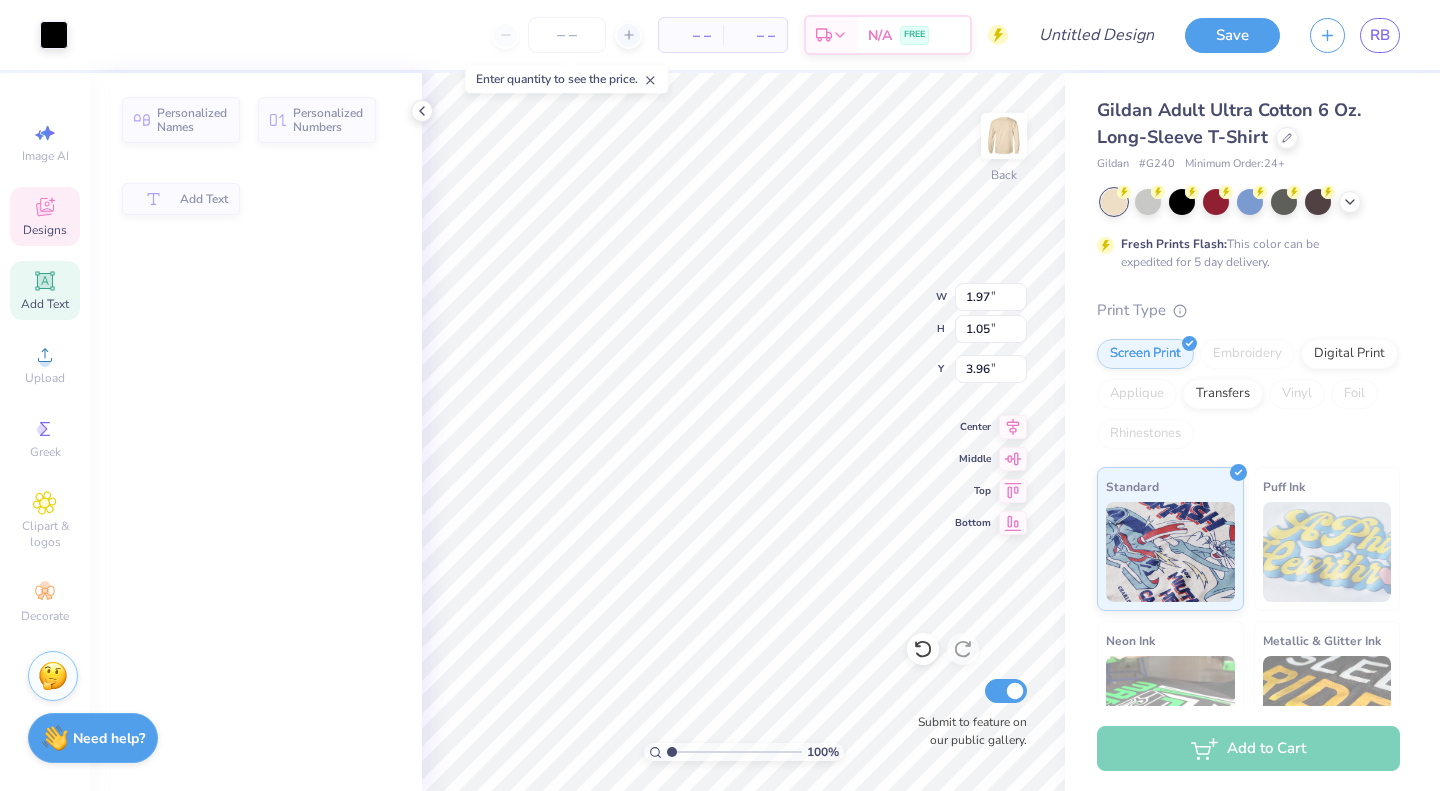 type on "1.97" 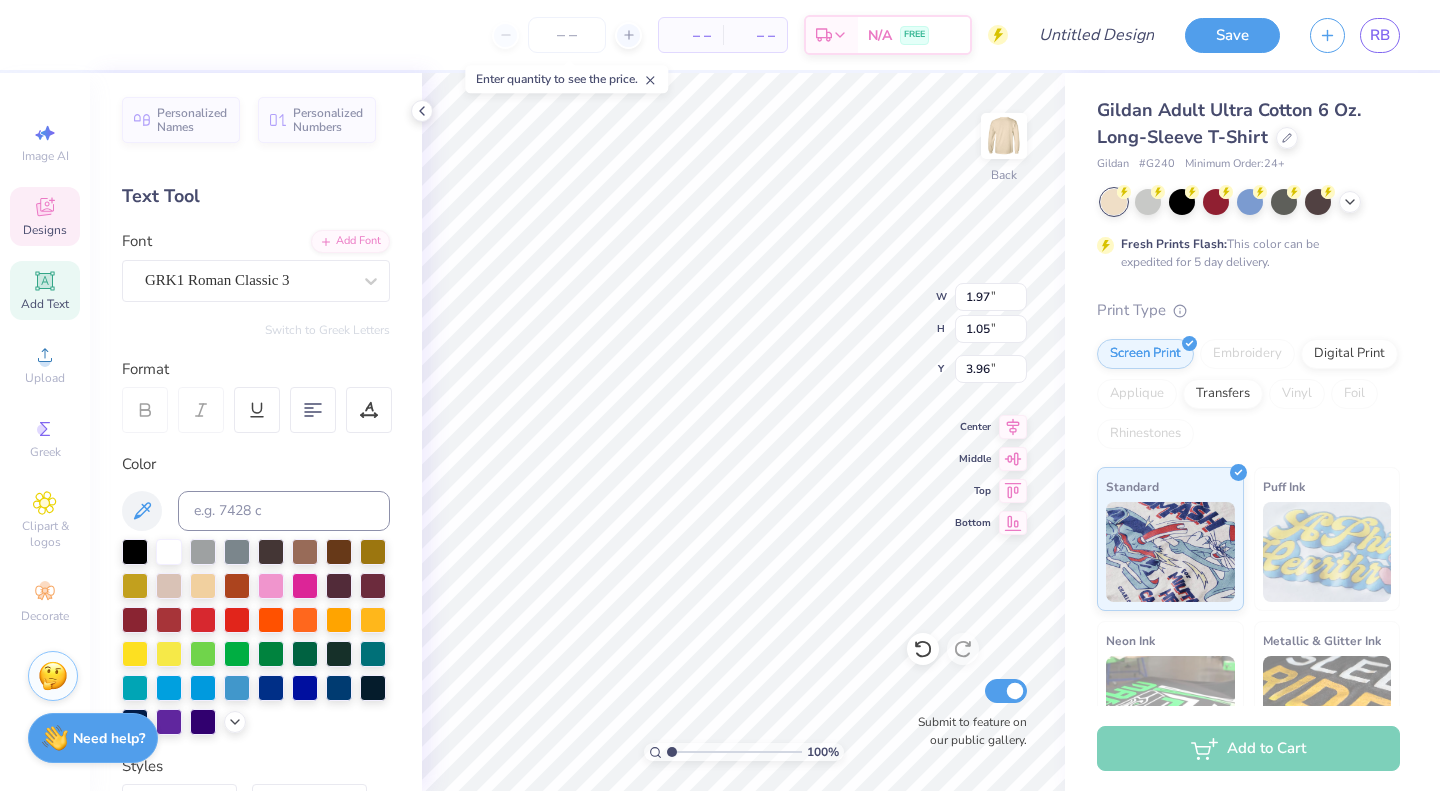 scroll, scrollTop: 16, scrollLeft: 2, axis: both 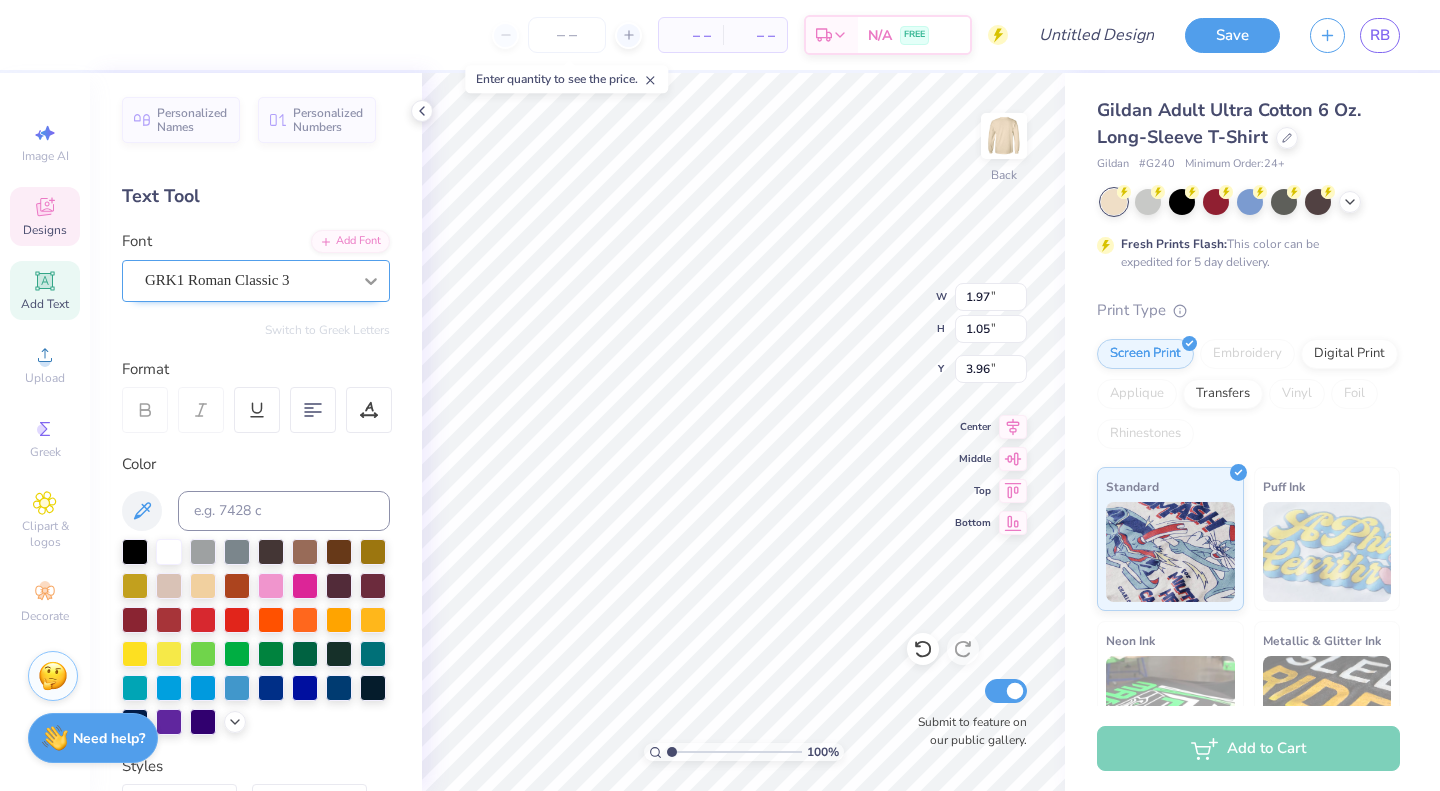type on "FP" 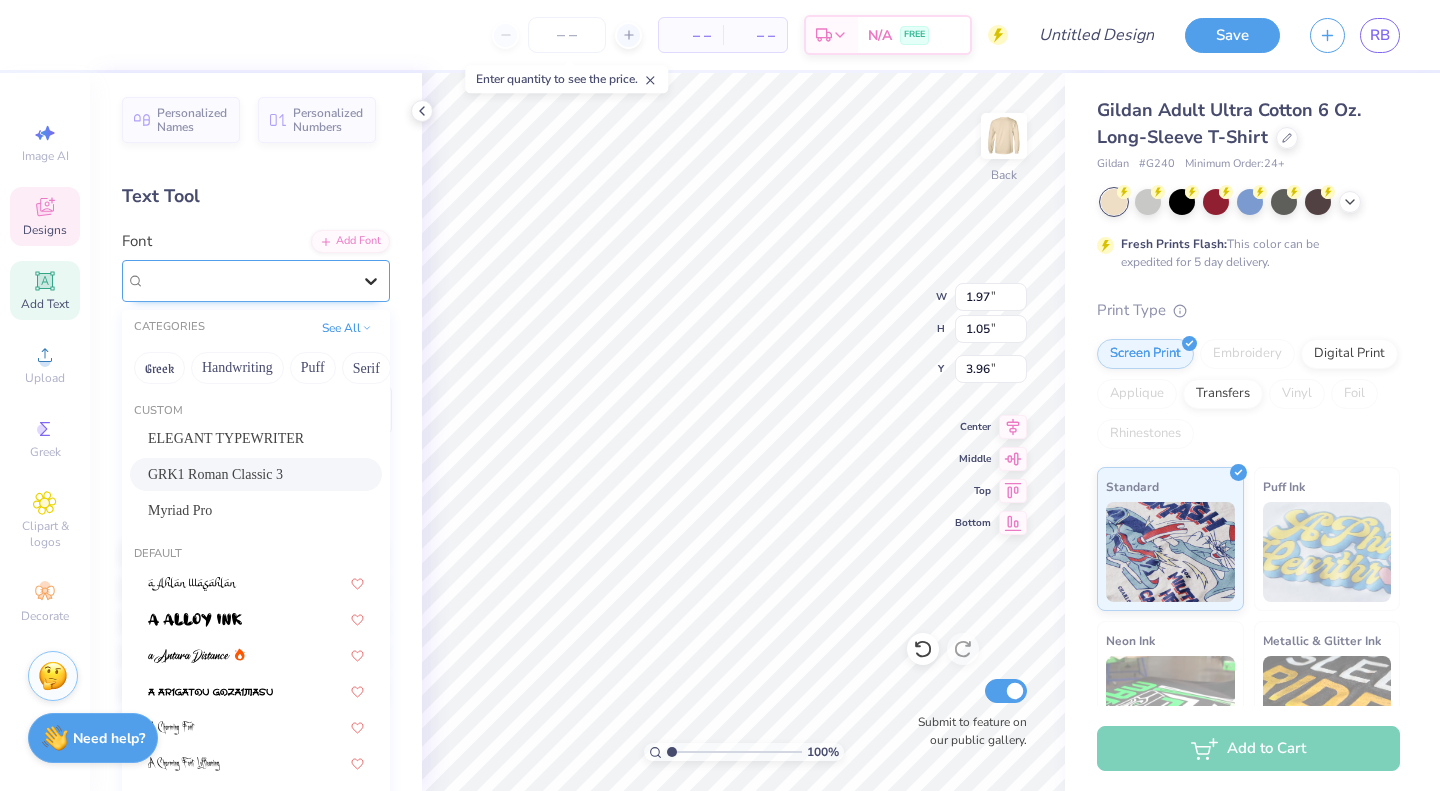 click at bounding box center (371, 281) 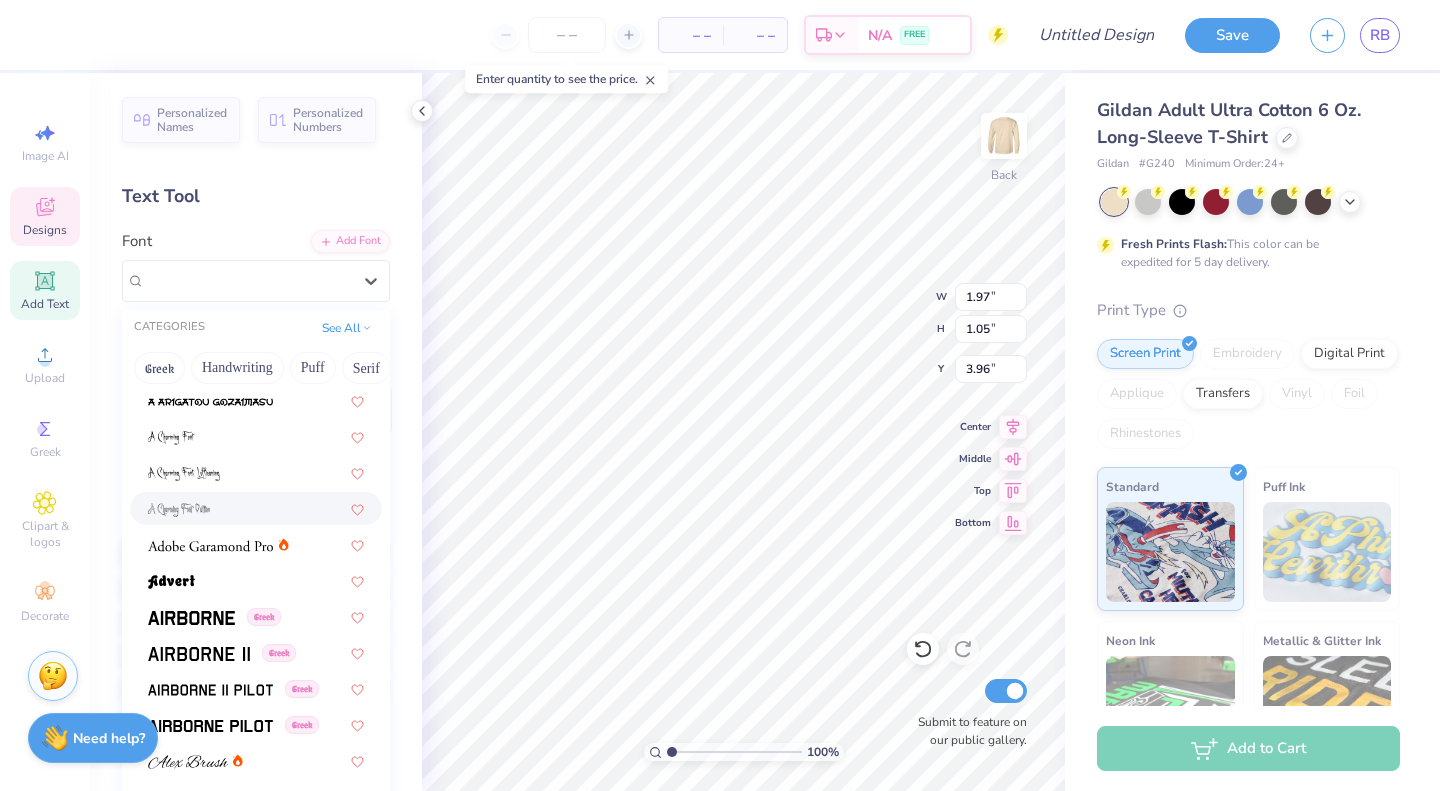 scroll, scrollTop: 470, scrollLeft: 0, axis: vertical 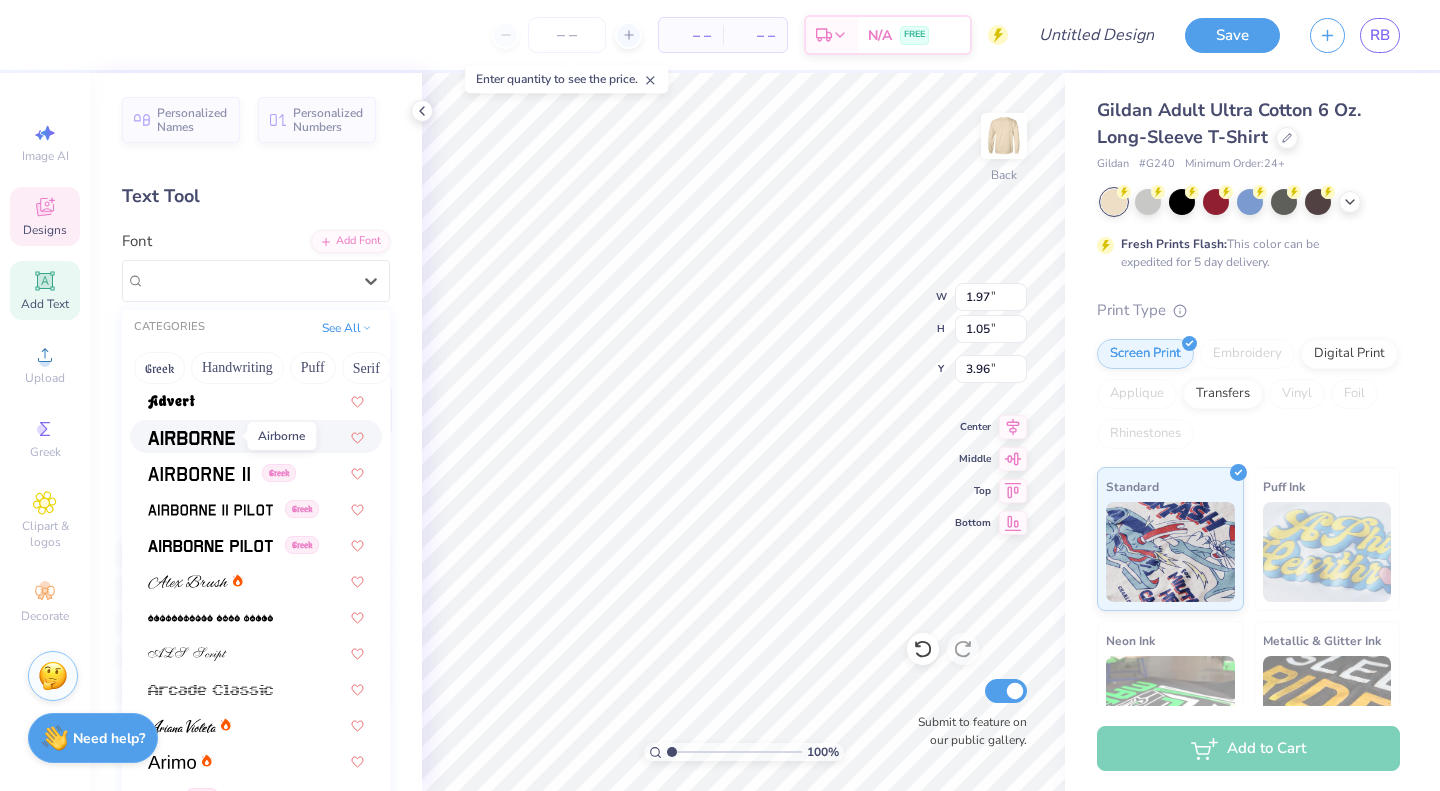 click at bounding box center (191, 438) 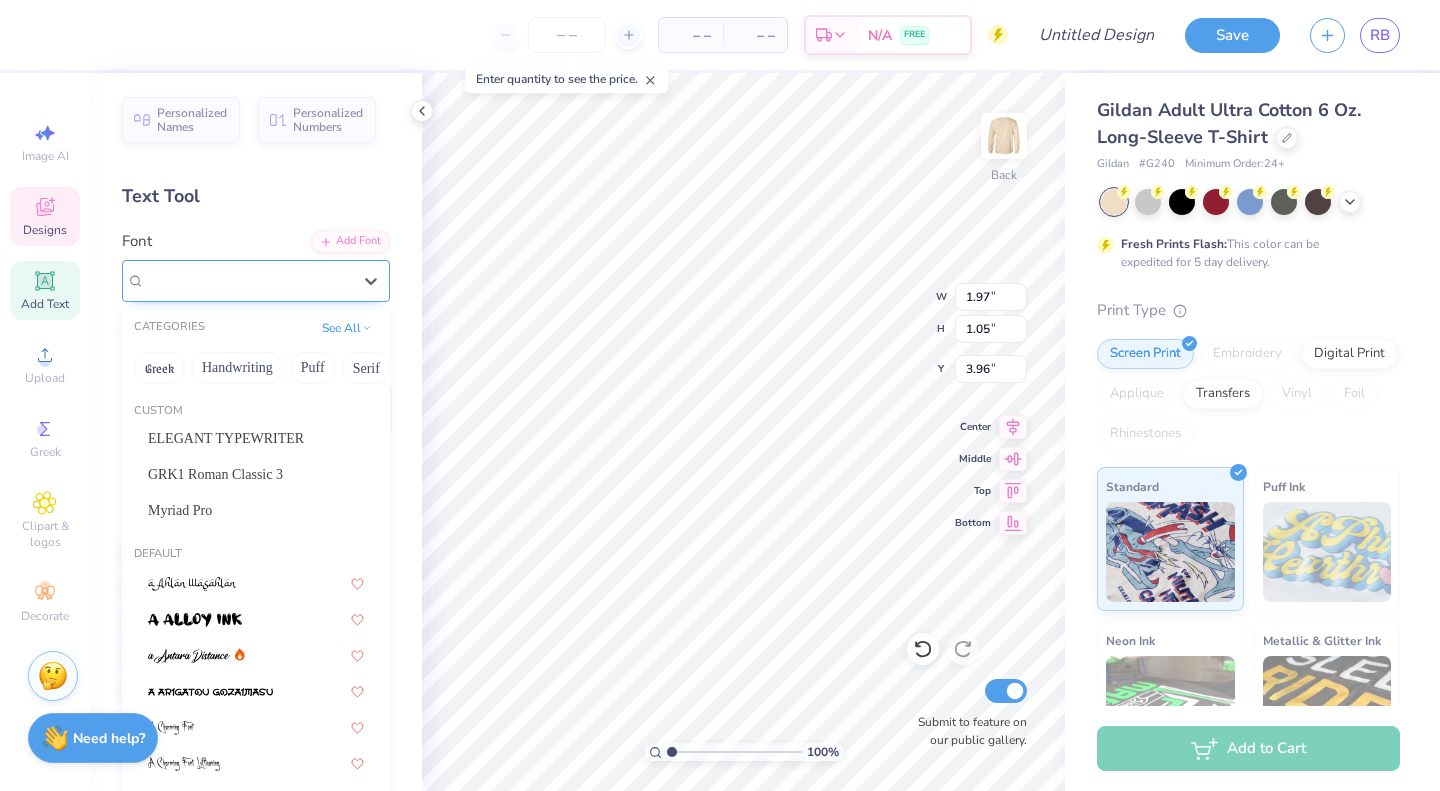 click on "Airborne Greek" at bounding box center (248, 280) 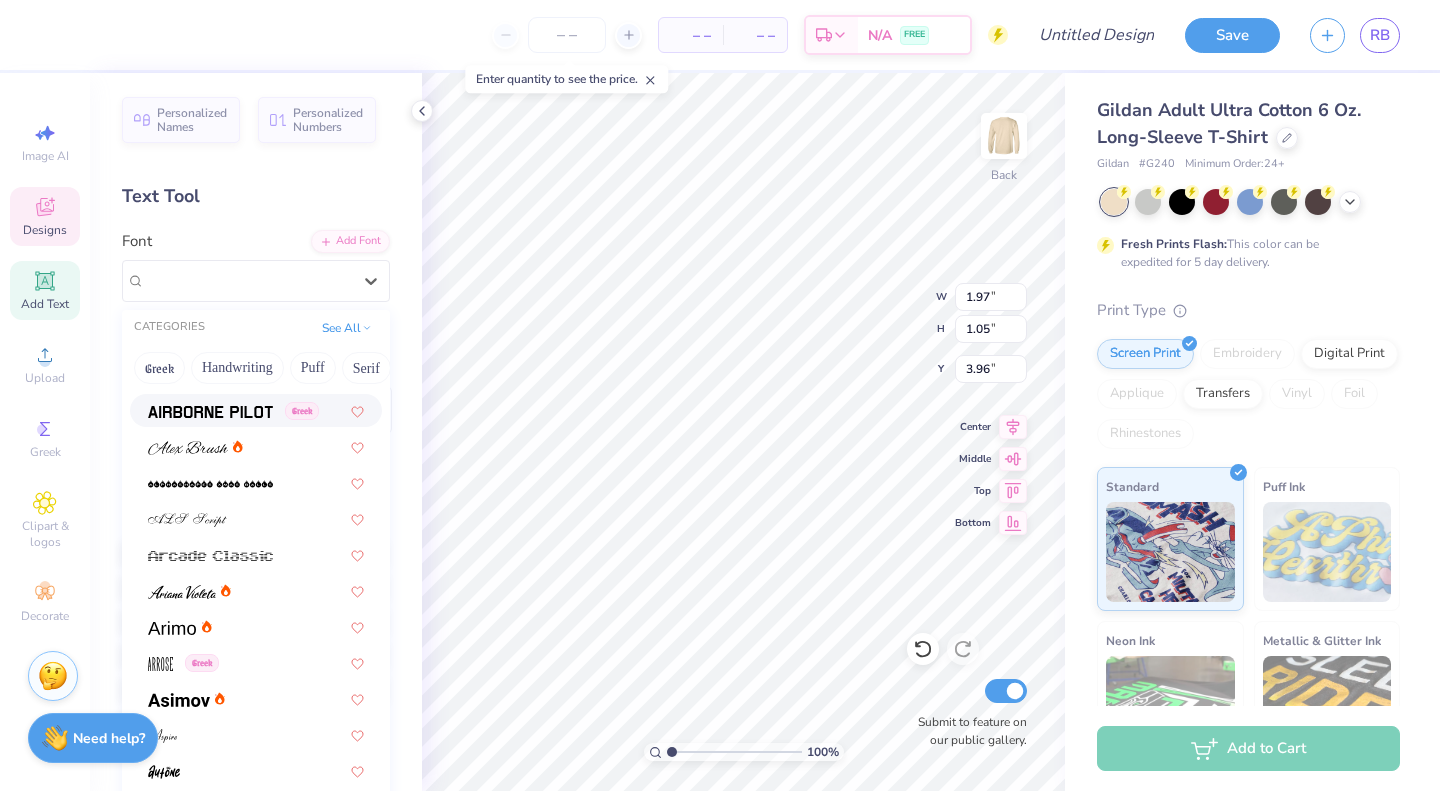 scroll, scrollTop: 605, scrollLeft: 0, axis: vertical 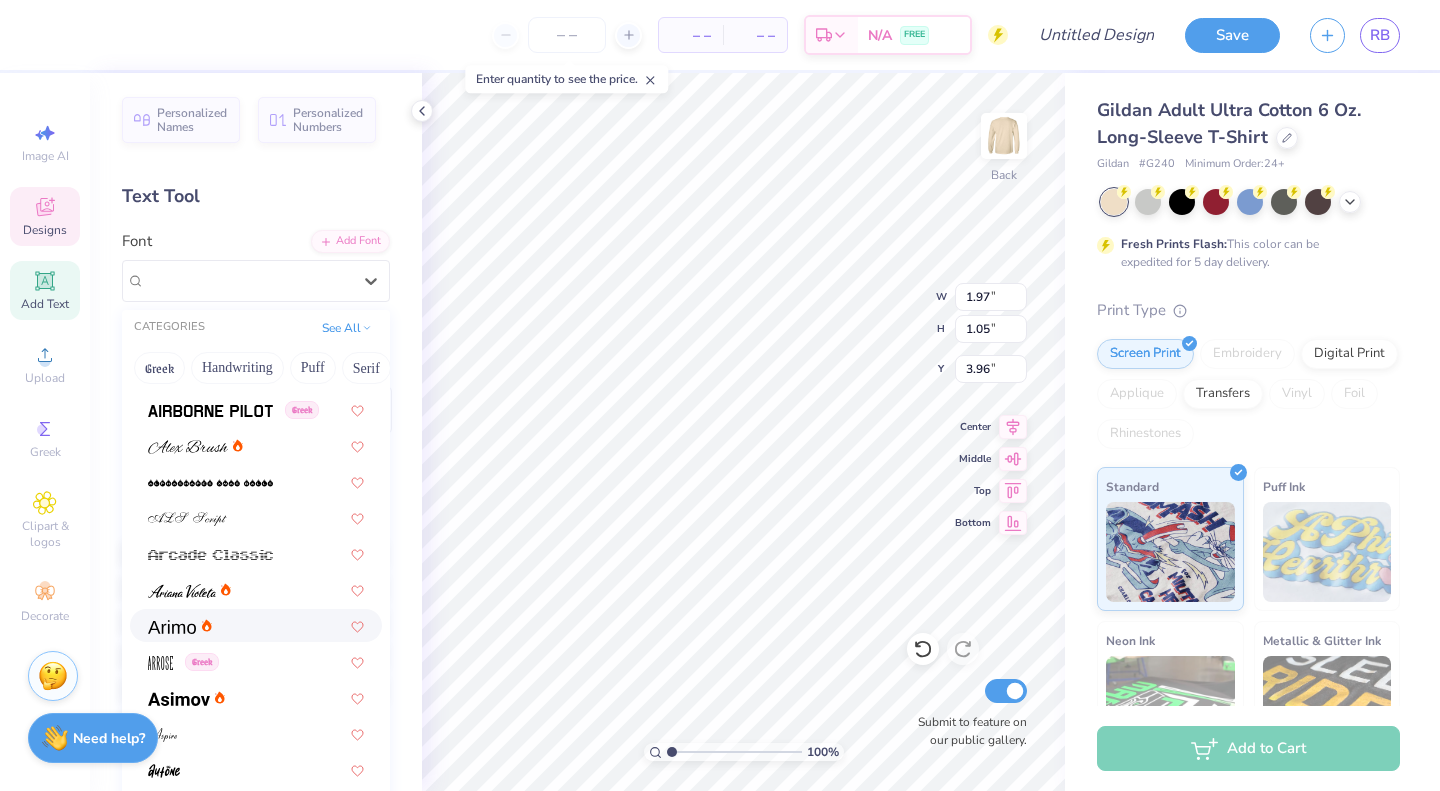 click at bounding box center (256, 625) 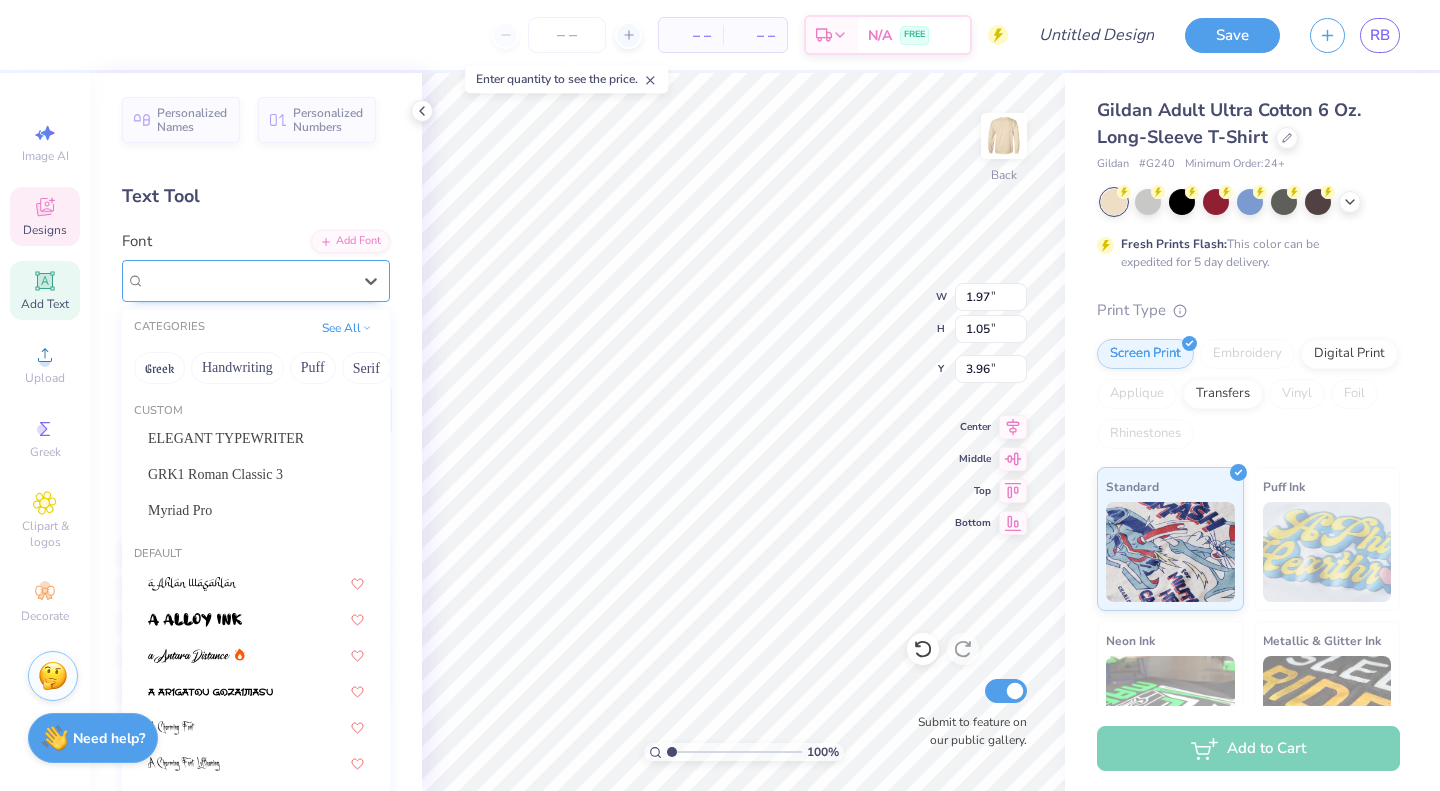 click on "Arimo" at bounding box center [248, 280] 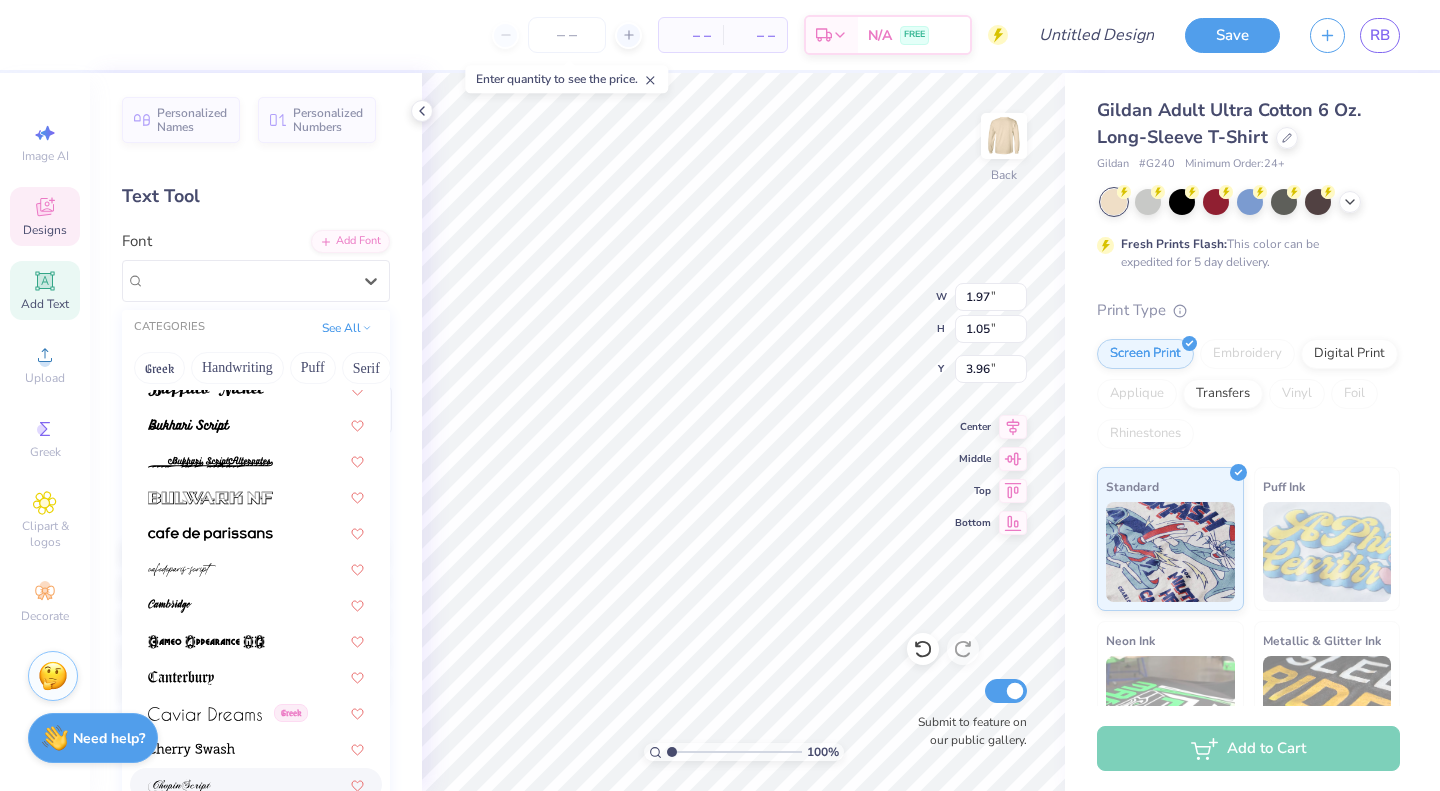 scroll, scrollTop: 2029, scrollLeft: 0, axis: vertical 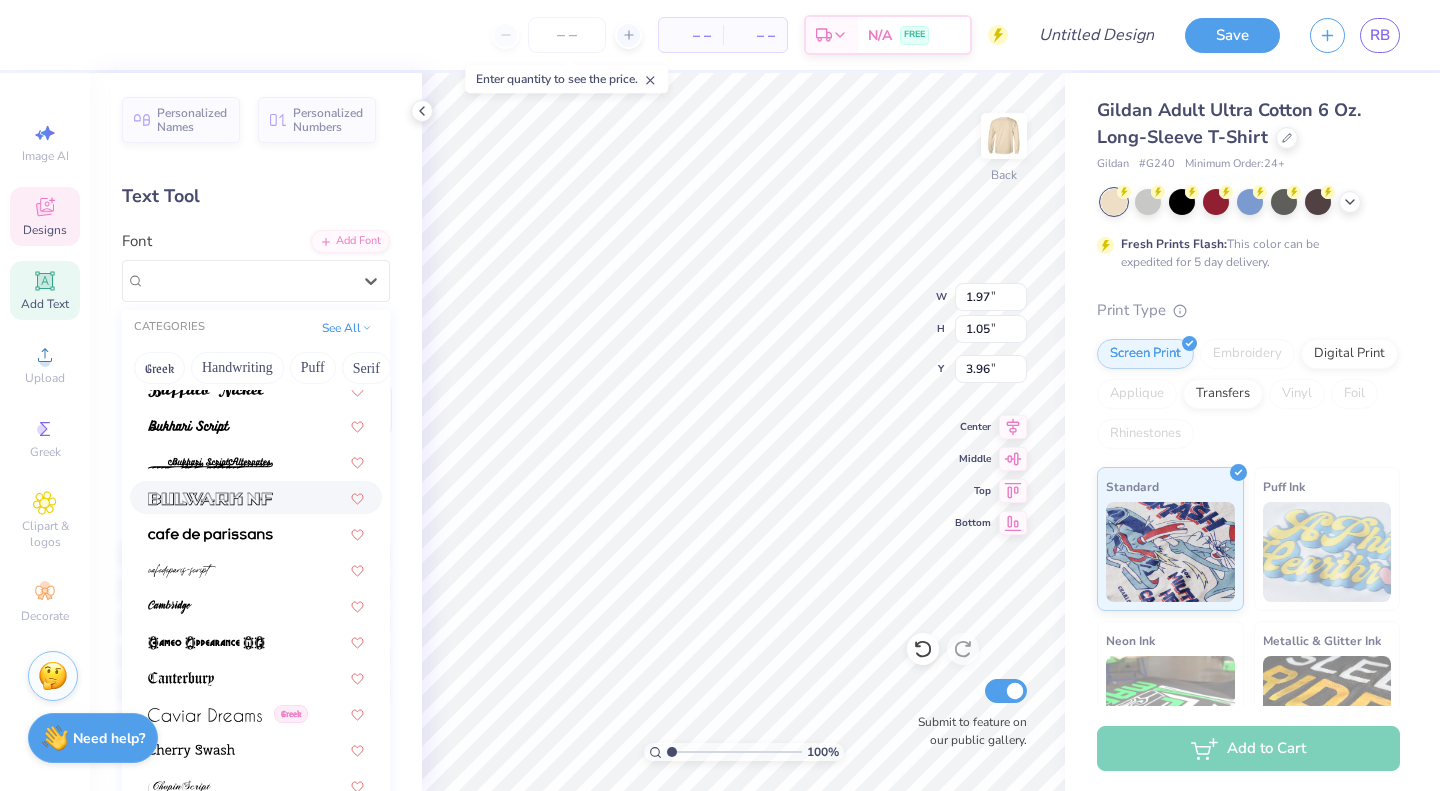 click at bounding box center [256, 497] 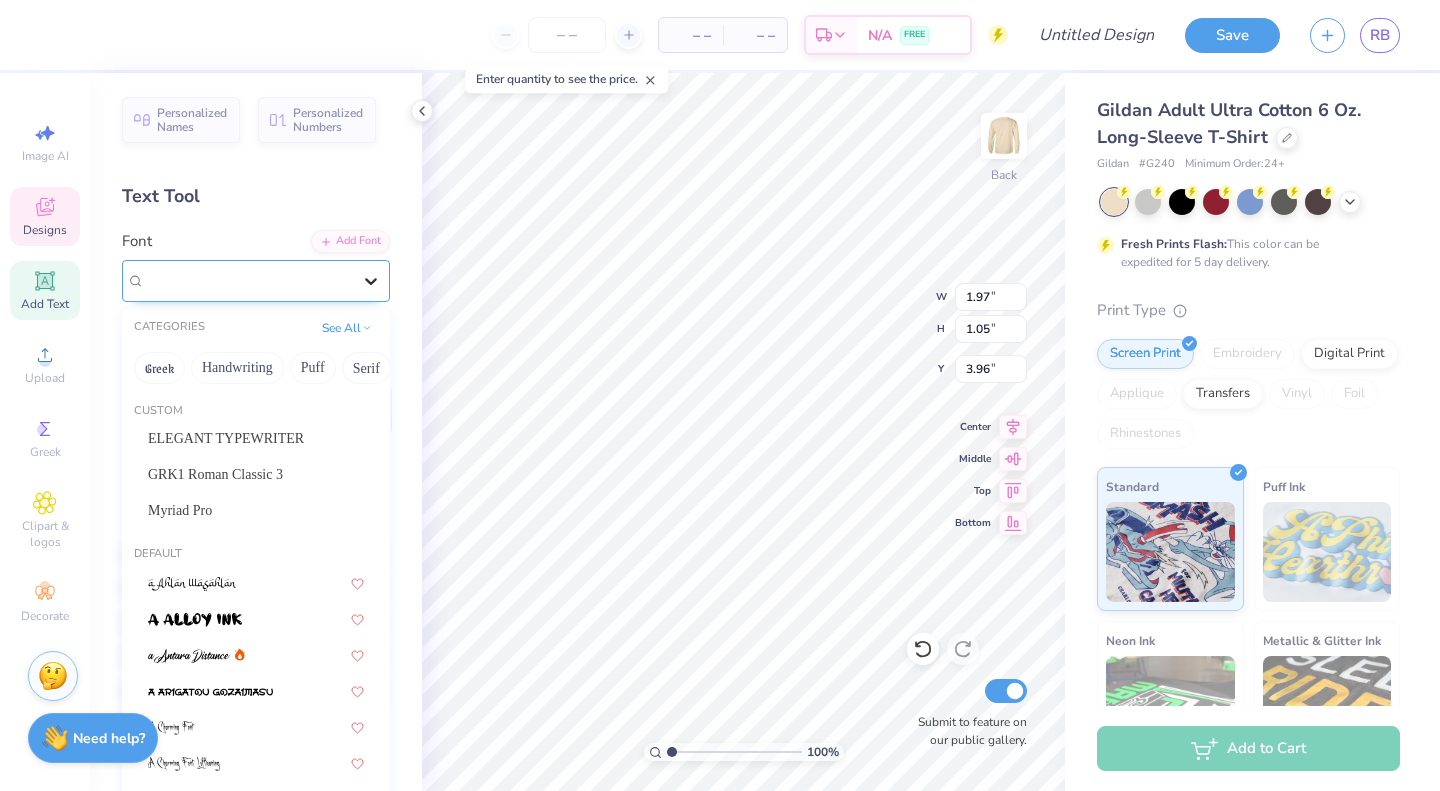 click 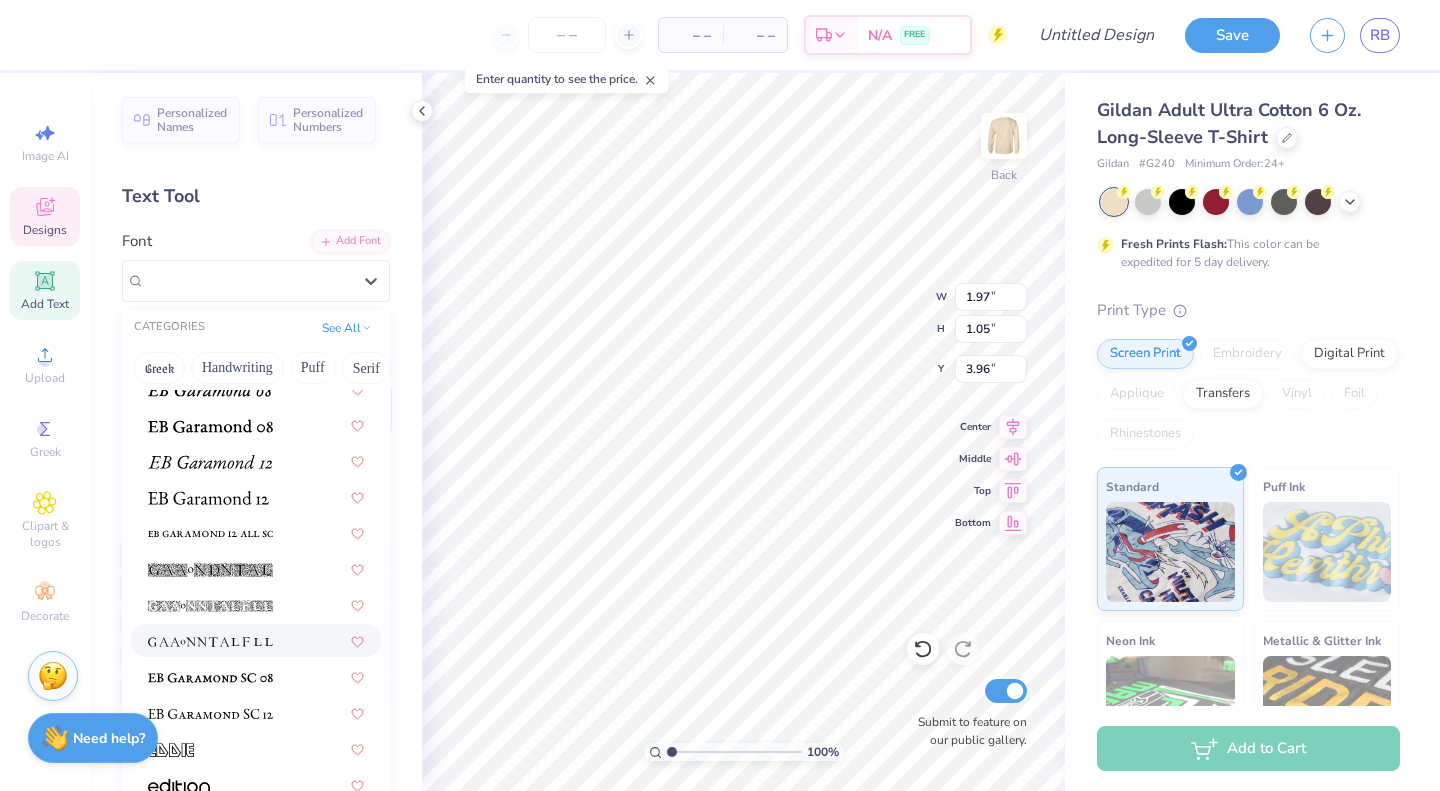 scroll, scrollTop: 4151, scrollLeft: 0, axis: vertical 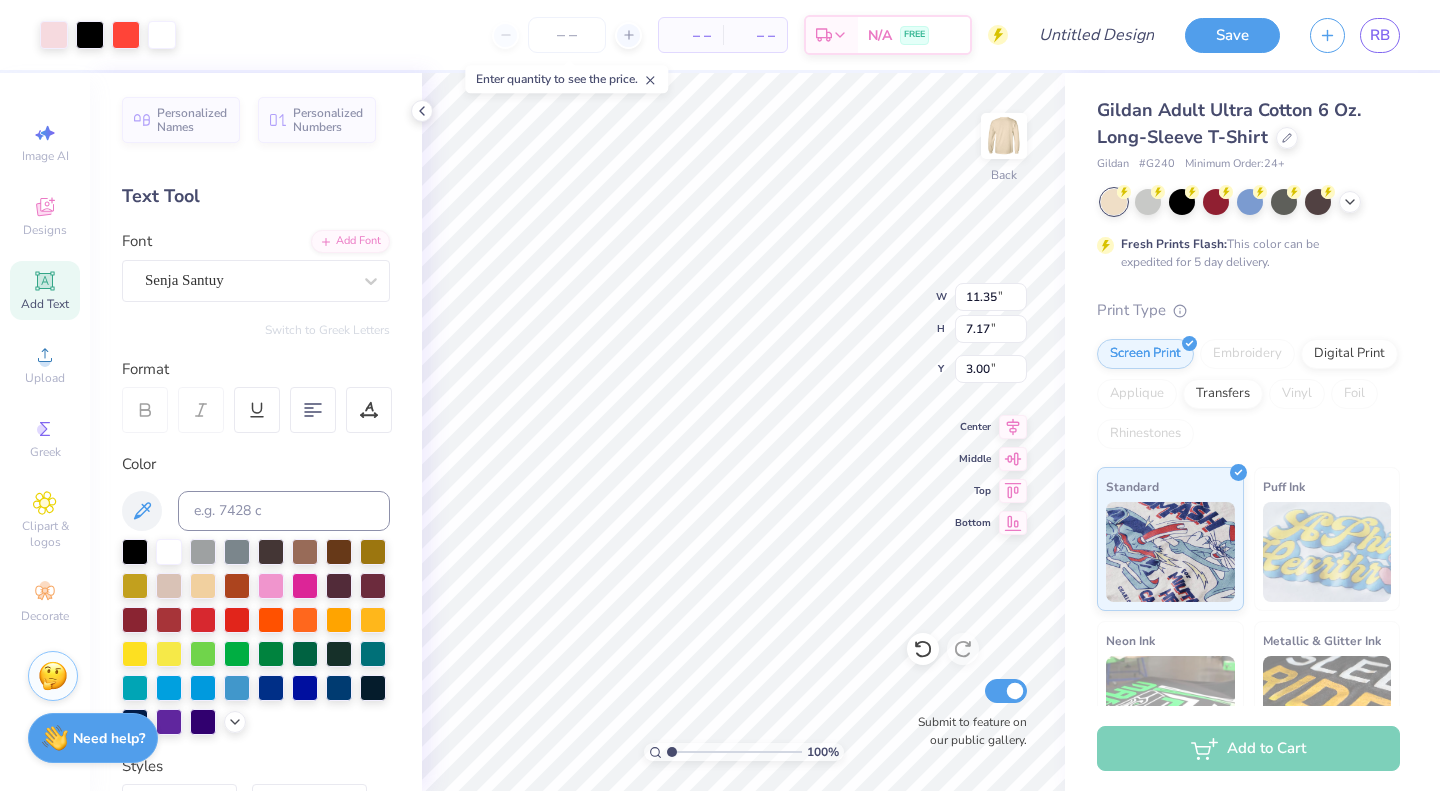 type on "11.35" 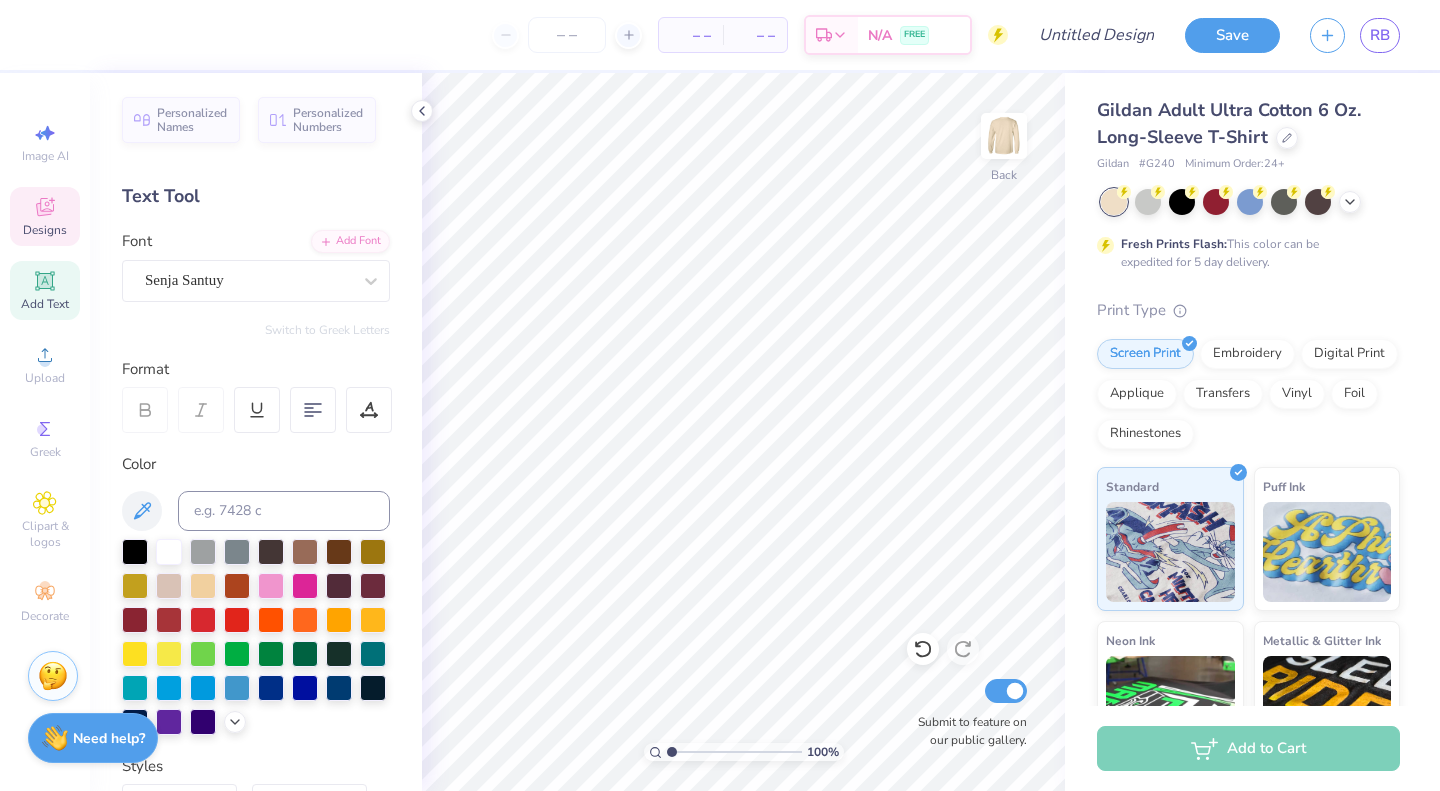 click on "Designs" at bounding box center (45, 230) 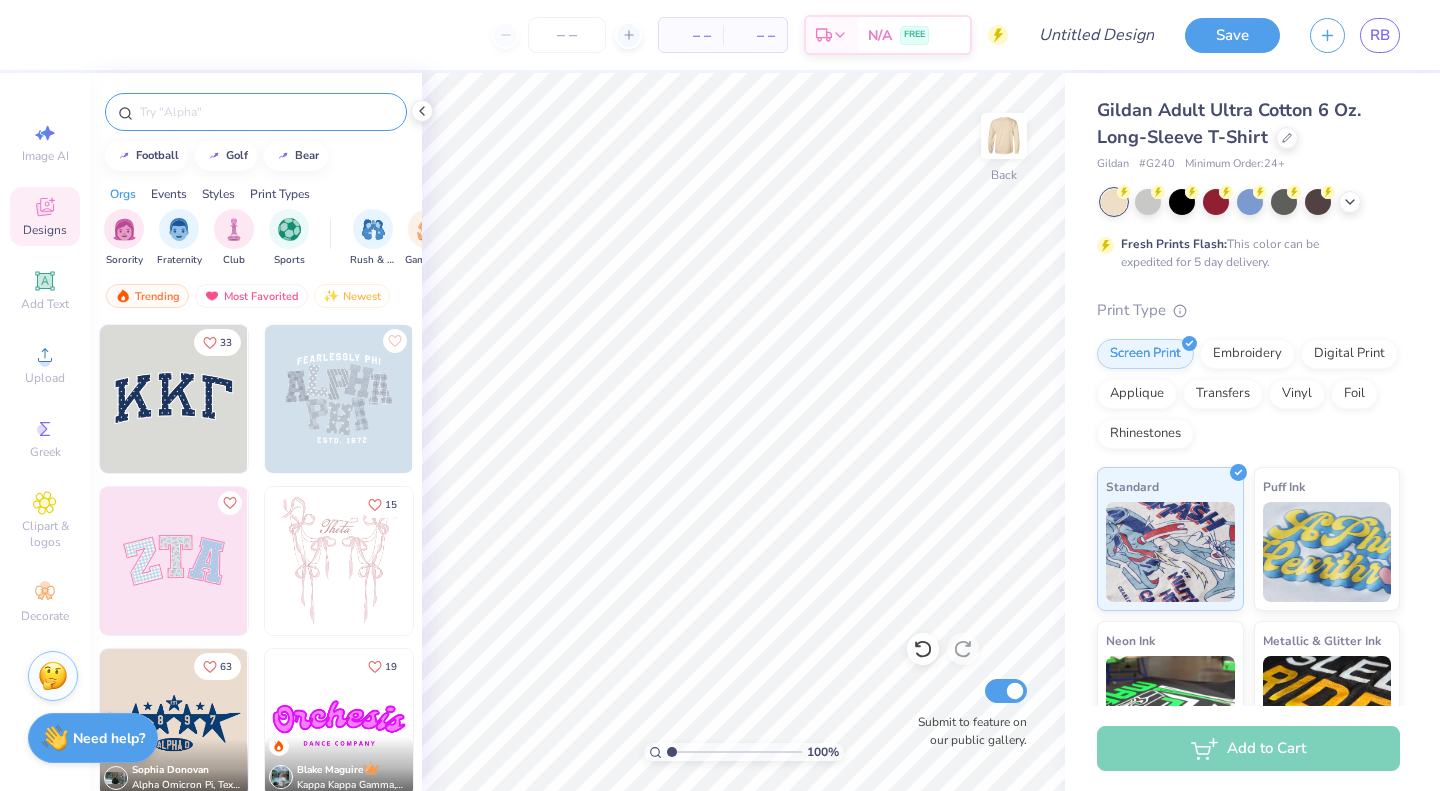 click at bounding box center (266, 112) 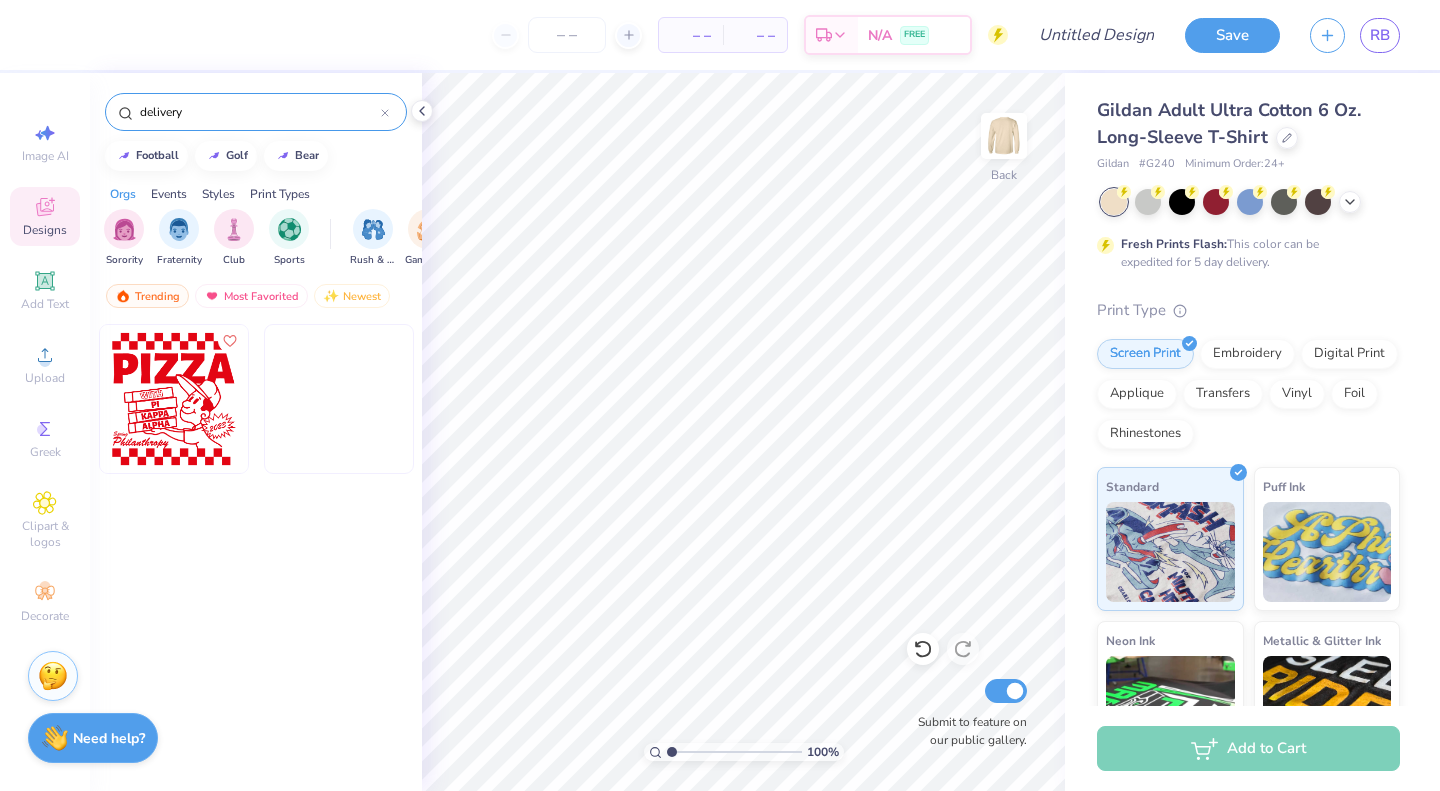 type on "delivery" 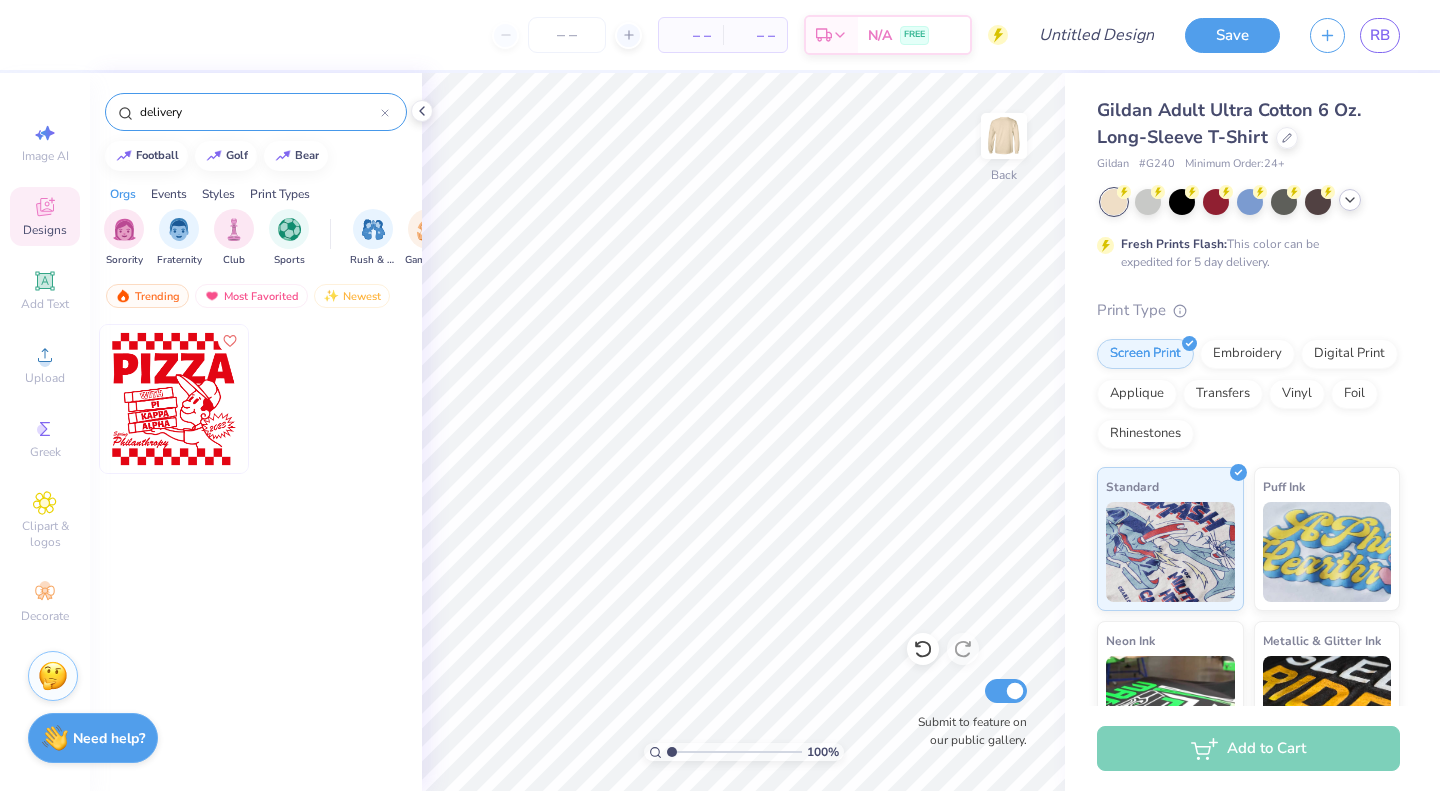click 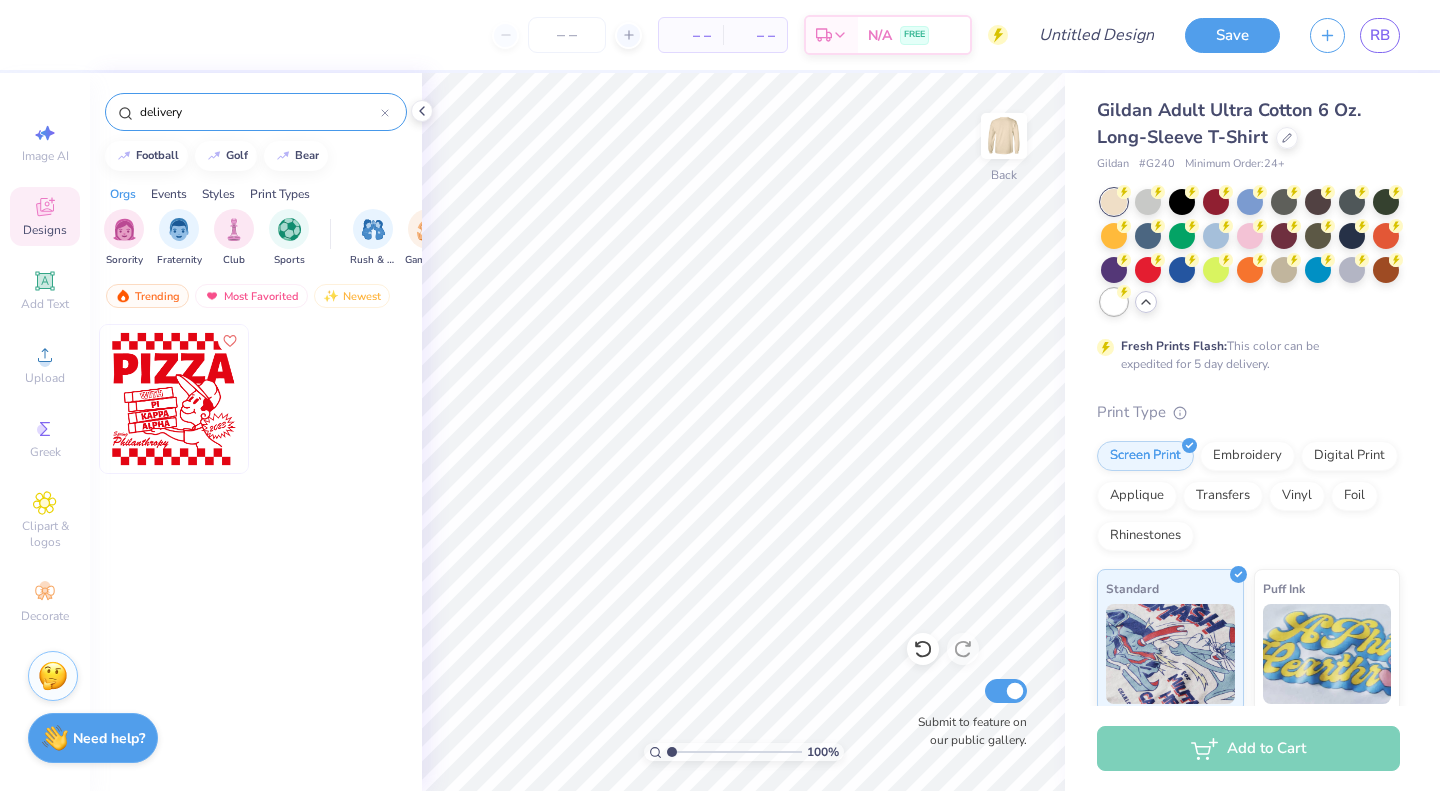 click 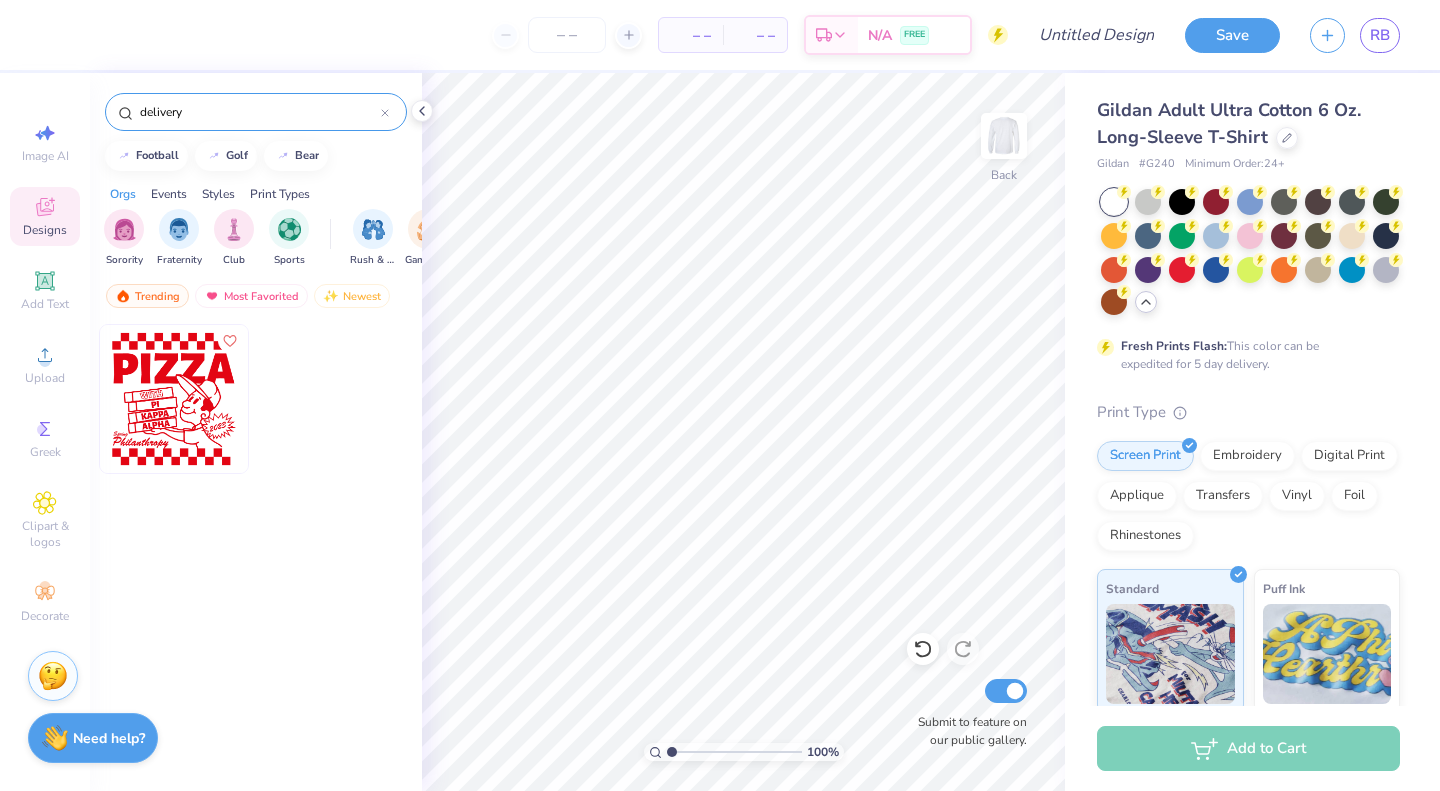 click at bounding box center [174, 399] 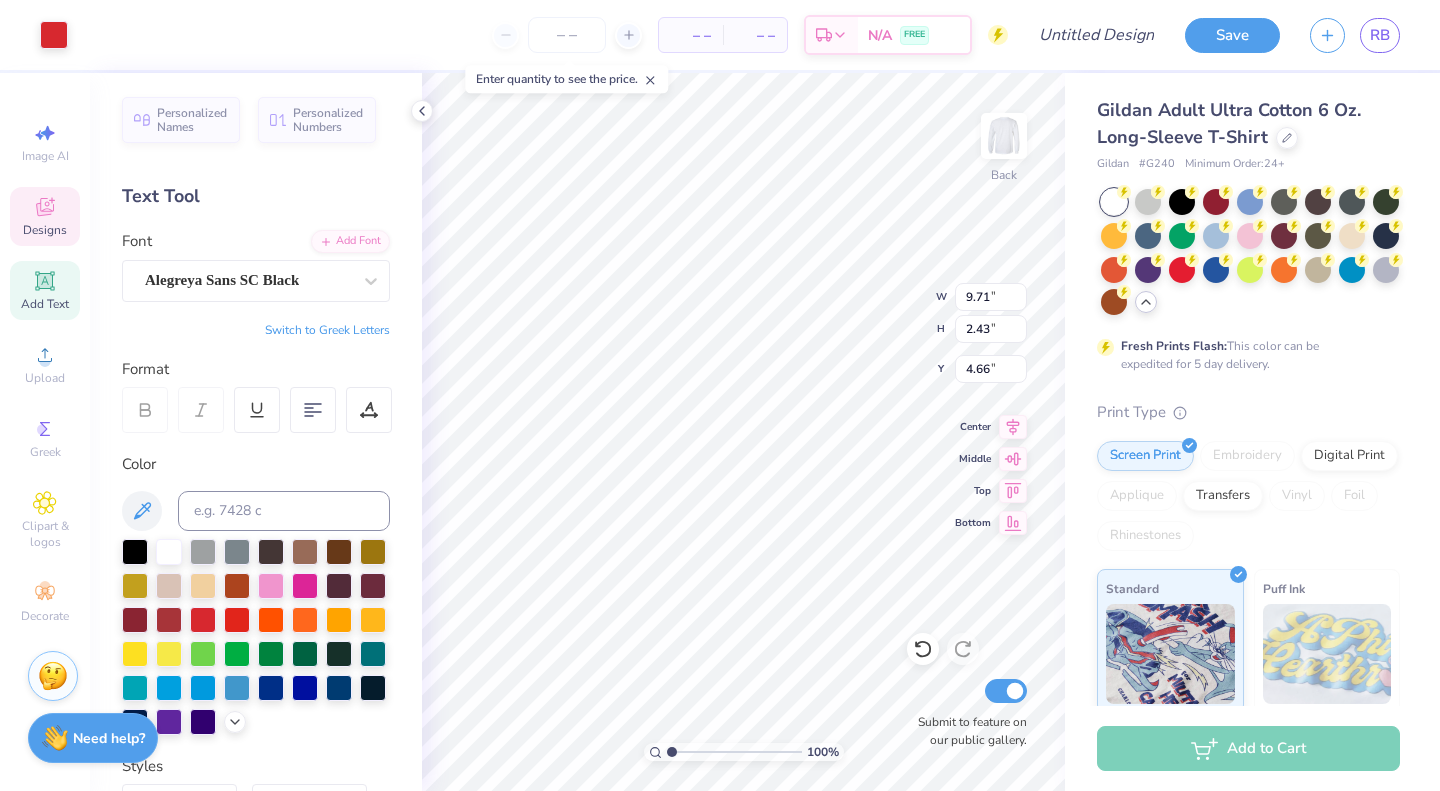 scroll, scrollTop: 16, scrollLeft: 2, axis: both 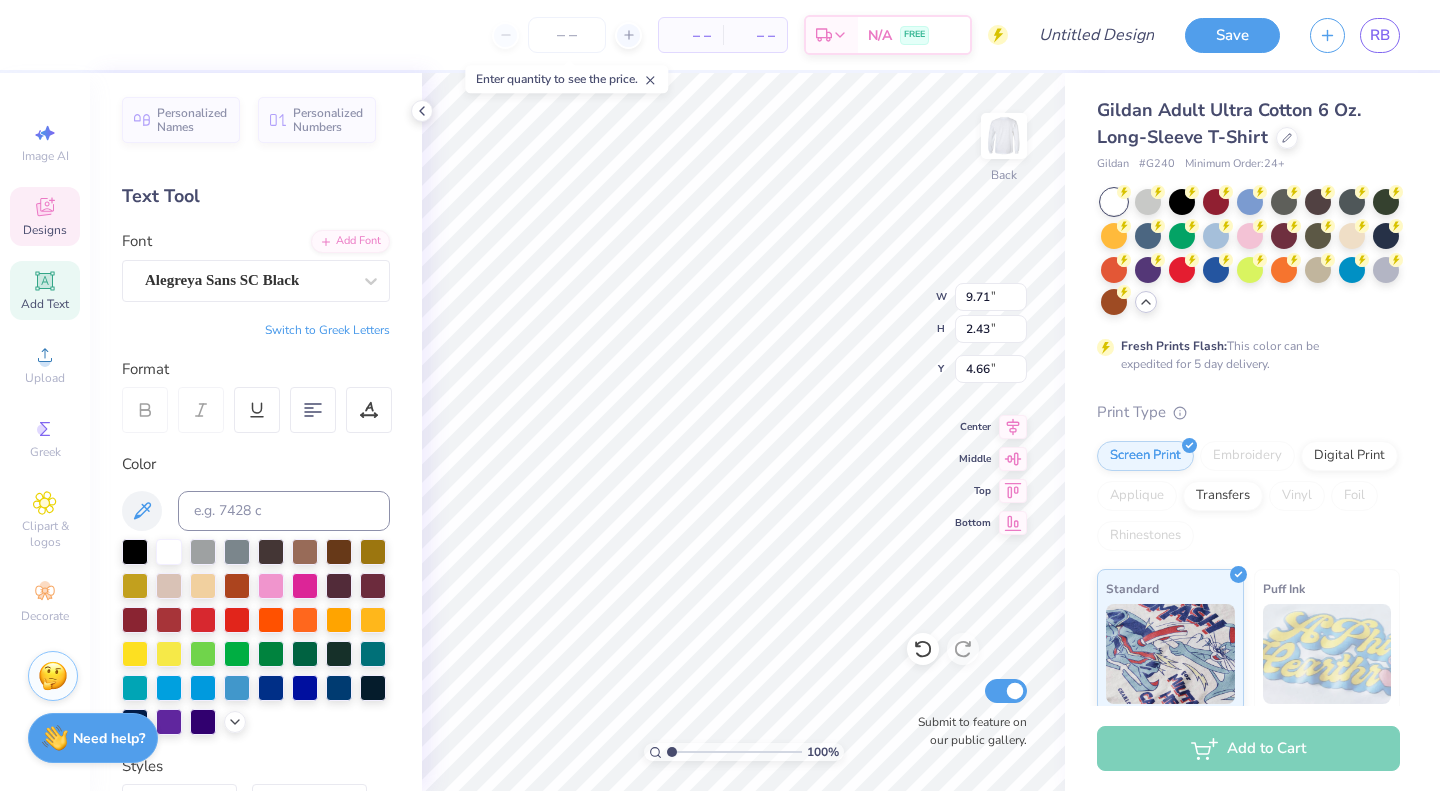 type on "D" 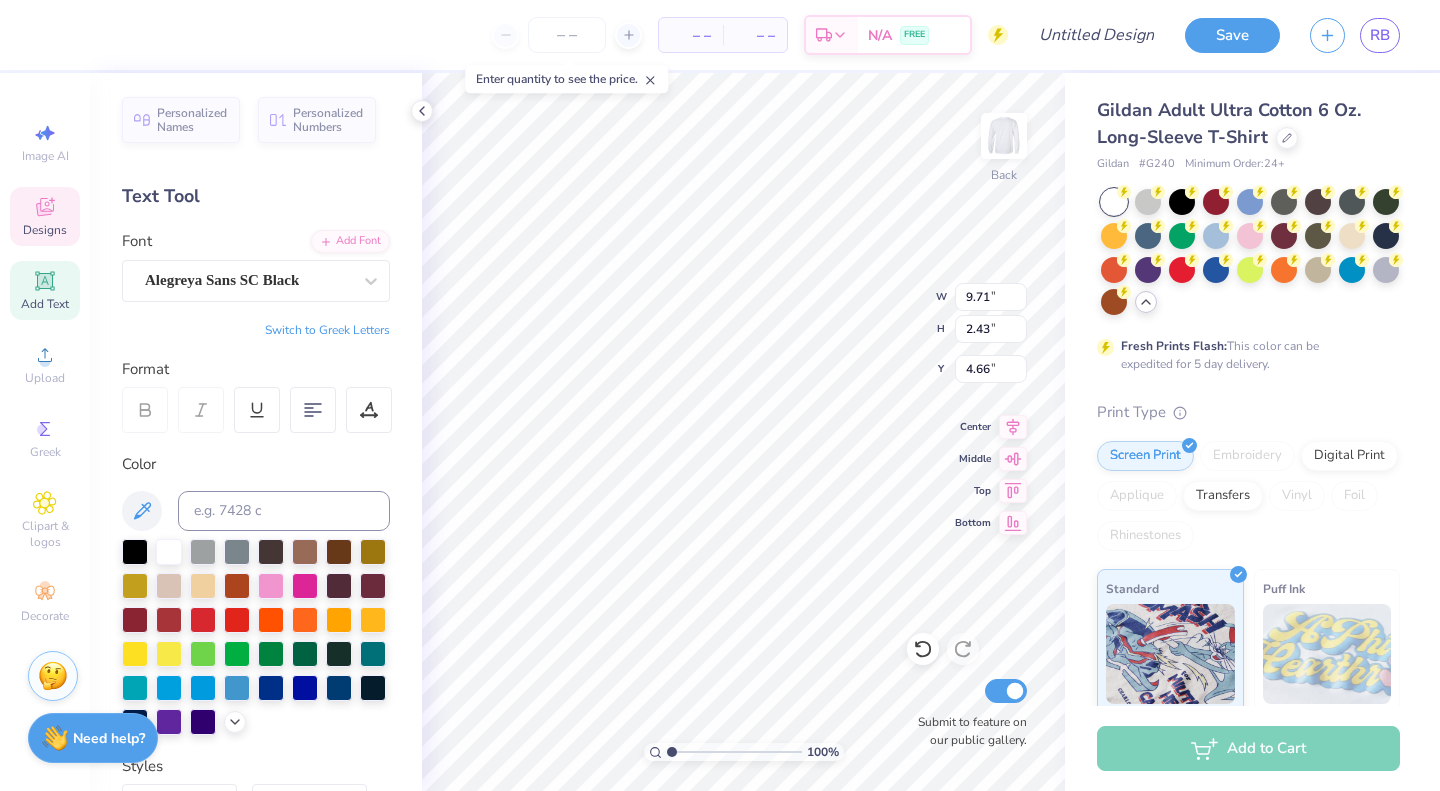 scroll, scrollTop: 16, scrollLeft: 3, axis: both 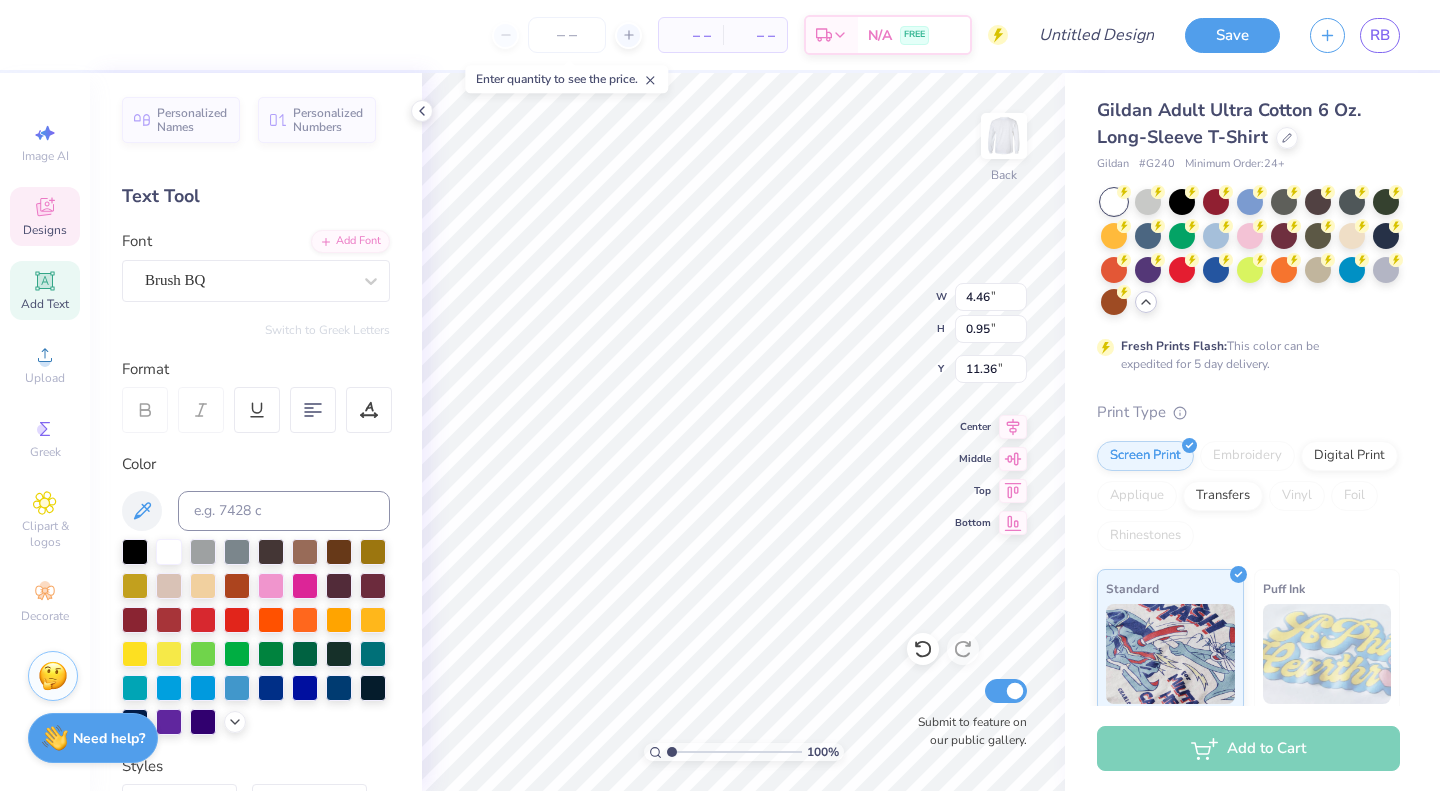 type on "4.46" 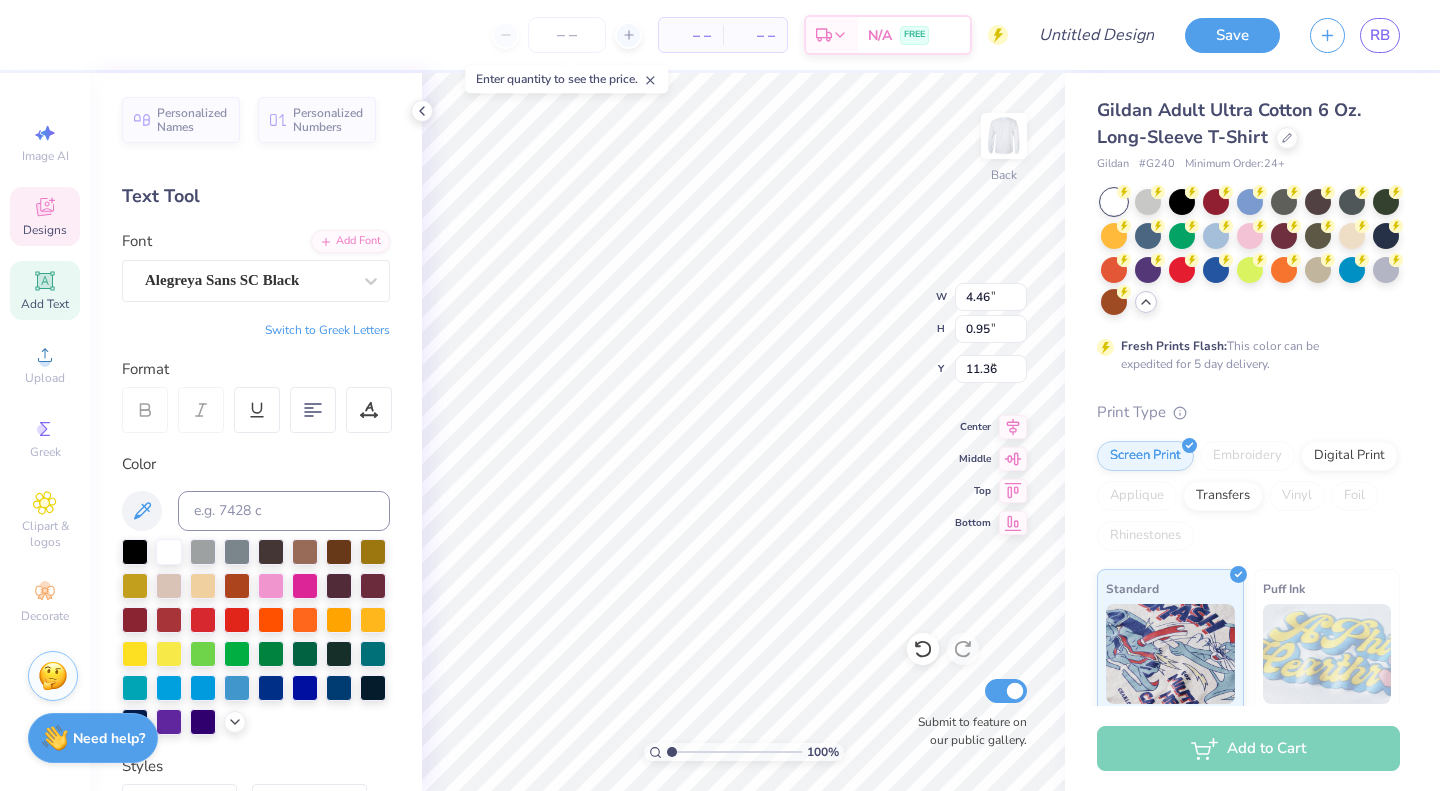 type on "9.40" 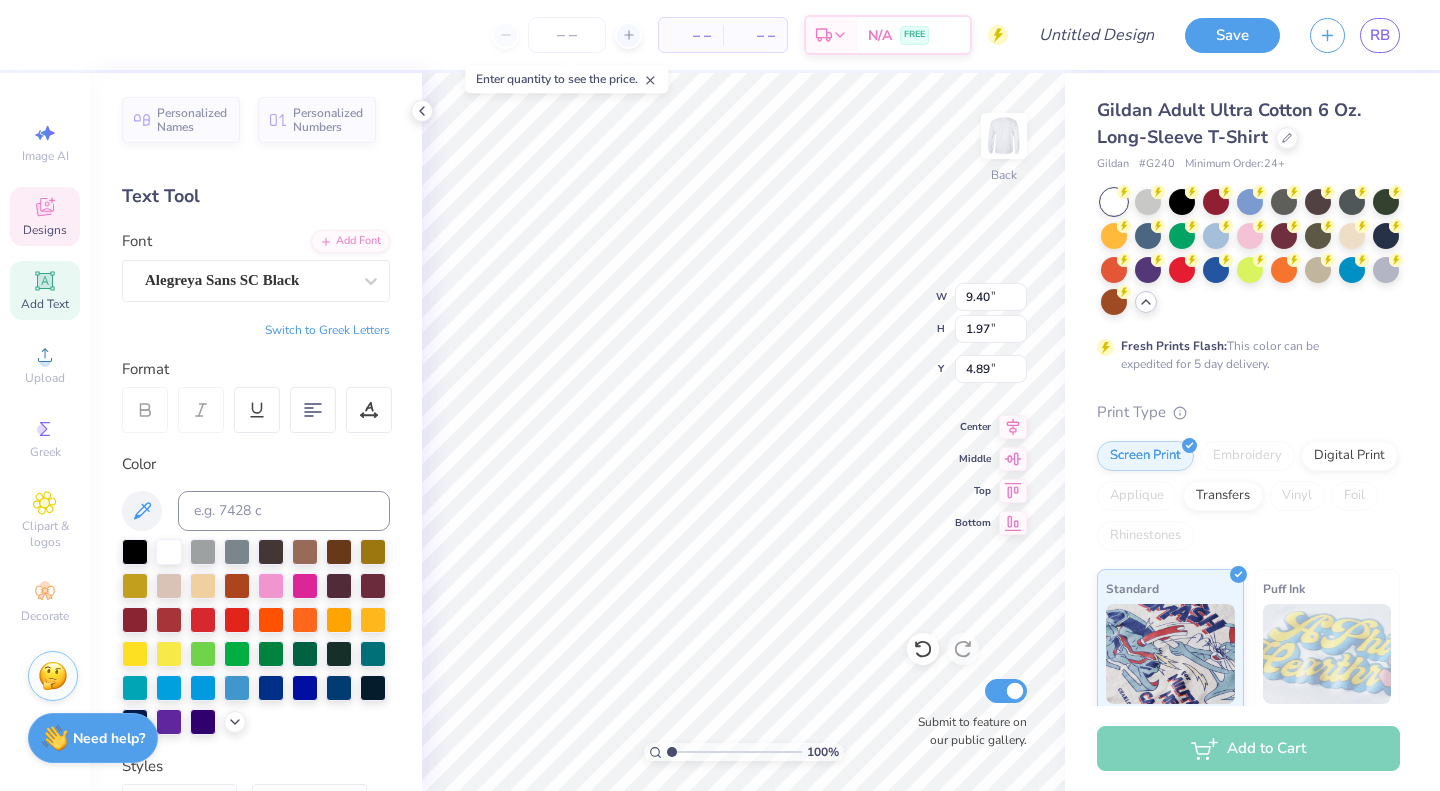 scroll, scrollTop: 16, scrollLeft: 2, axis: both 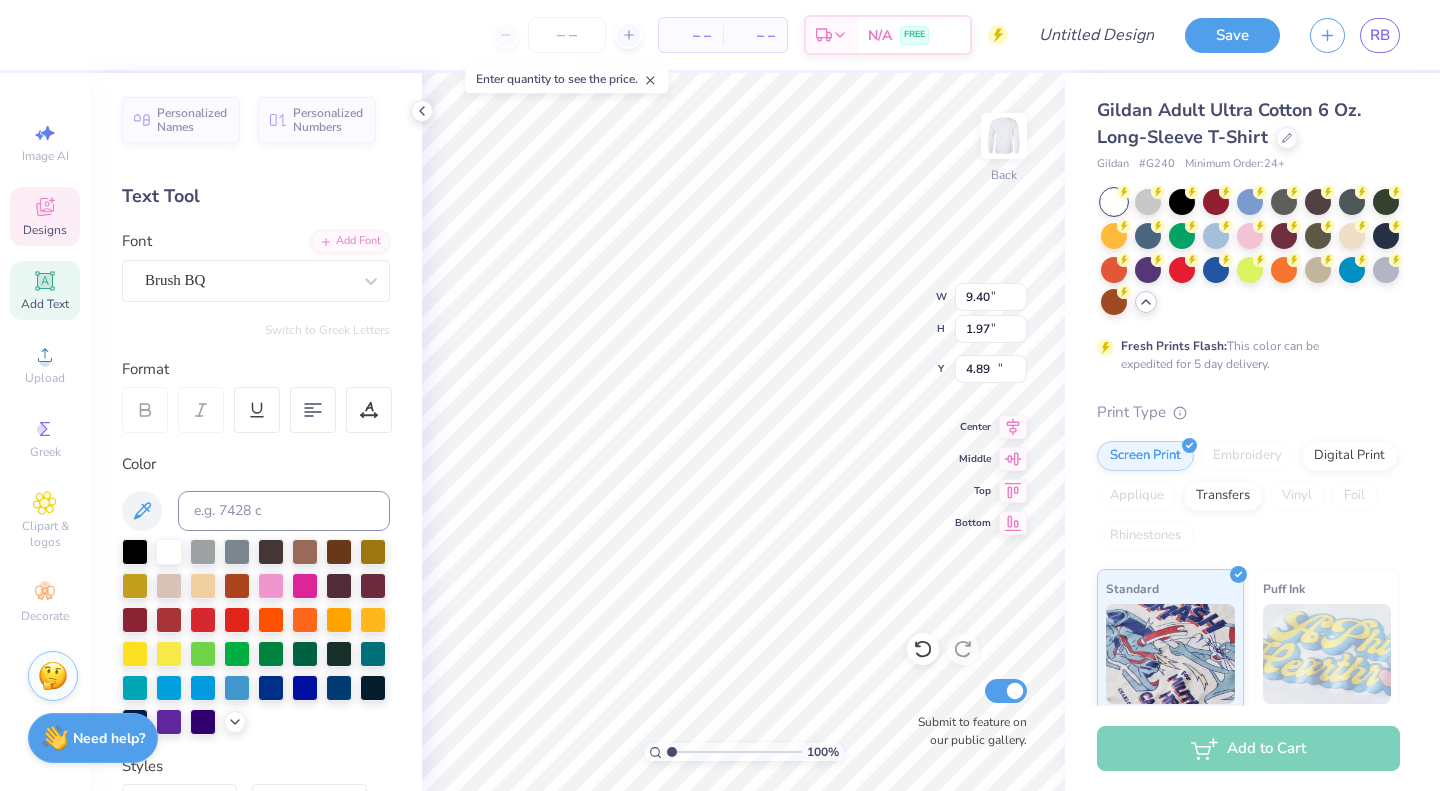 type on "4.46" 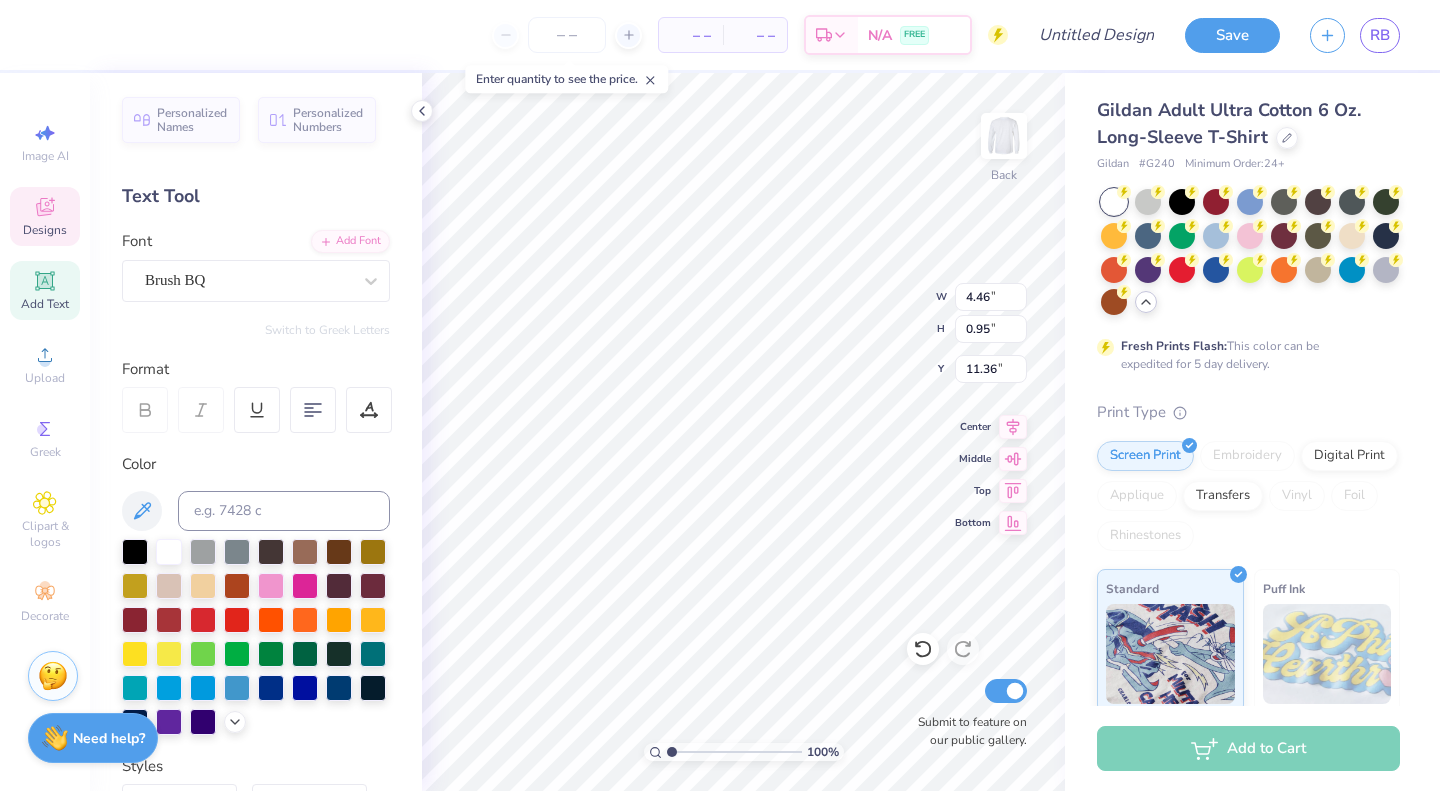 scroll, scrollTop: 16, scrollLeft: 2, axis: both 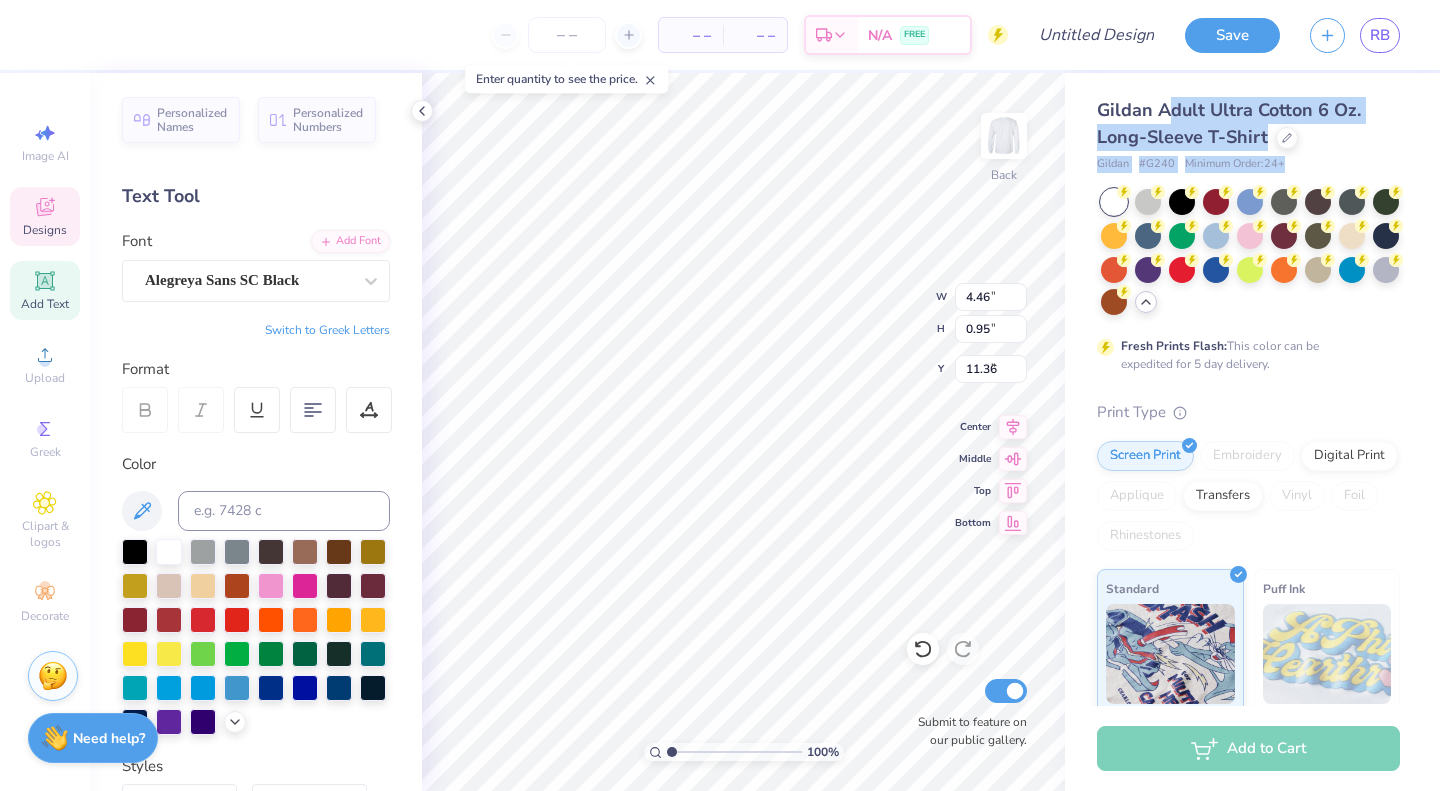 type on "9.40" 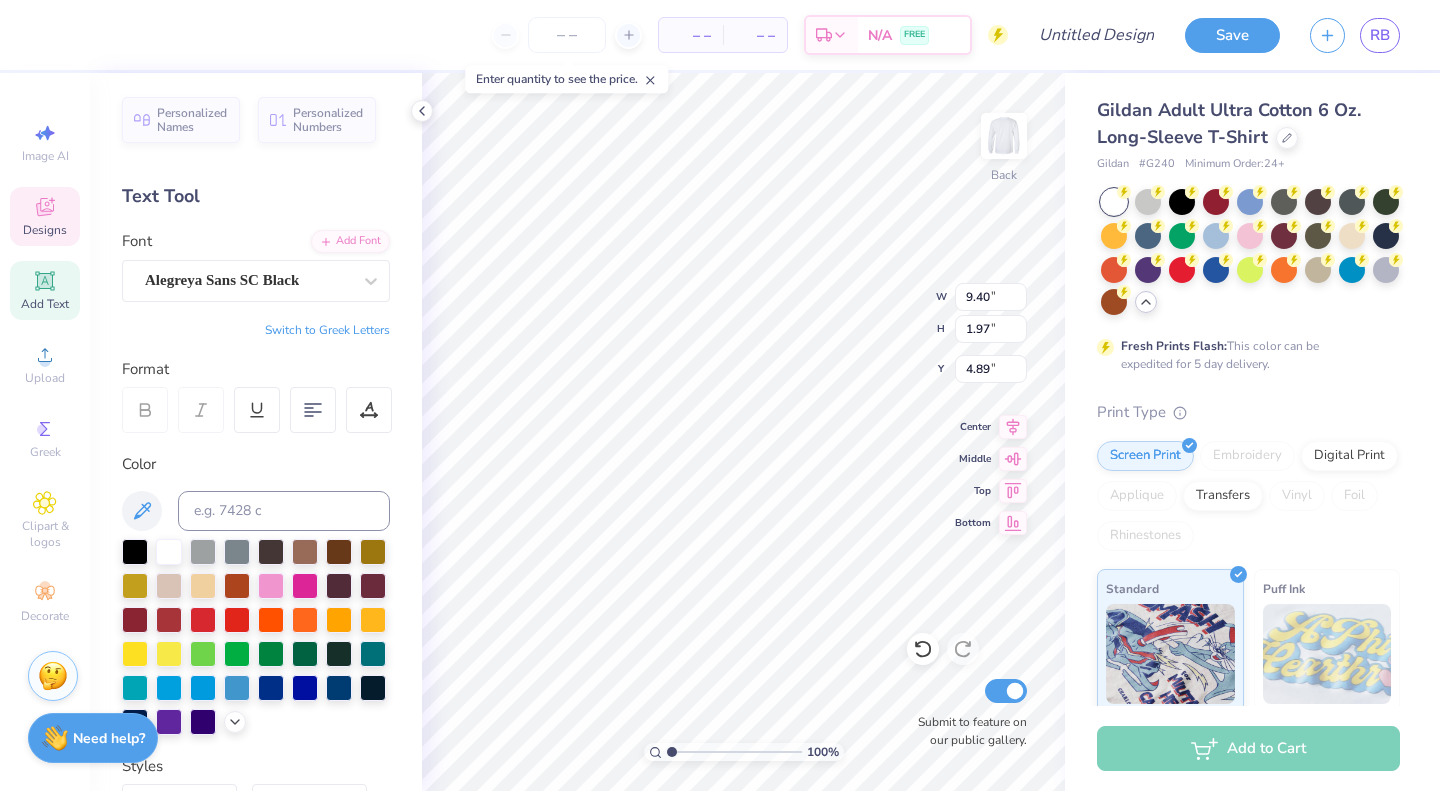 scroll, scrollTop: 16, scrollLeft: 3, axis: both 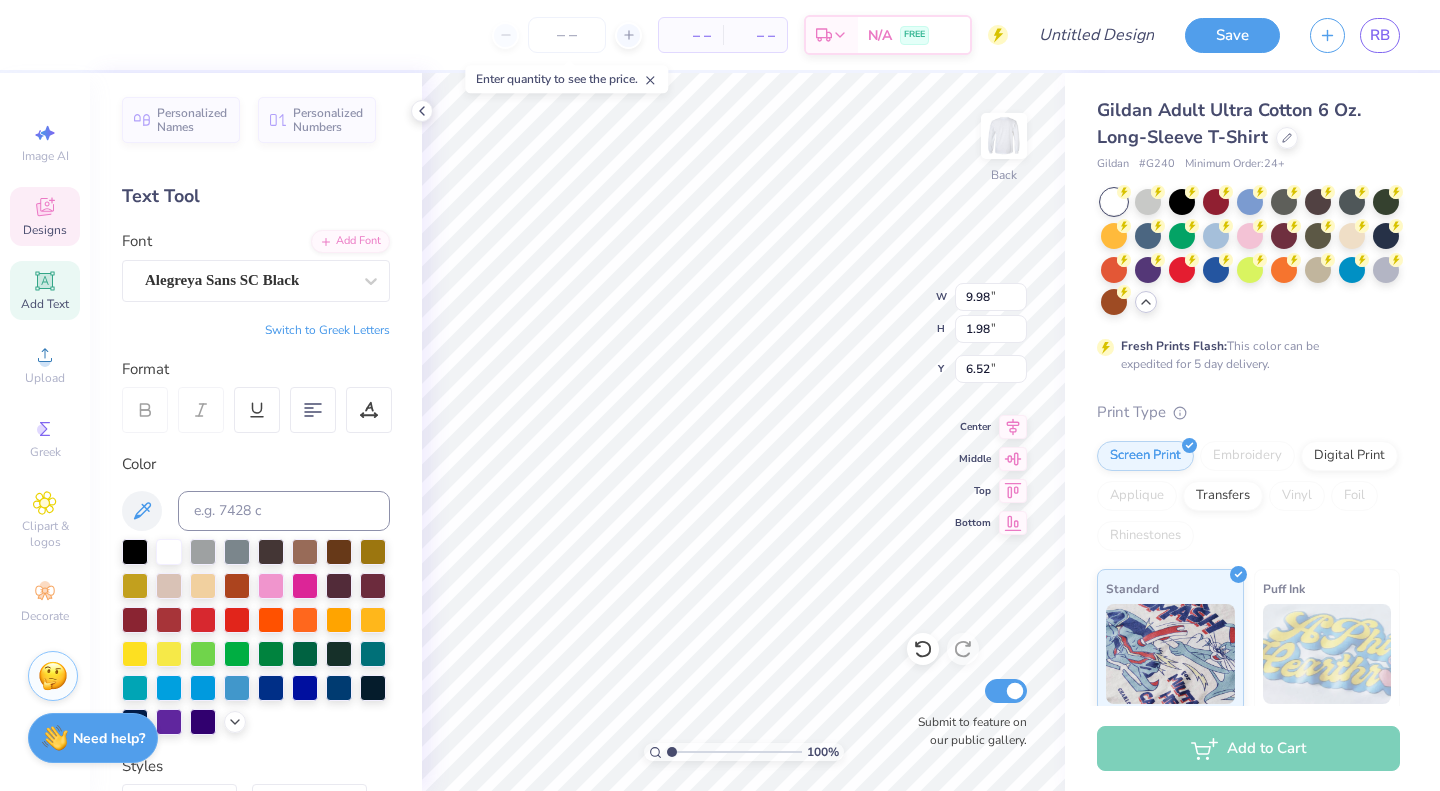 type on "6.52" 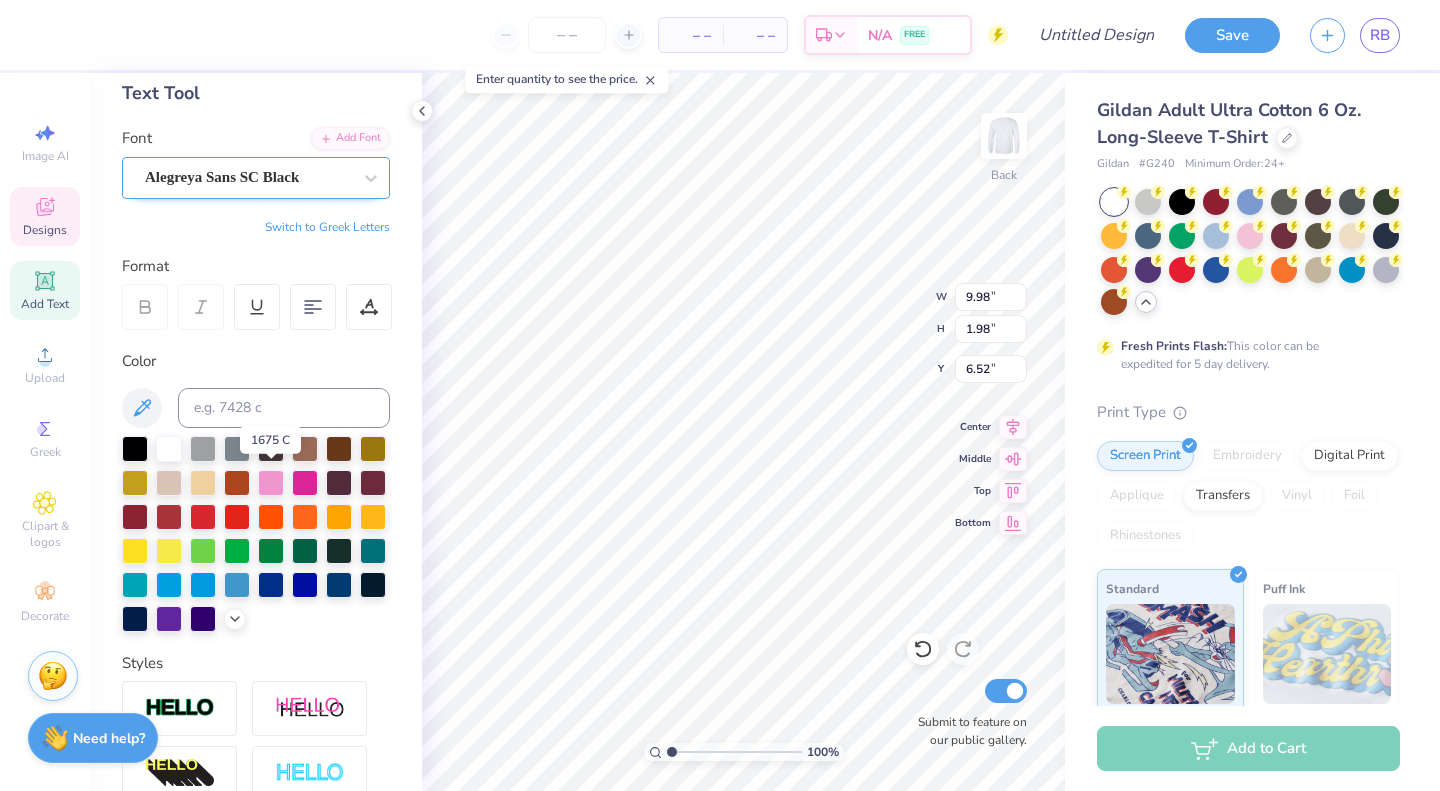 scroll, scrollTop: 101, scrollLeft: 0, axis: vertical 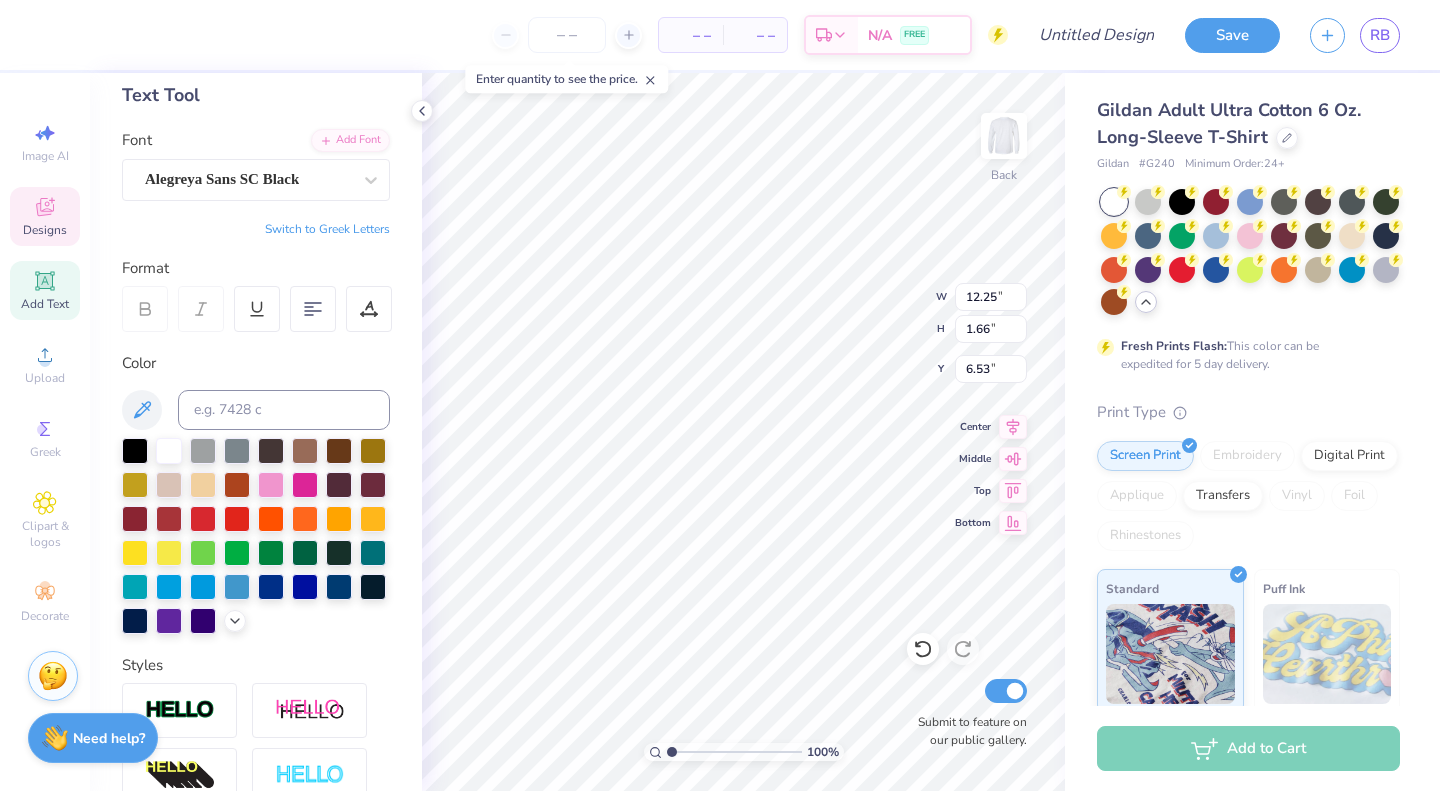type on "12.25" 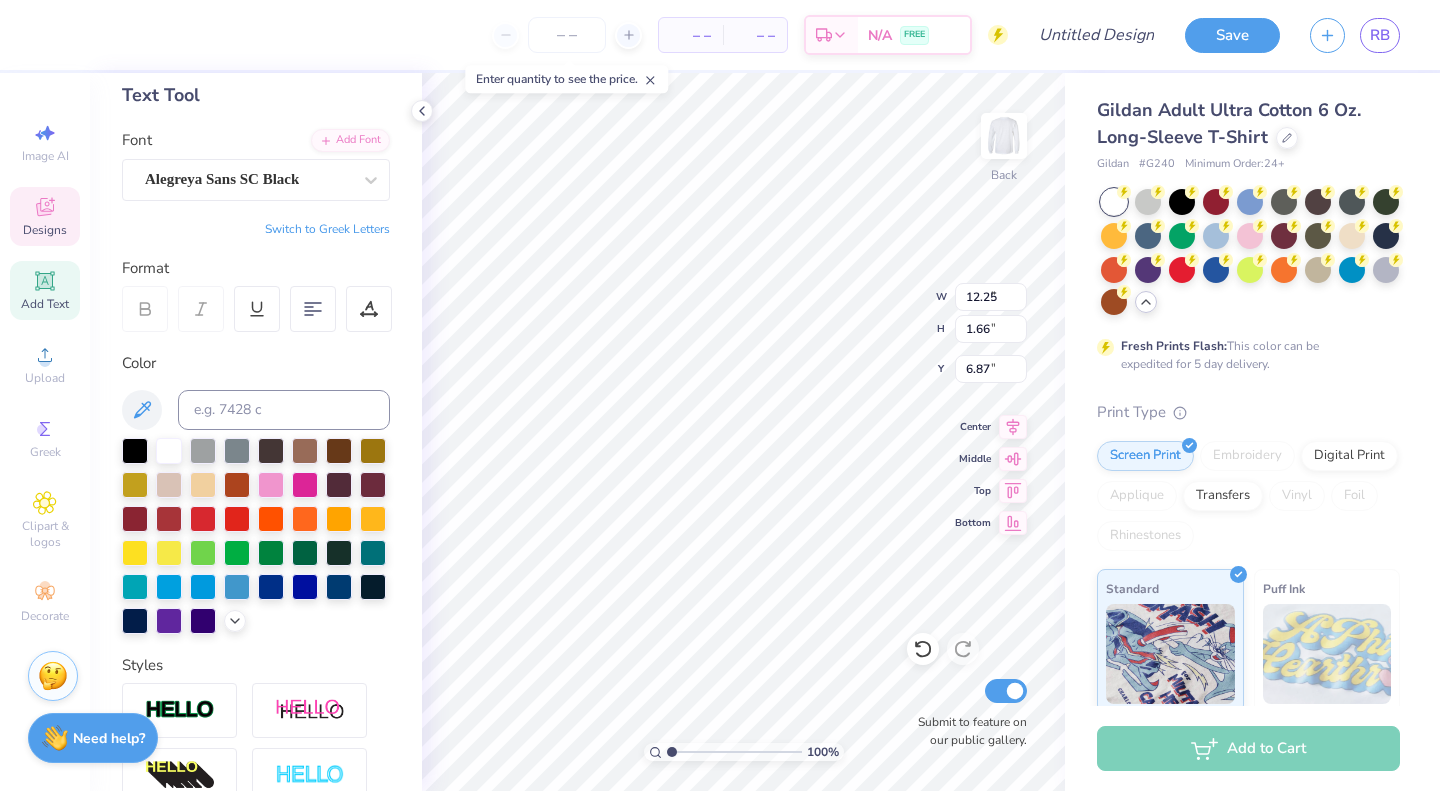 type on "9.69" 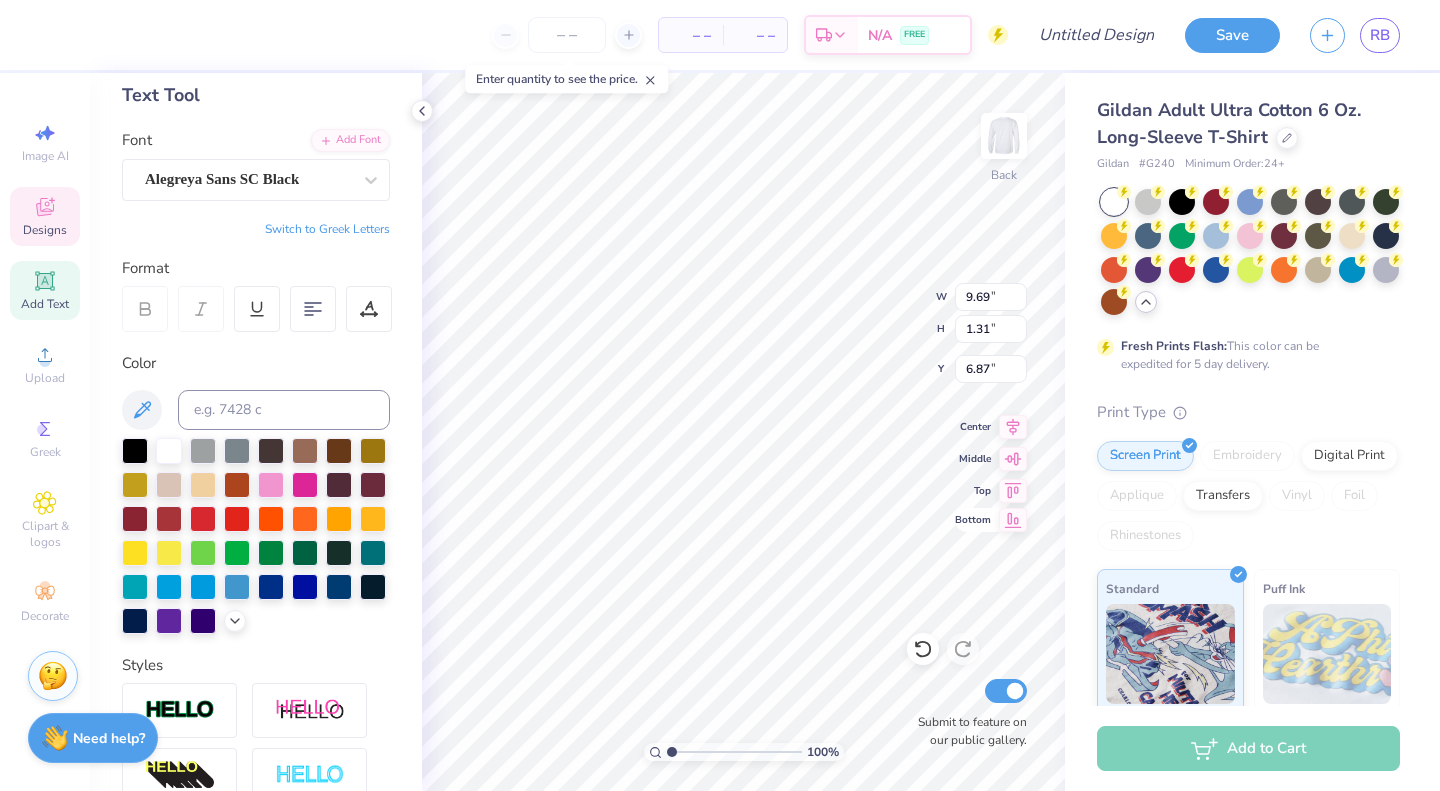 click 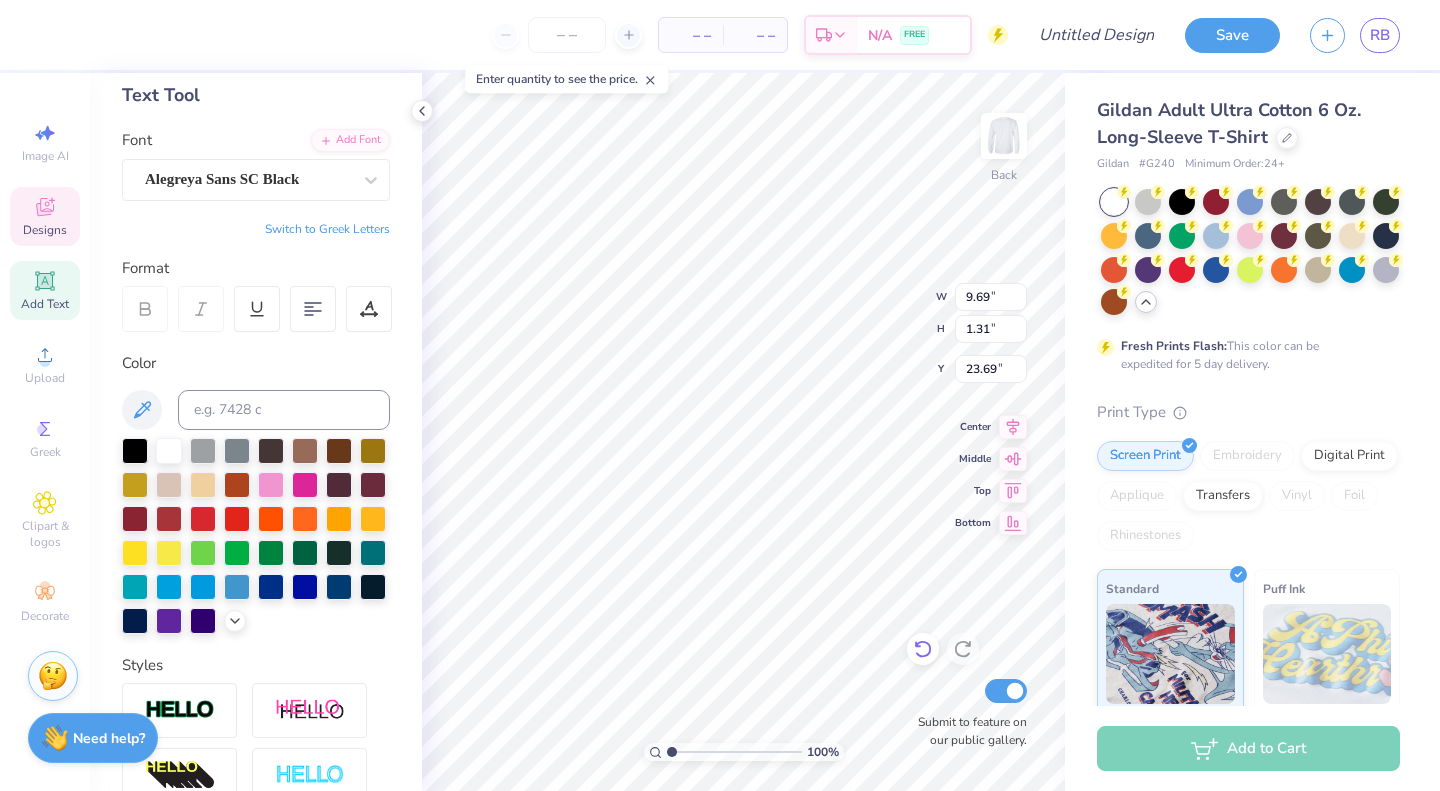 click 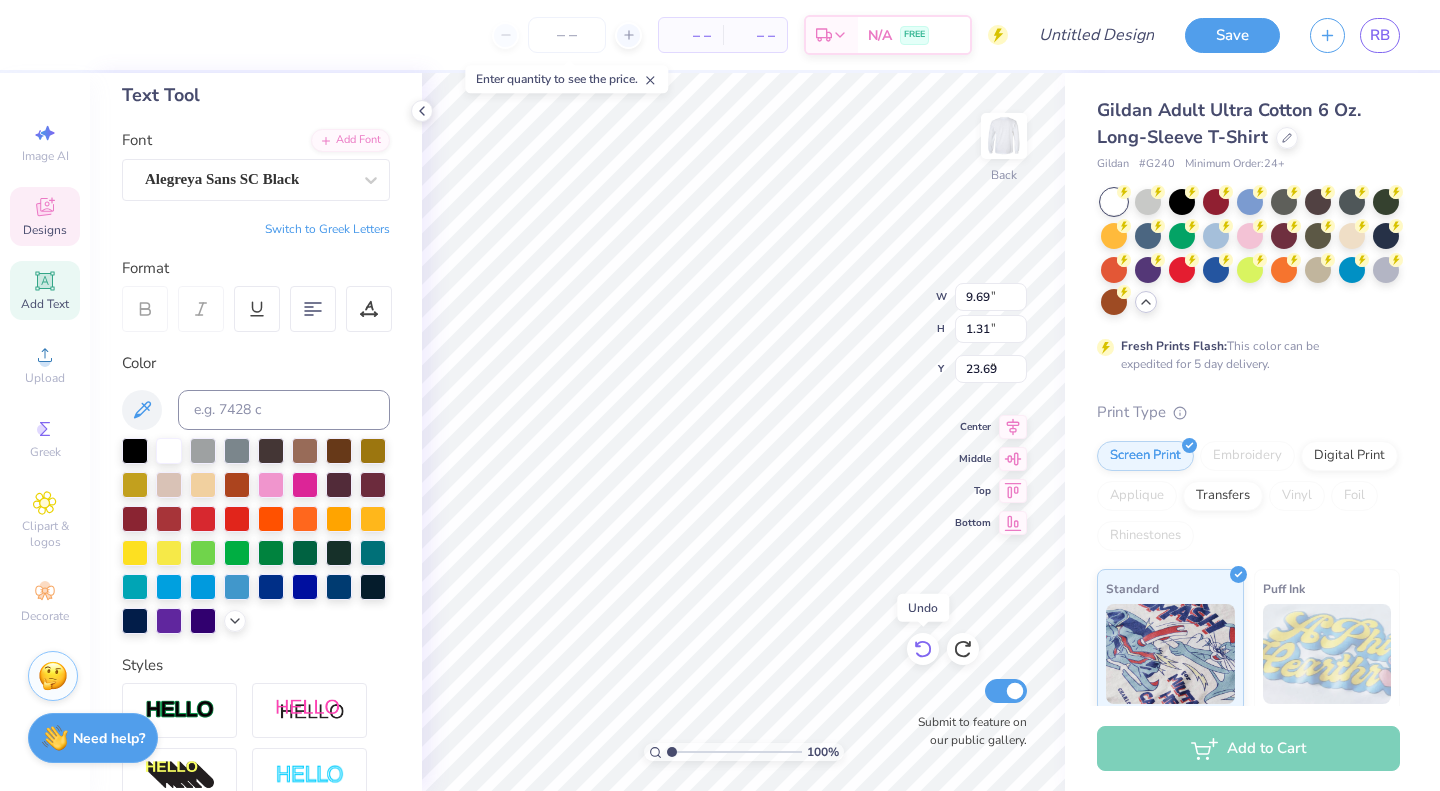 type on "6.87" 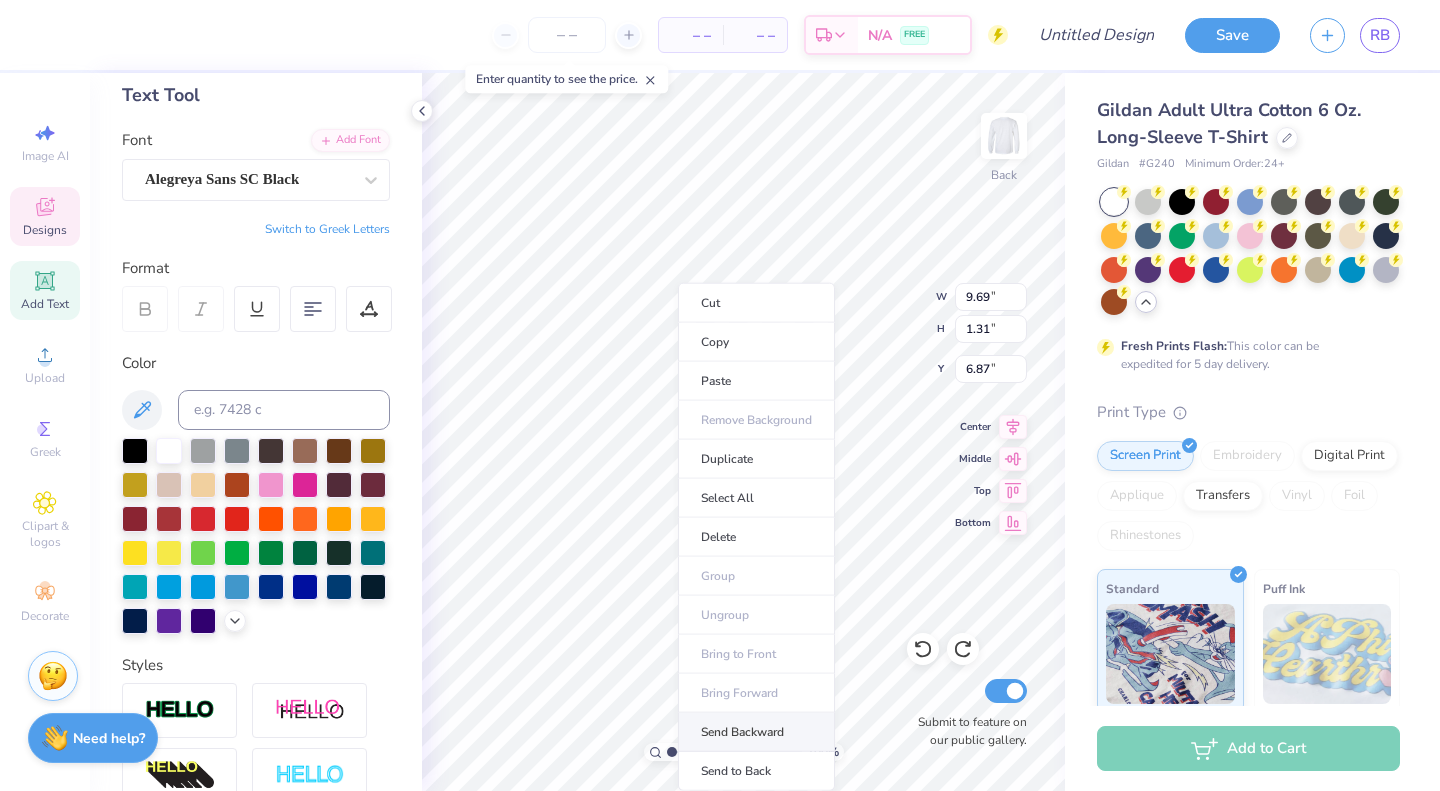 click on "Send Backward" at bounding box center (756, 732) 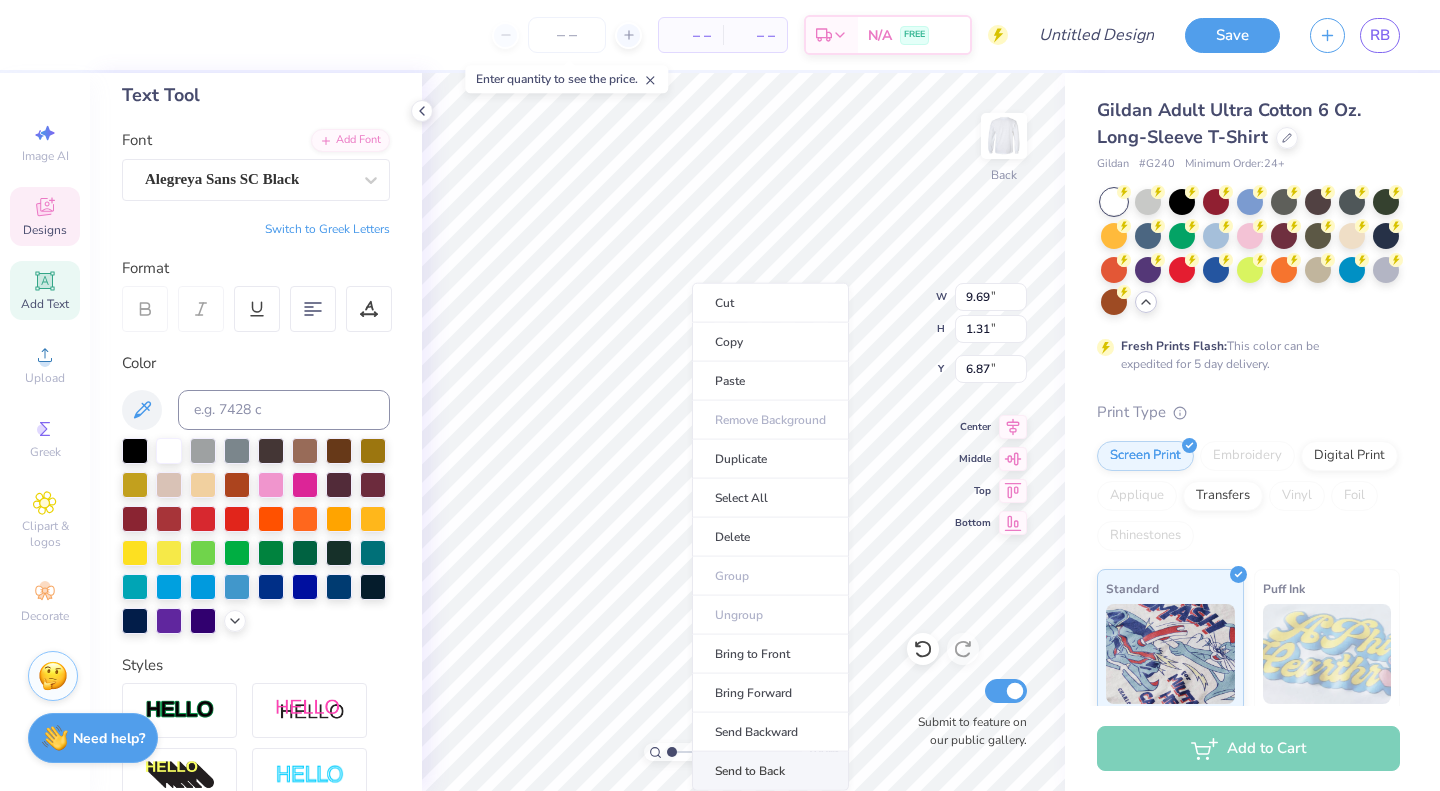click on "Send to Back" at bounding box center [770, 771] 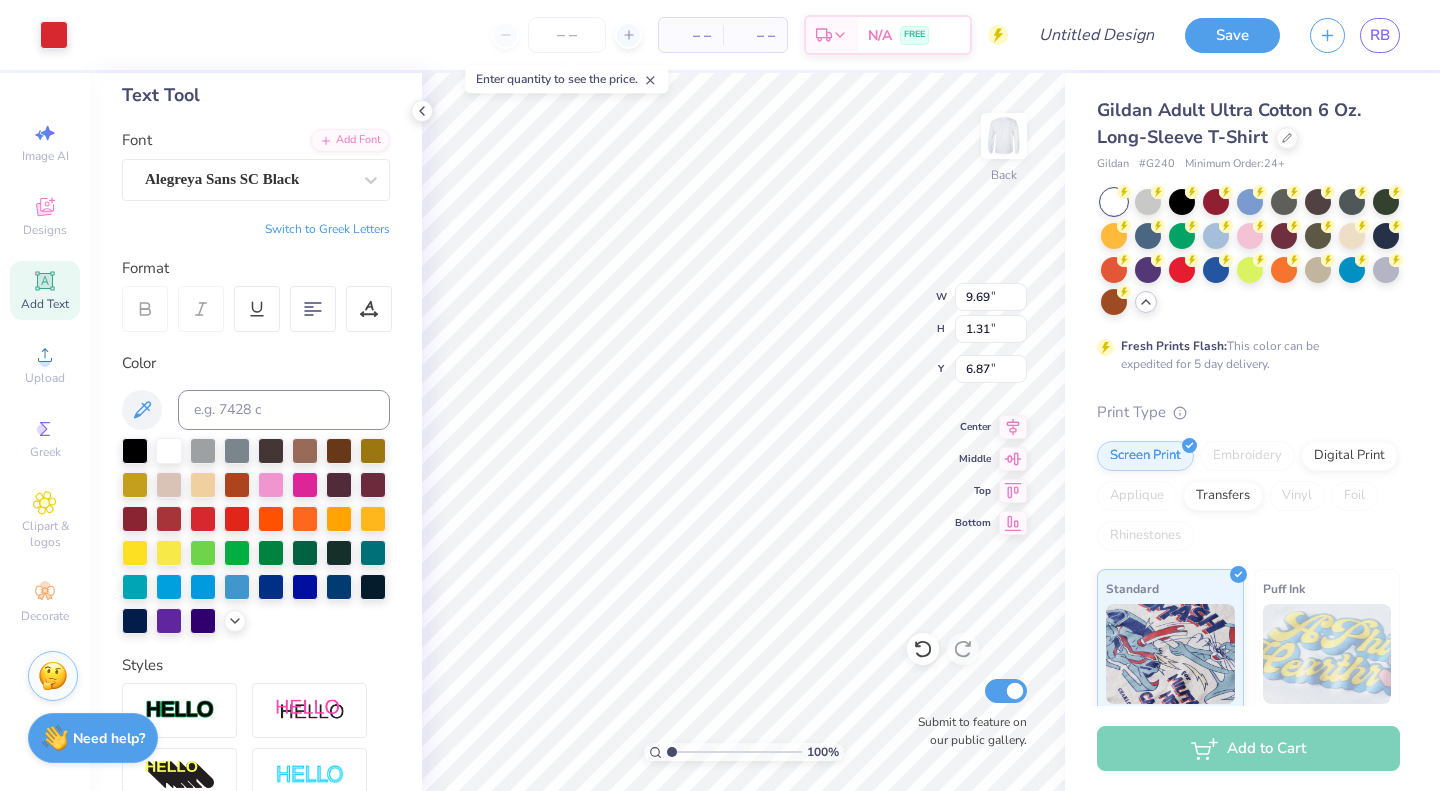 type on "9.98" 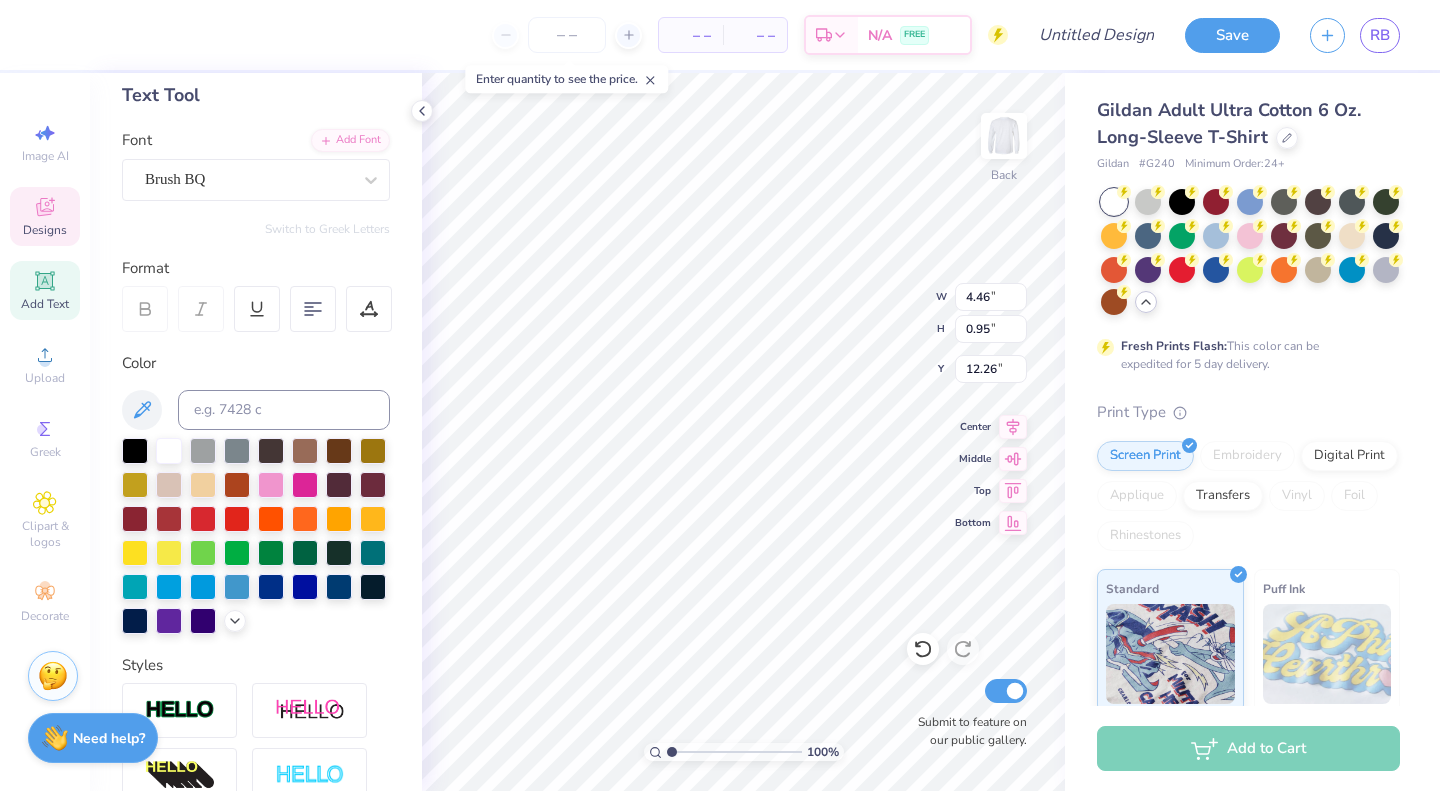 scroll, scrollTop: 16, scrollLeft: 6, axis: both 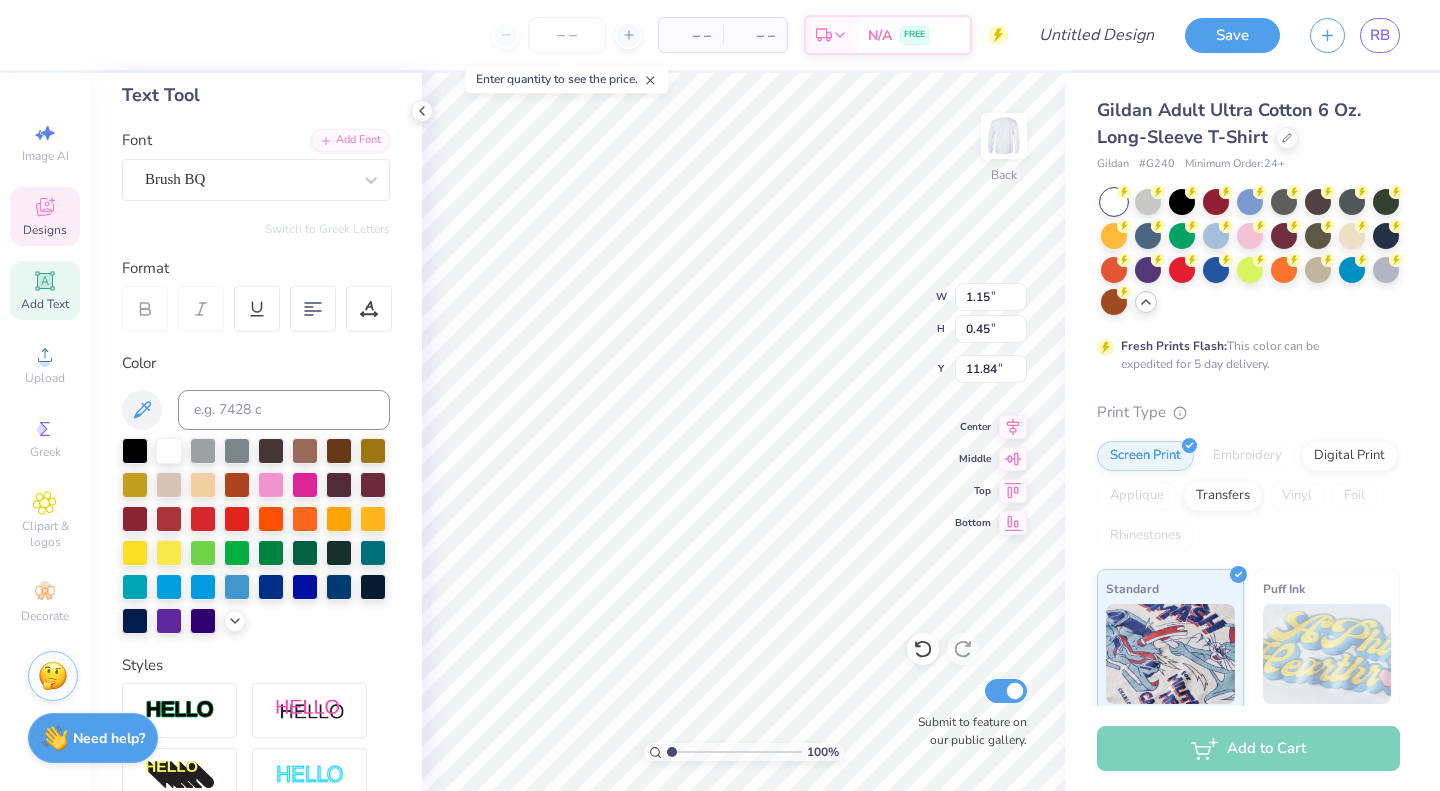 type on "1.15" 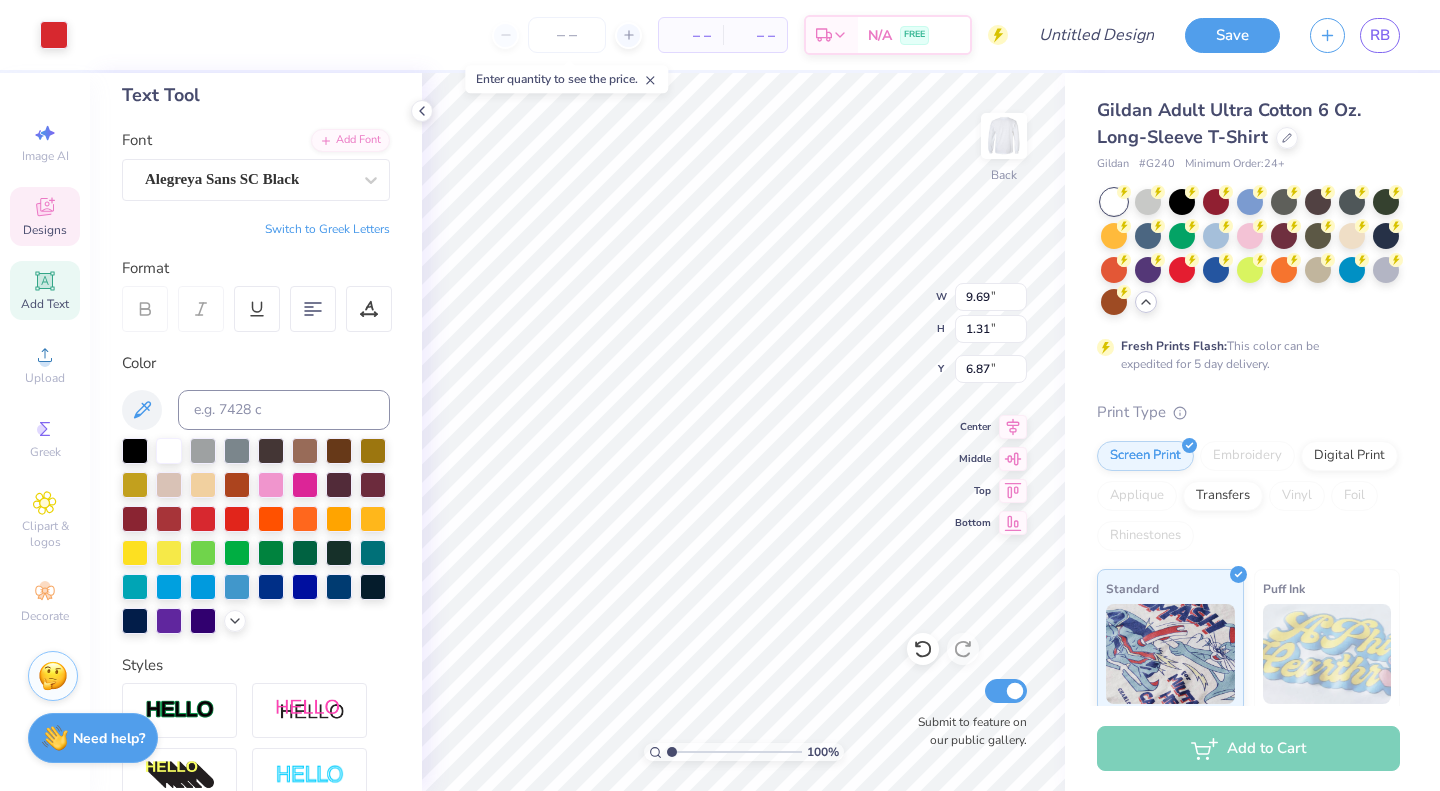scroll, scrollTop: 16, scrollLeft: 2, axis: both 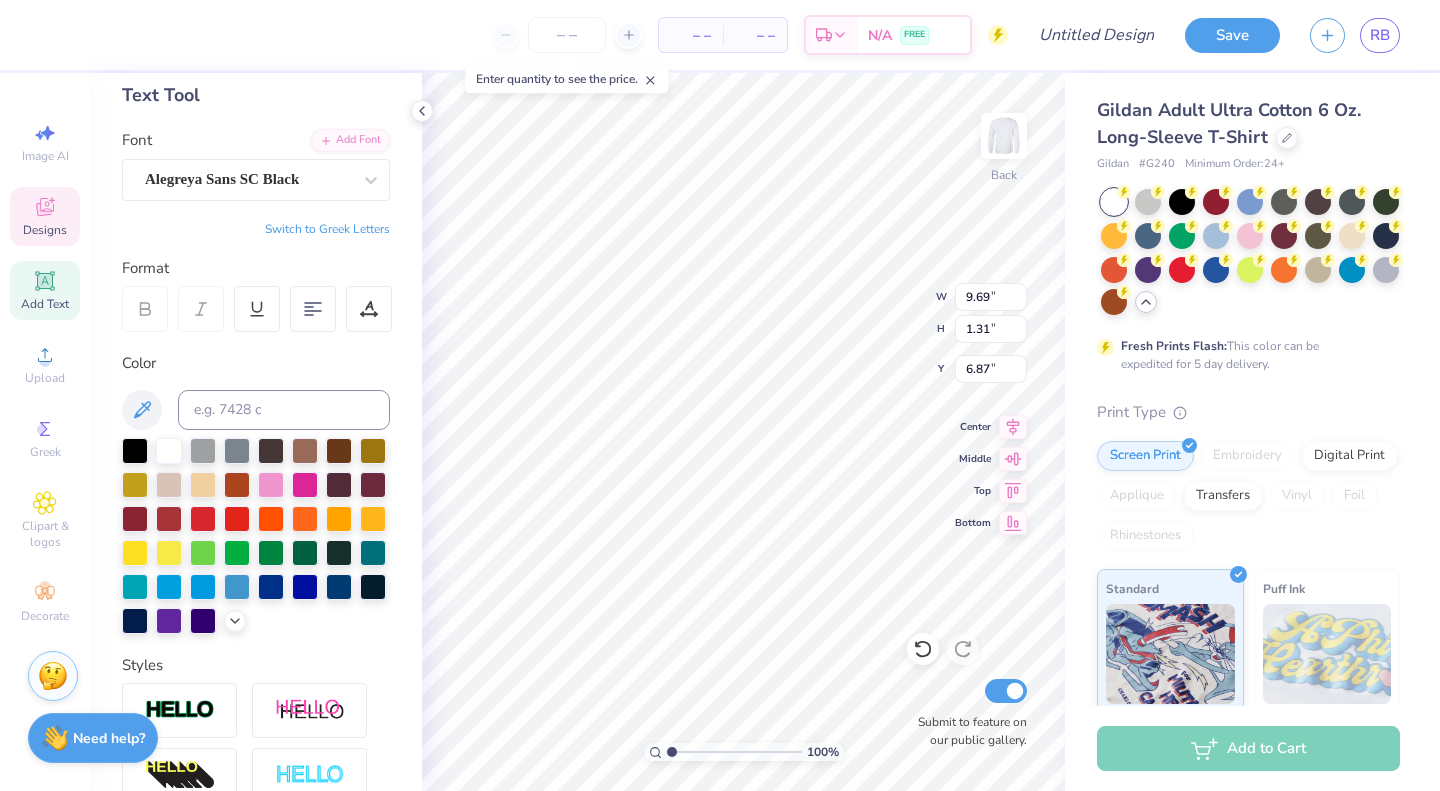 type on "tracking?" 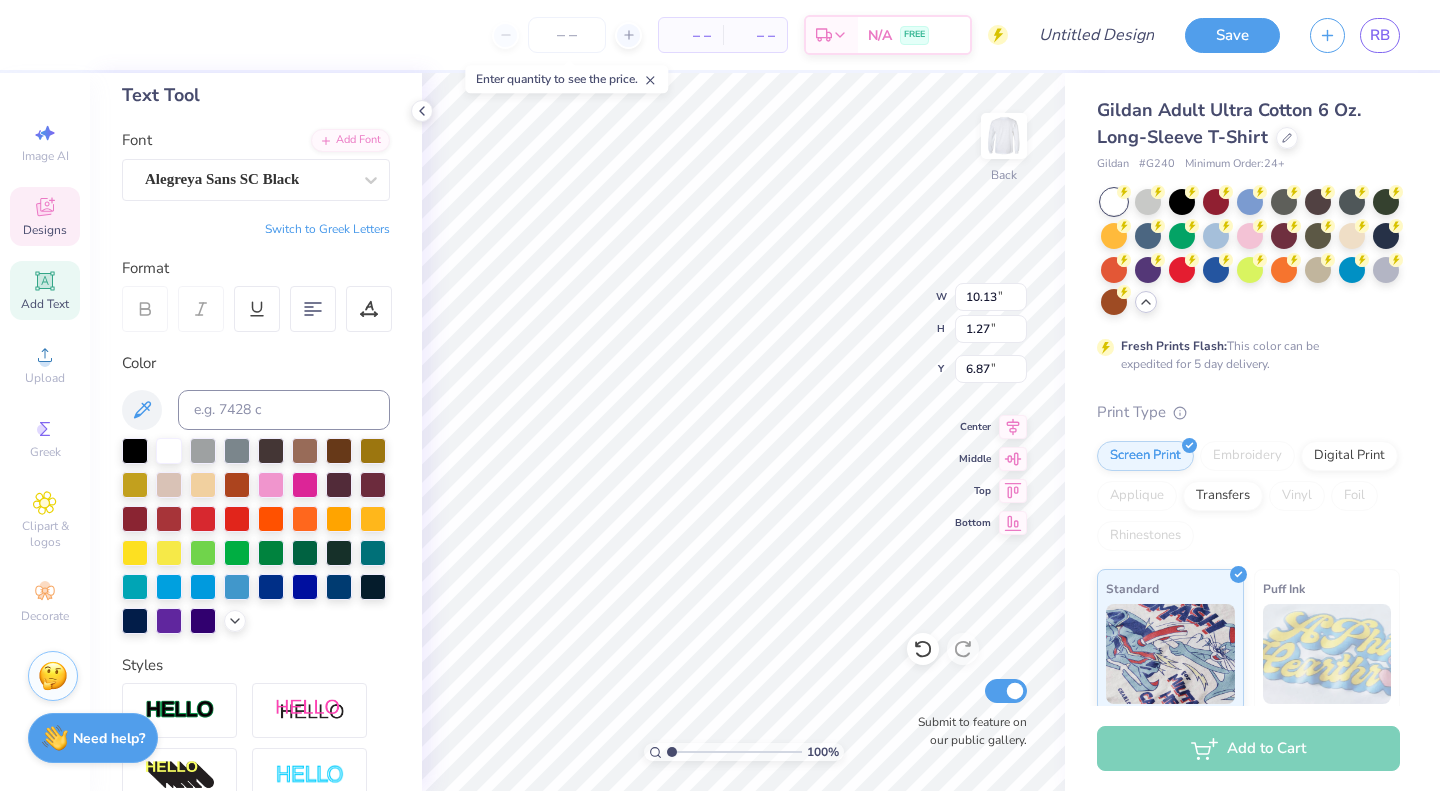 type on "10.13" 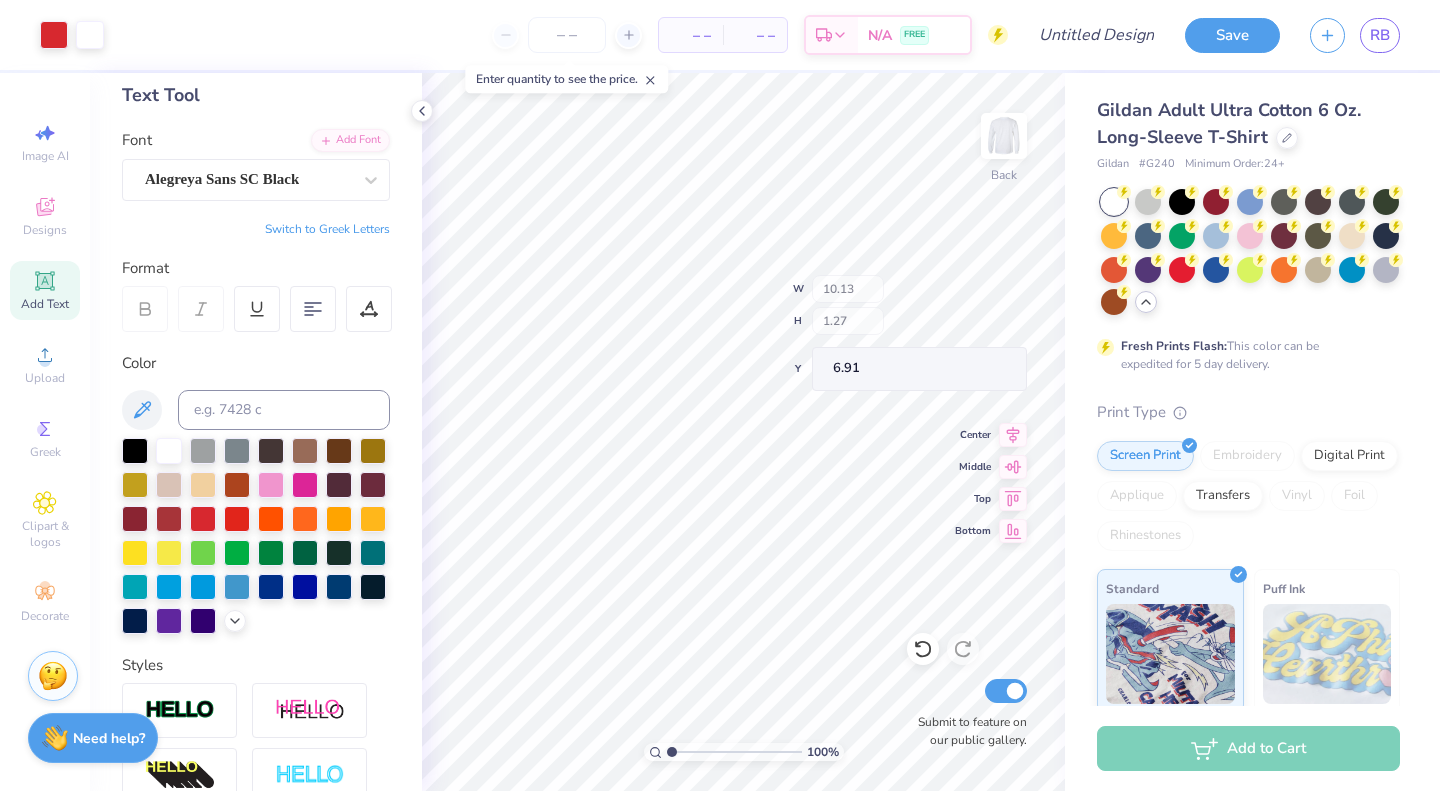 type on "9.81" 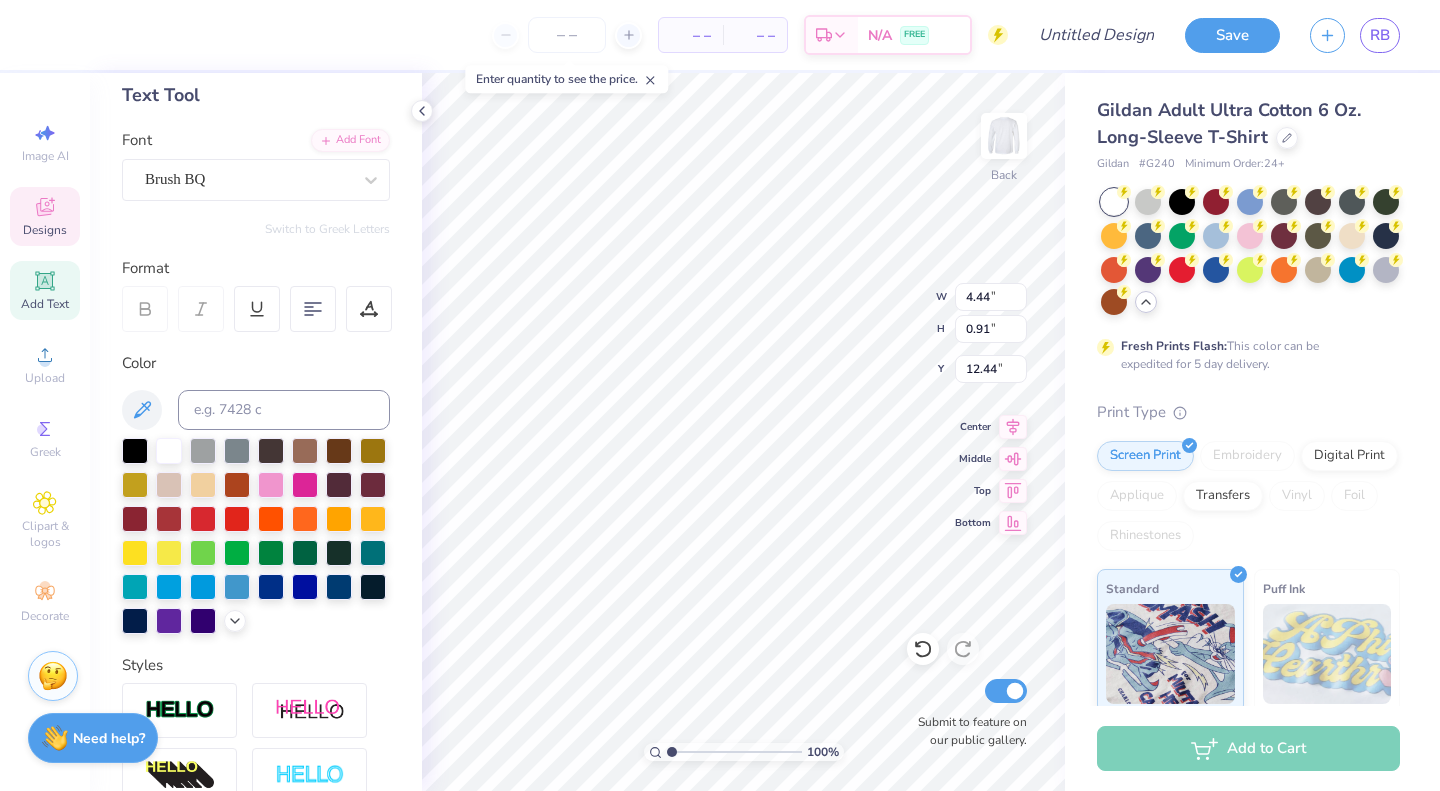 scroll, scrollTop: 16, scrollLeft: 2, axis: both 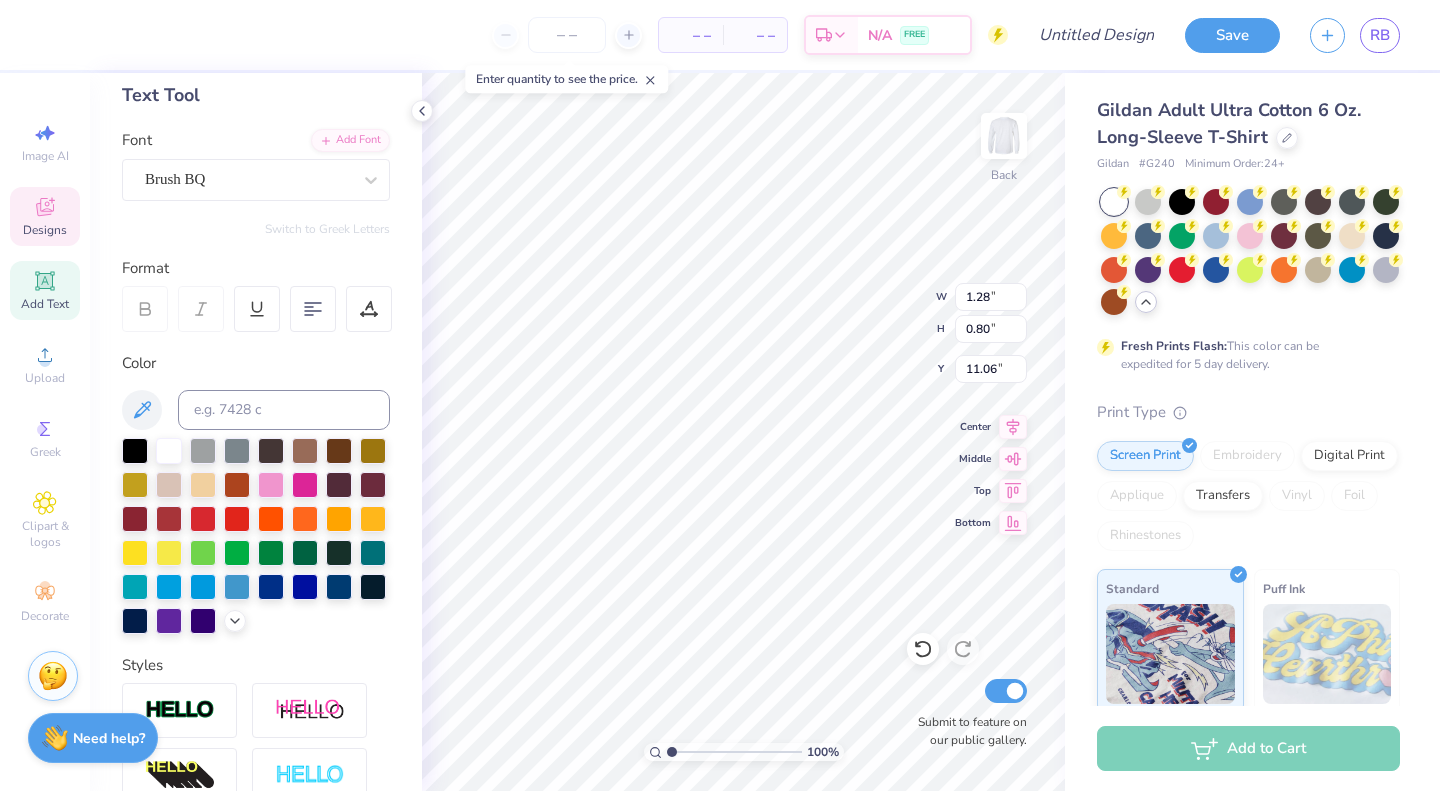 type on "1.28" 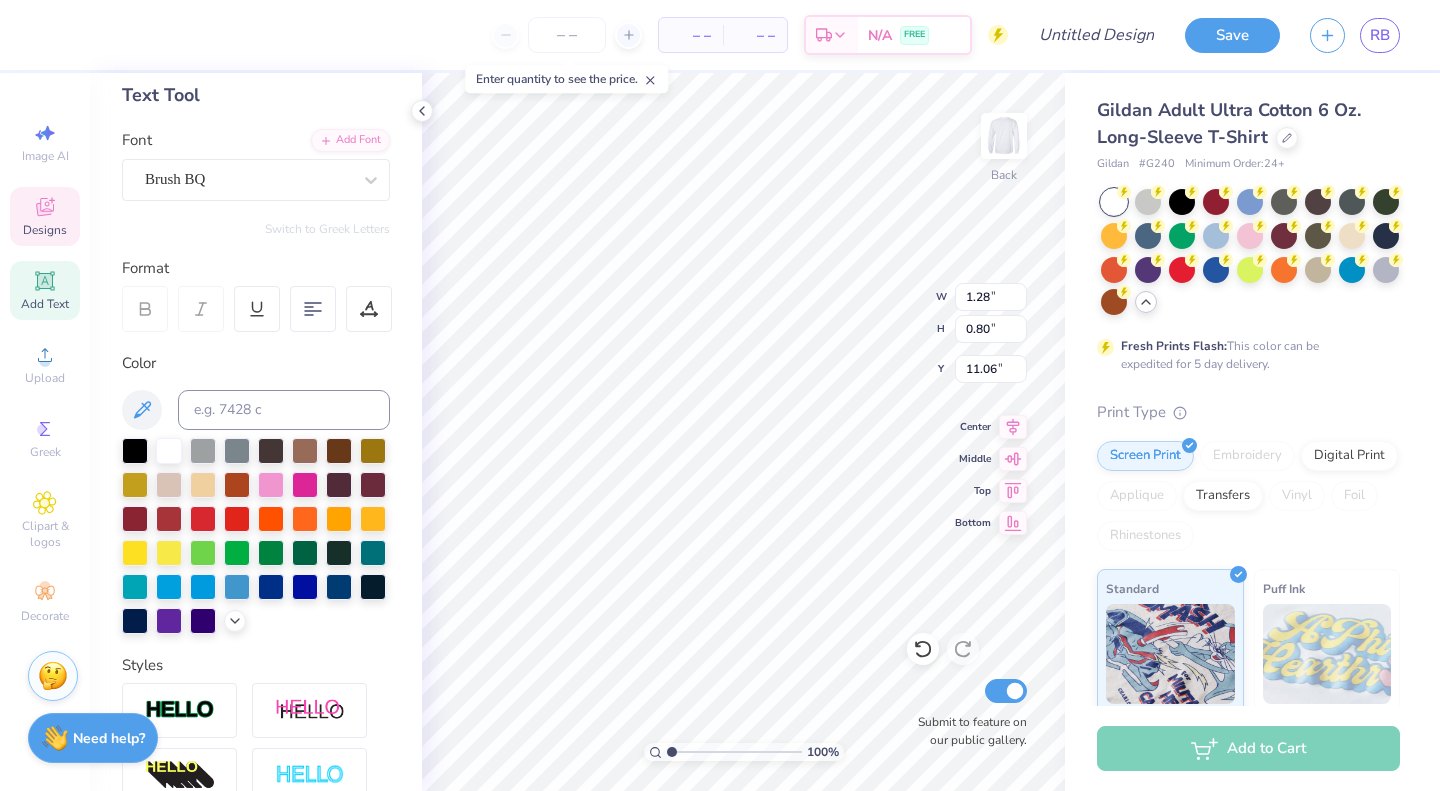 type on "3" 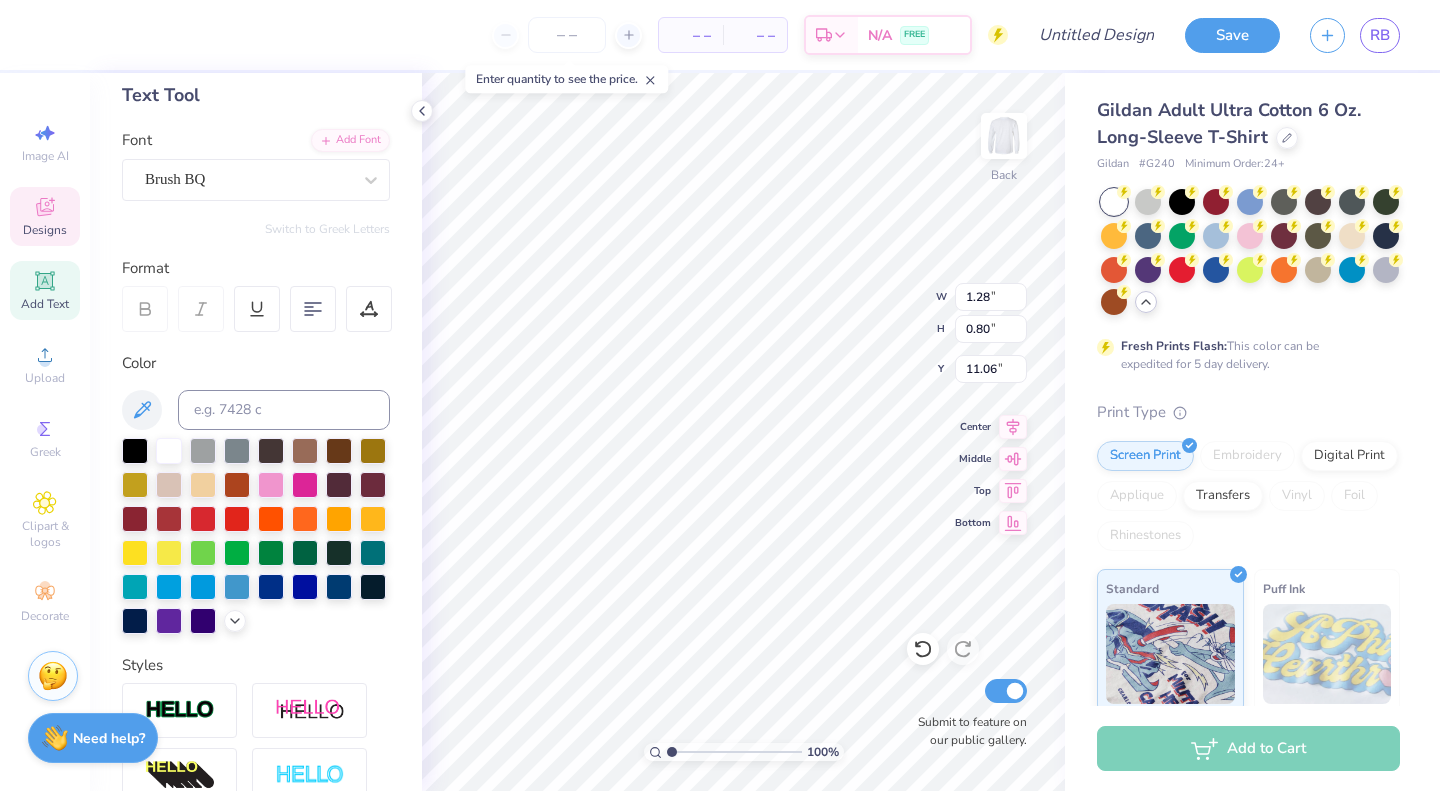 type 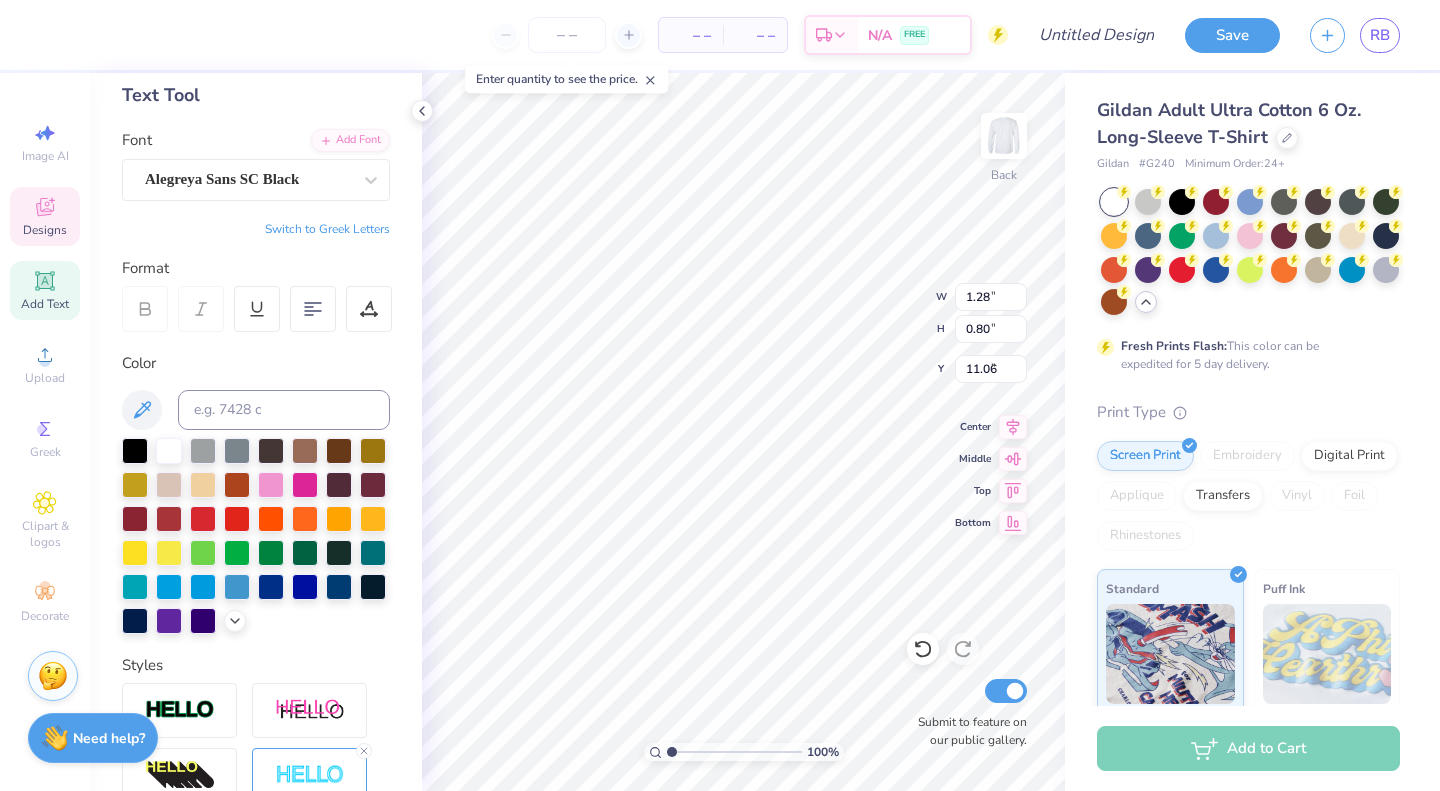 type on "1.87" 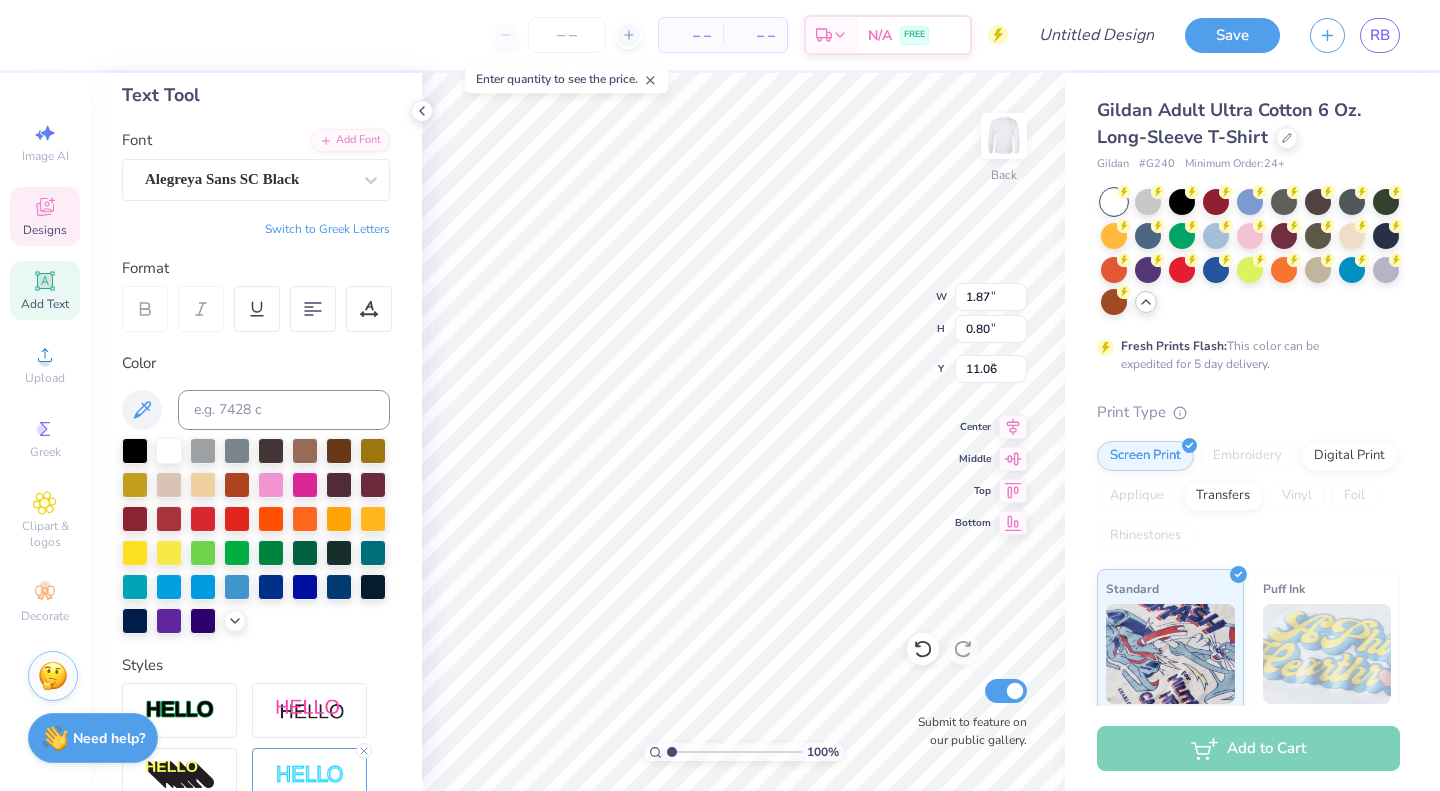 type on "0.74" 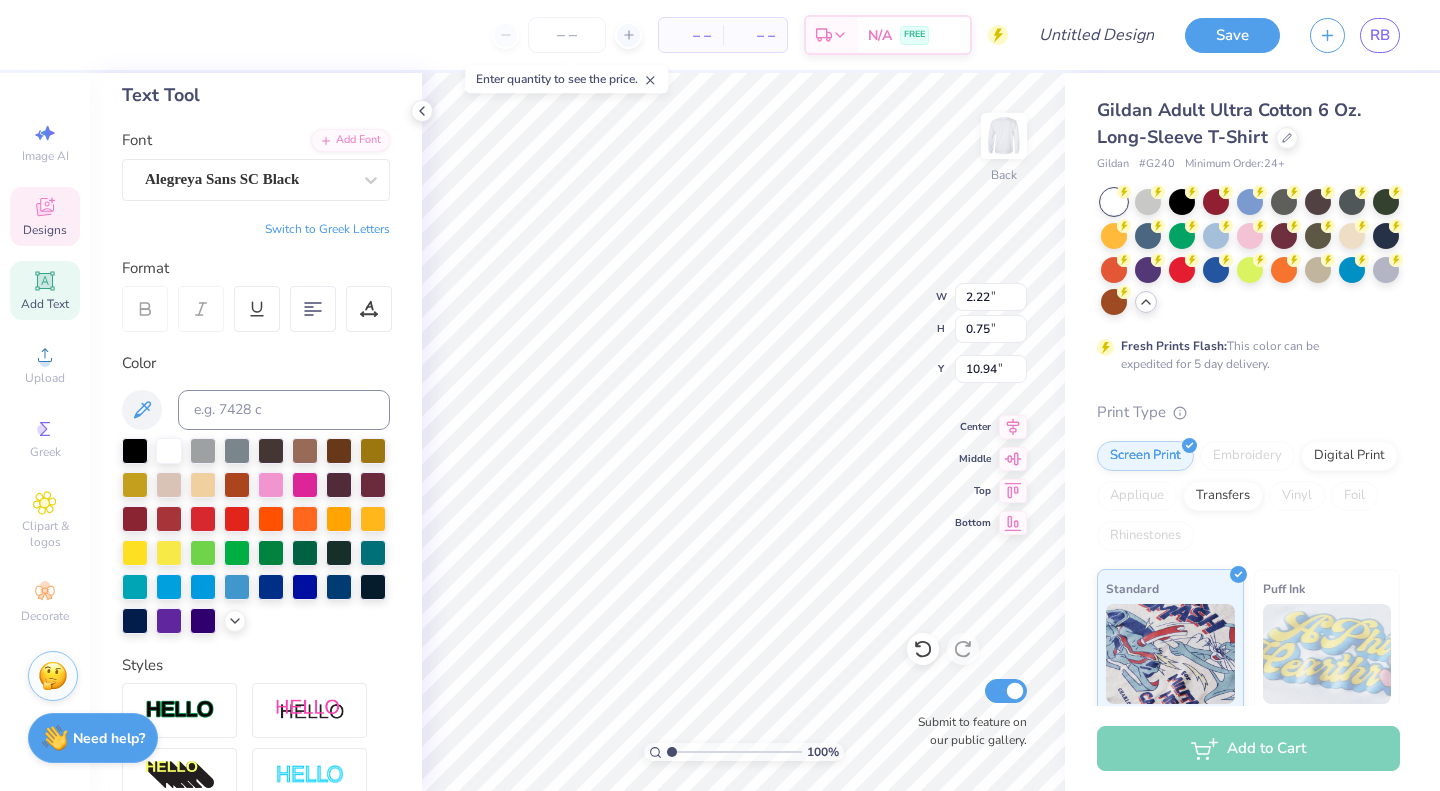 scroll, scrollTop: 16, scrollLeft: 2, axis: both 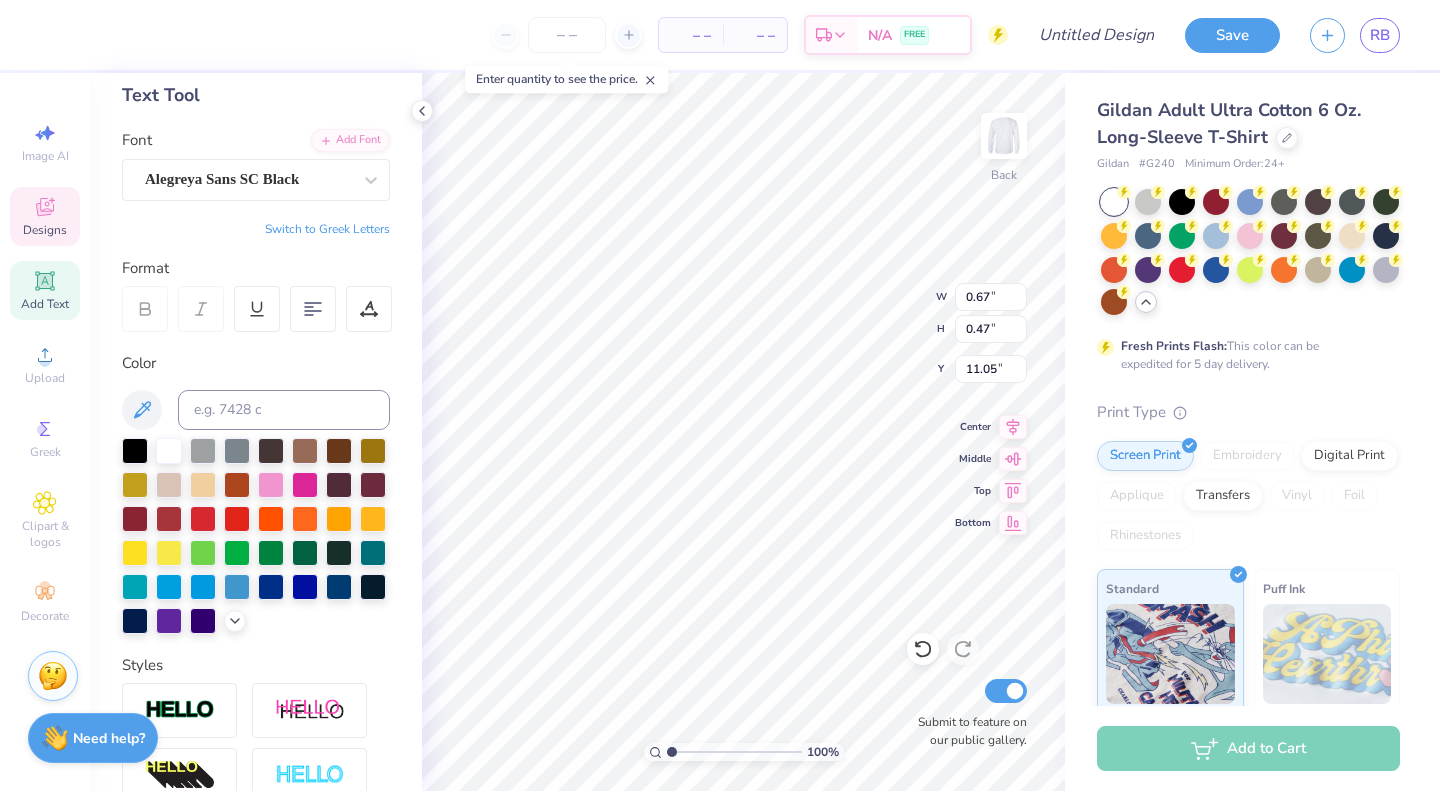type on "11.16" 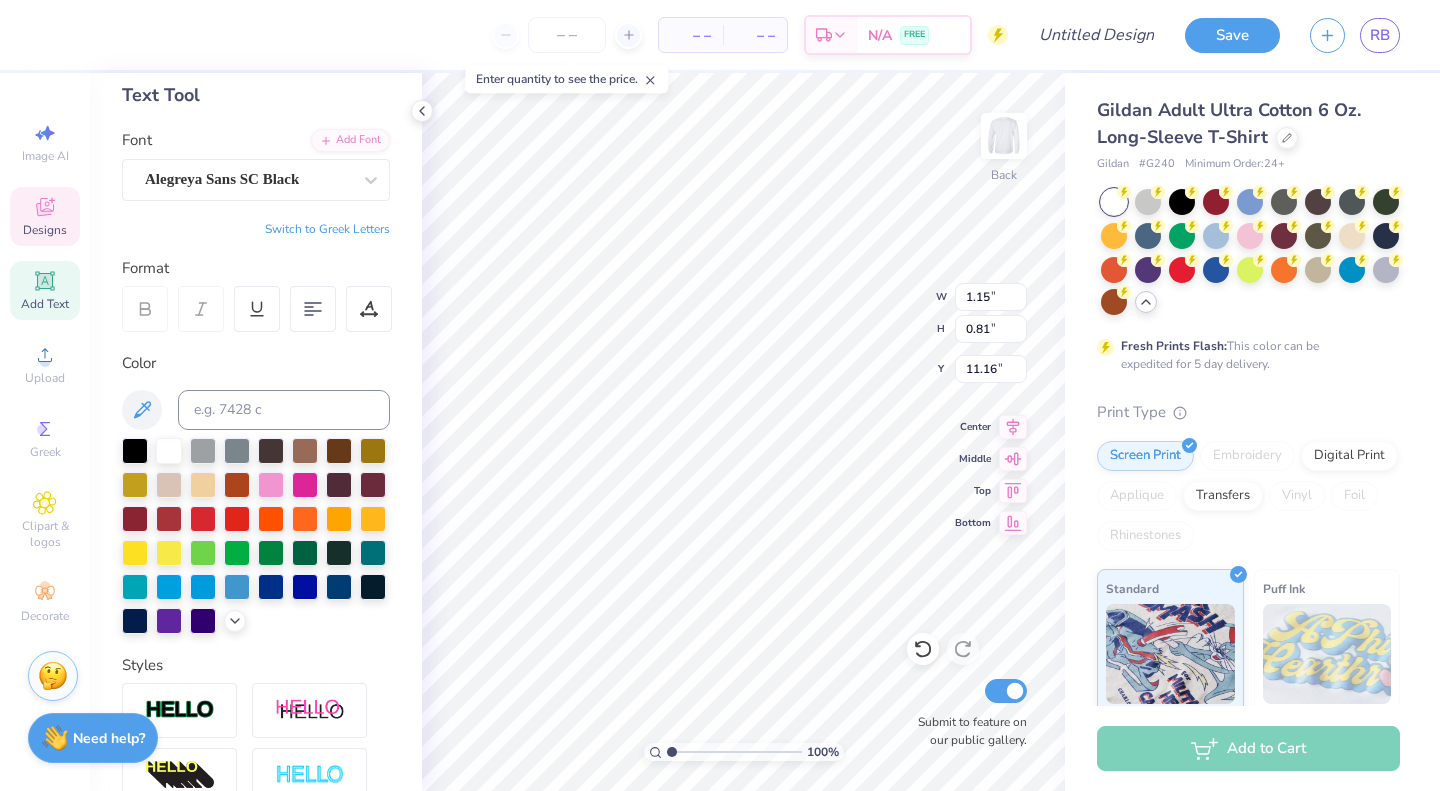 type on "1.15" 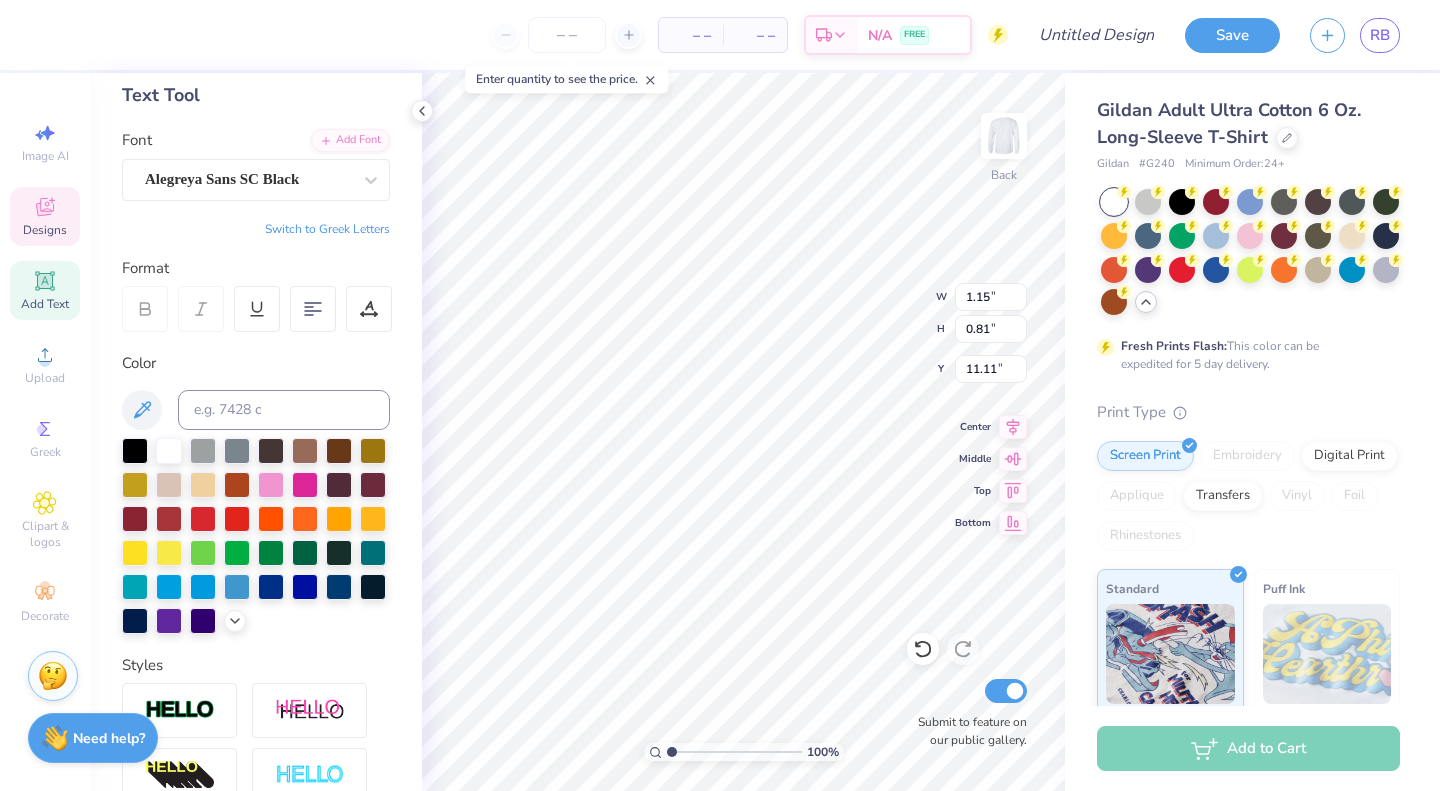 type on "1.17" 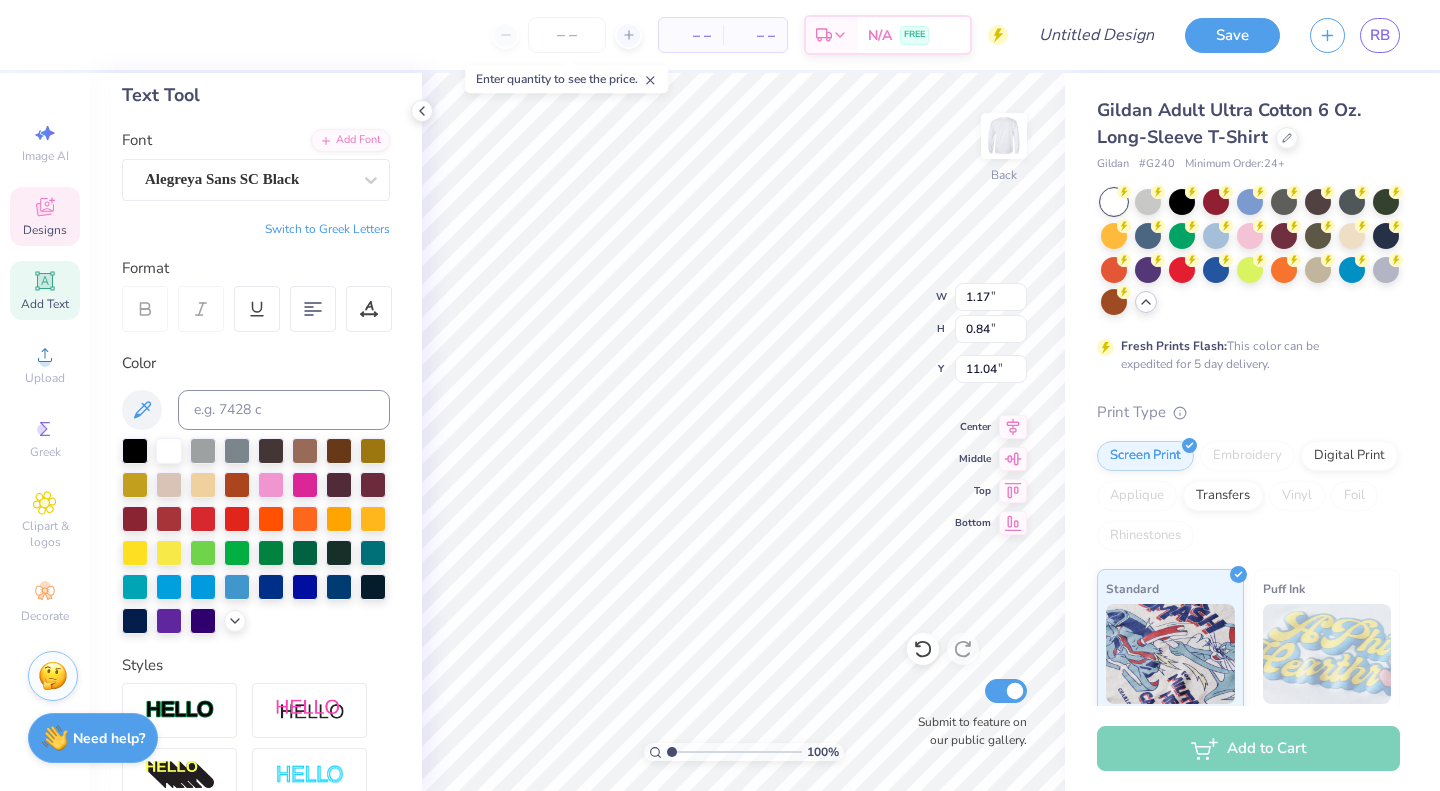 type on "1.13" 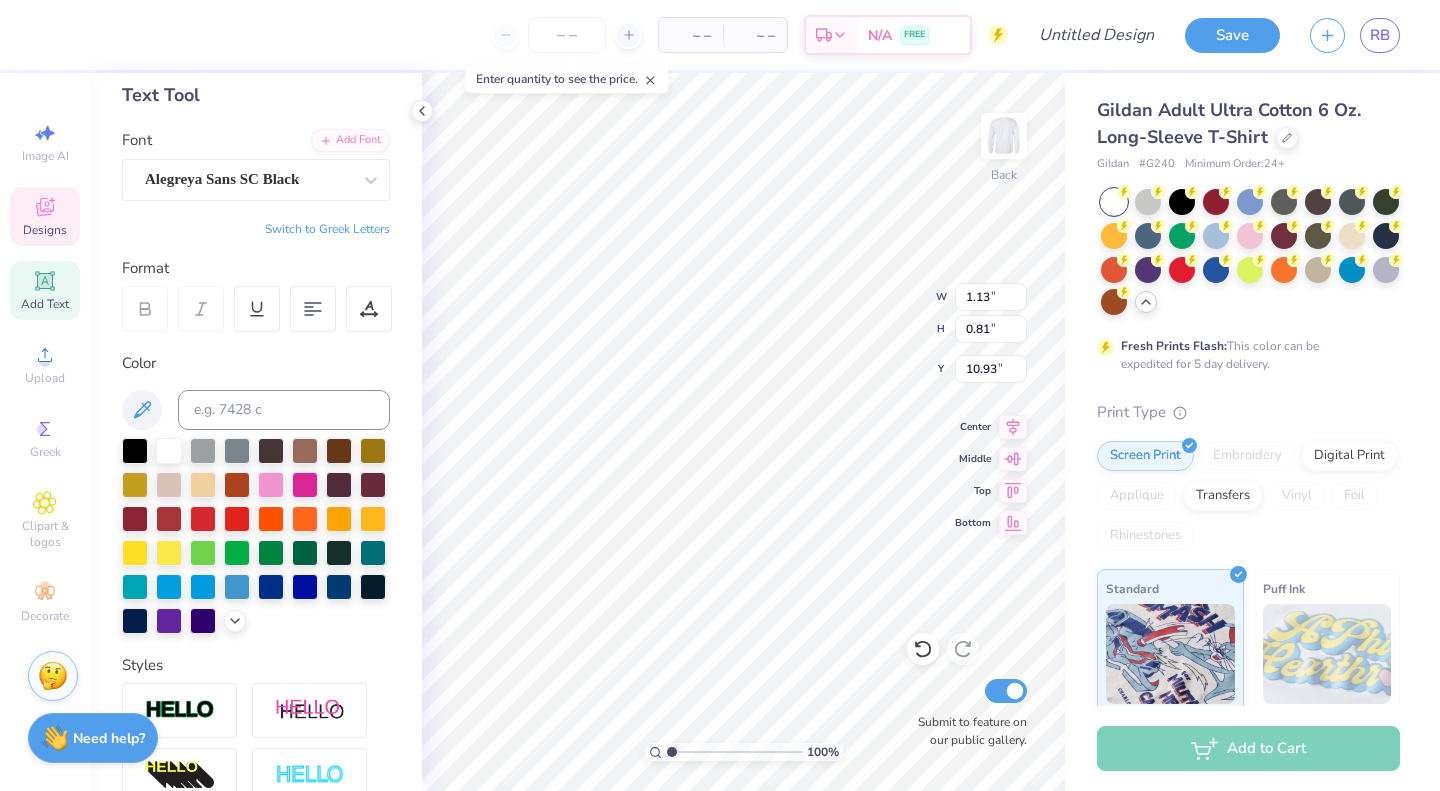 type on "11.03" 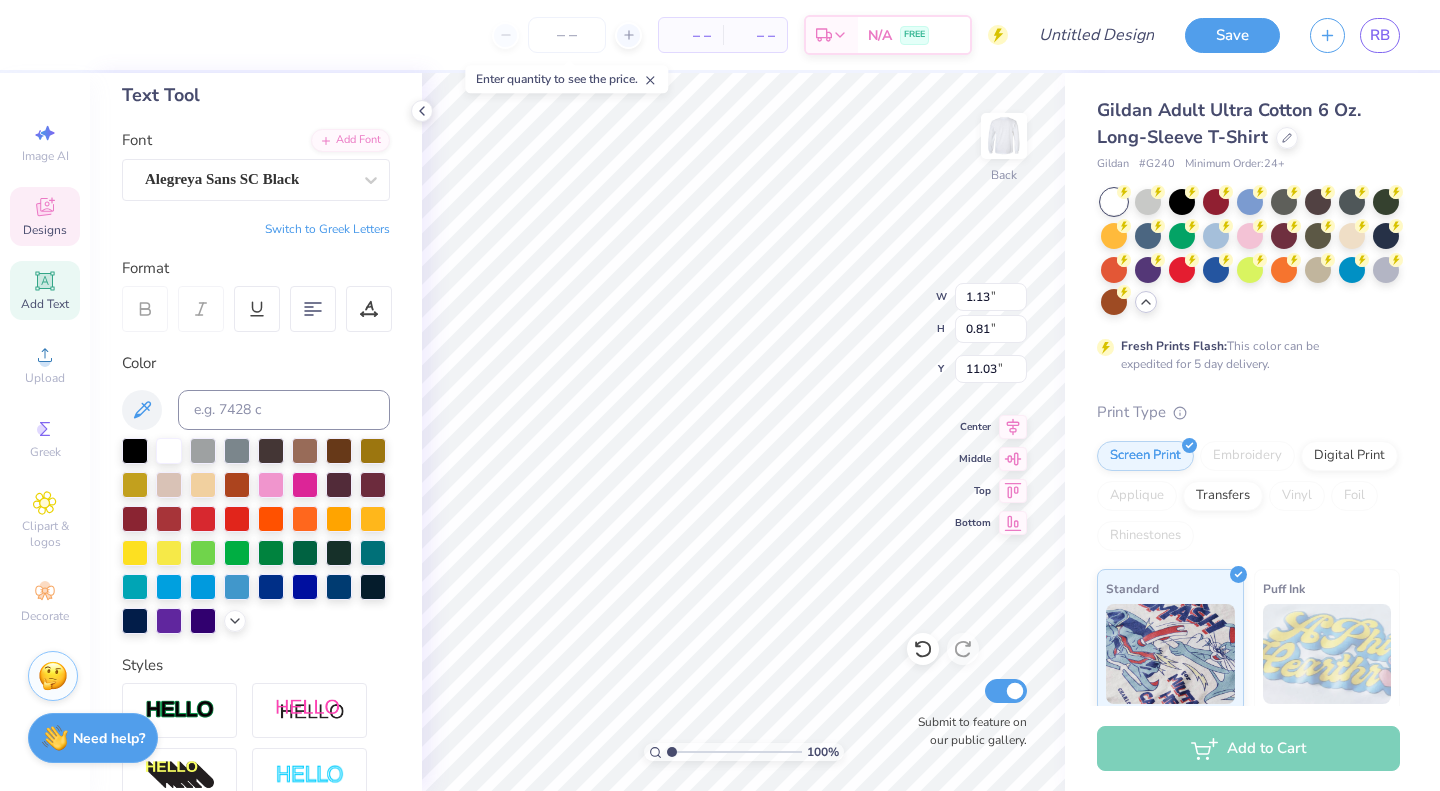 scroll, scrollTop: 16, scrollLeft: 2, axis: both 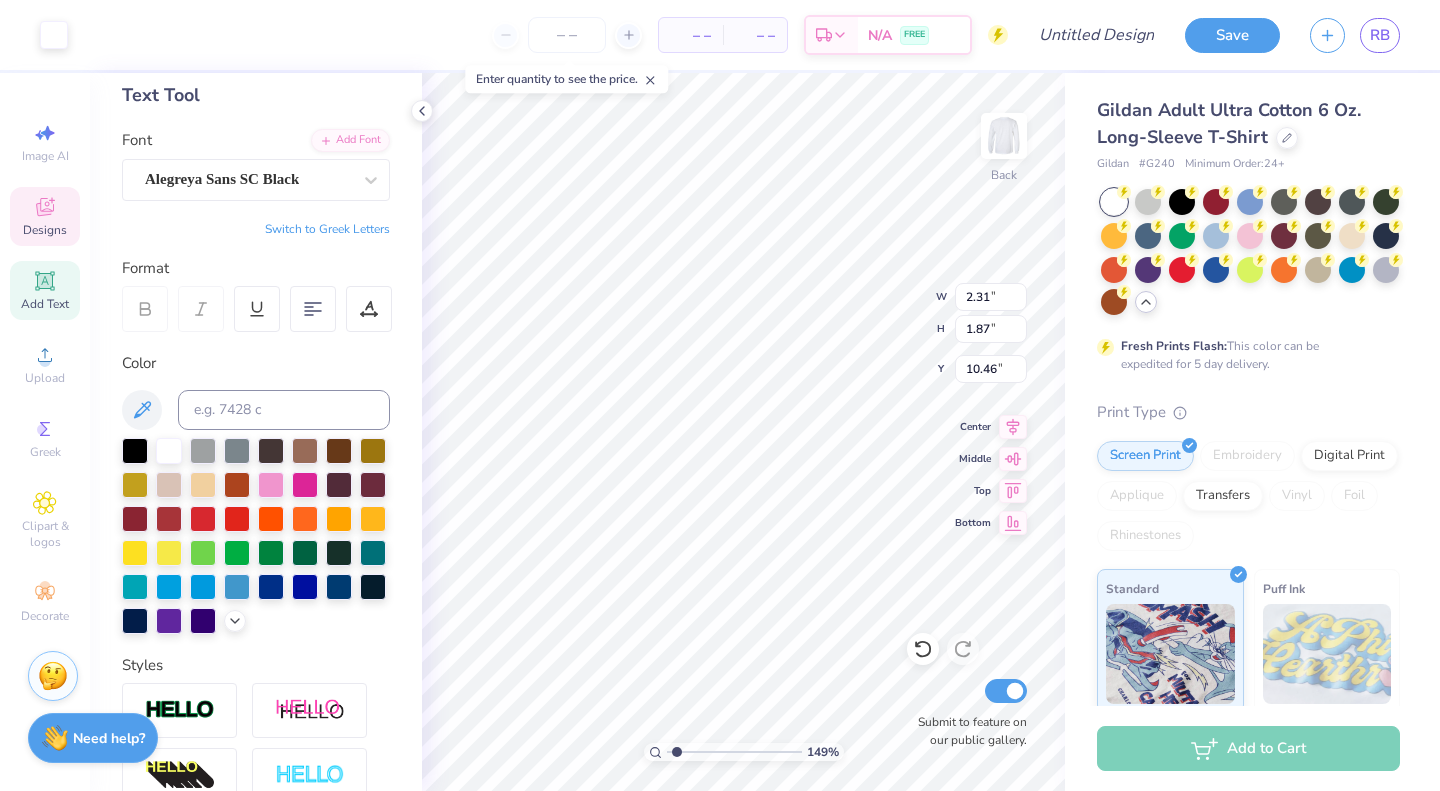 type on "1.48727385732668" 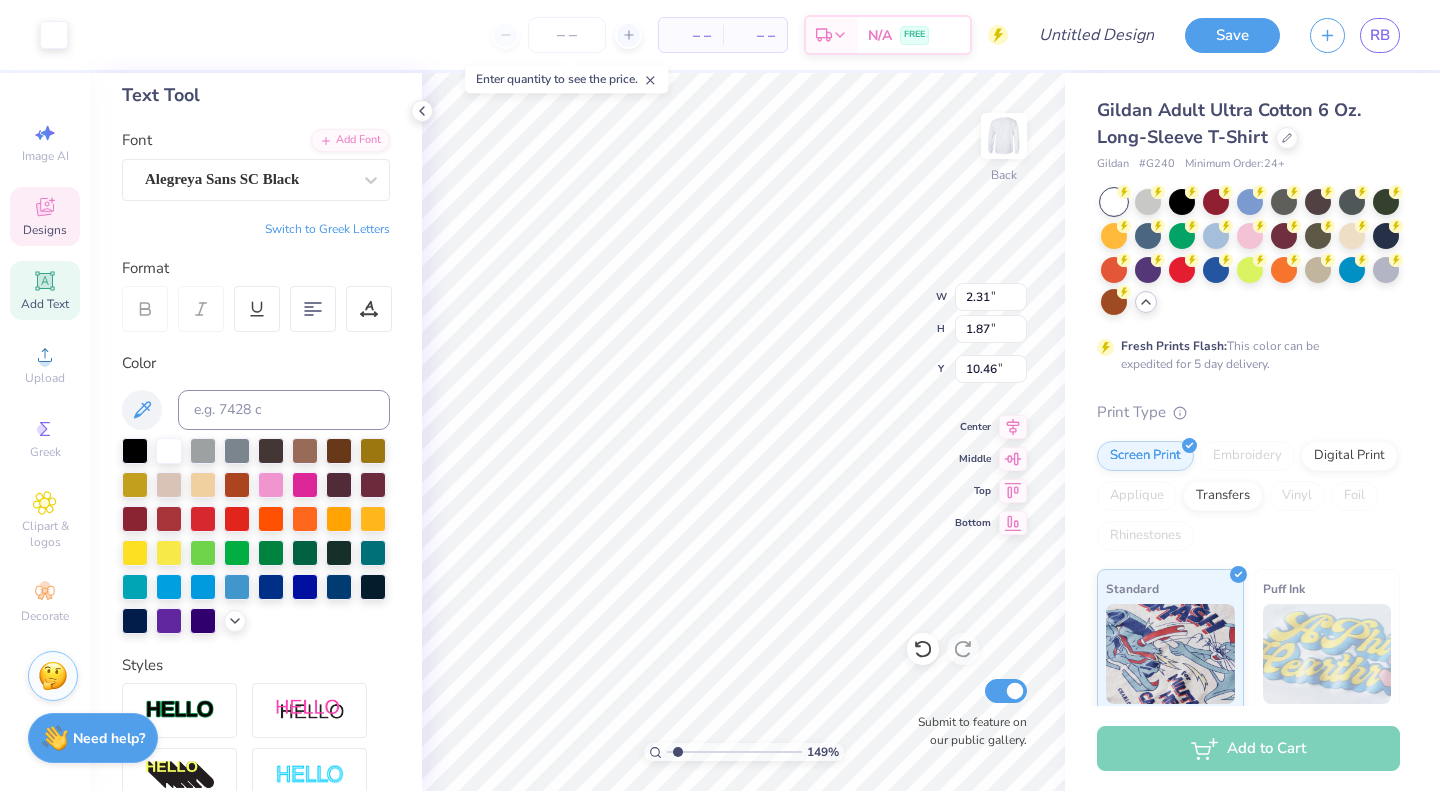 type on "0.57" 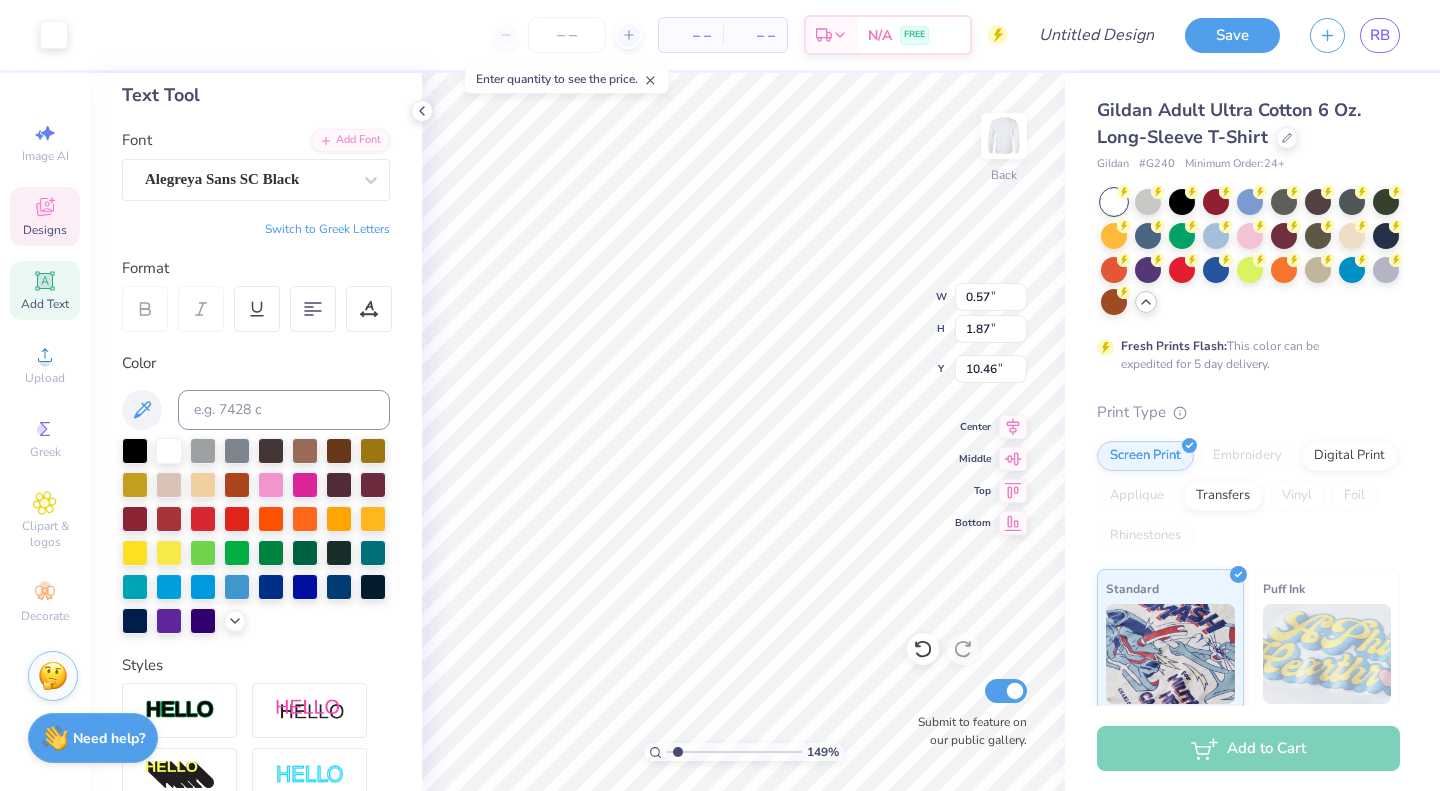 type on "0.52" 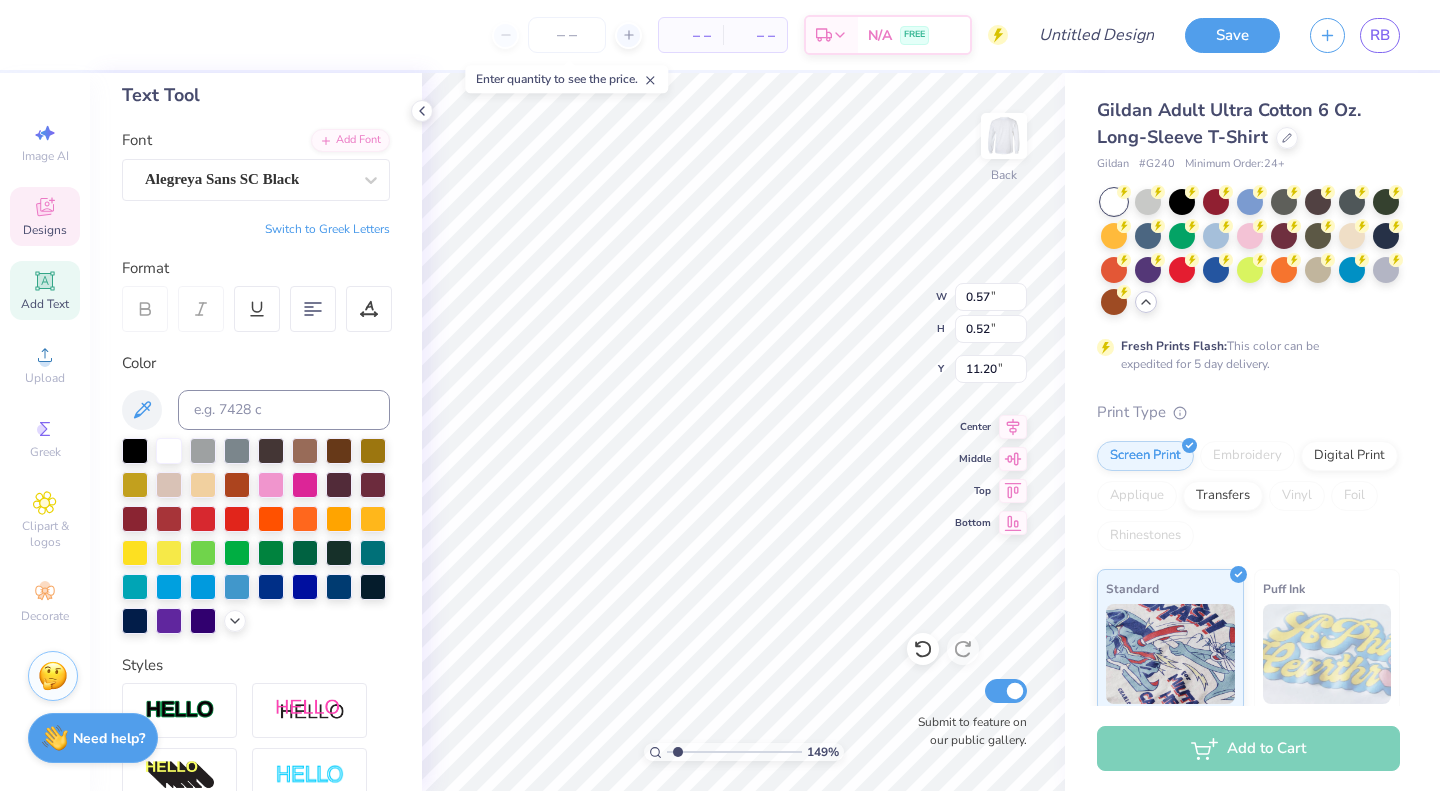 scroll, scrollTop: 16, scrollLeft: 2, axis: both 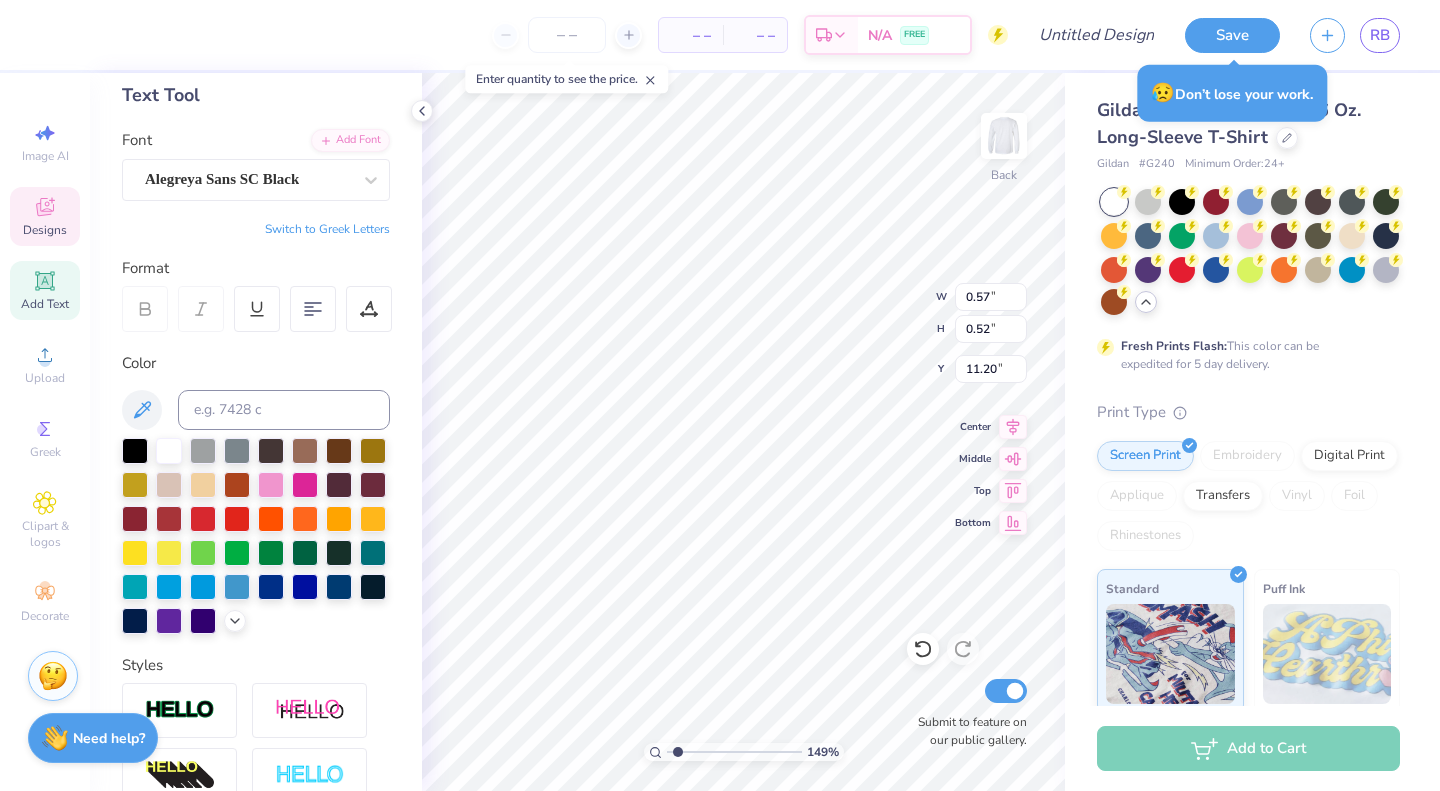 type on "1.13" 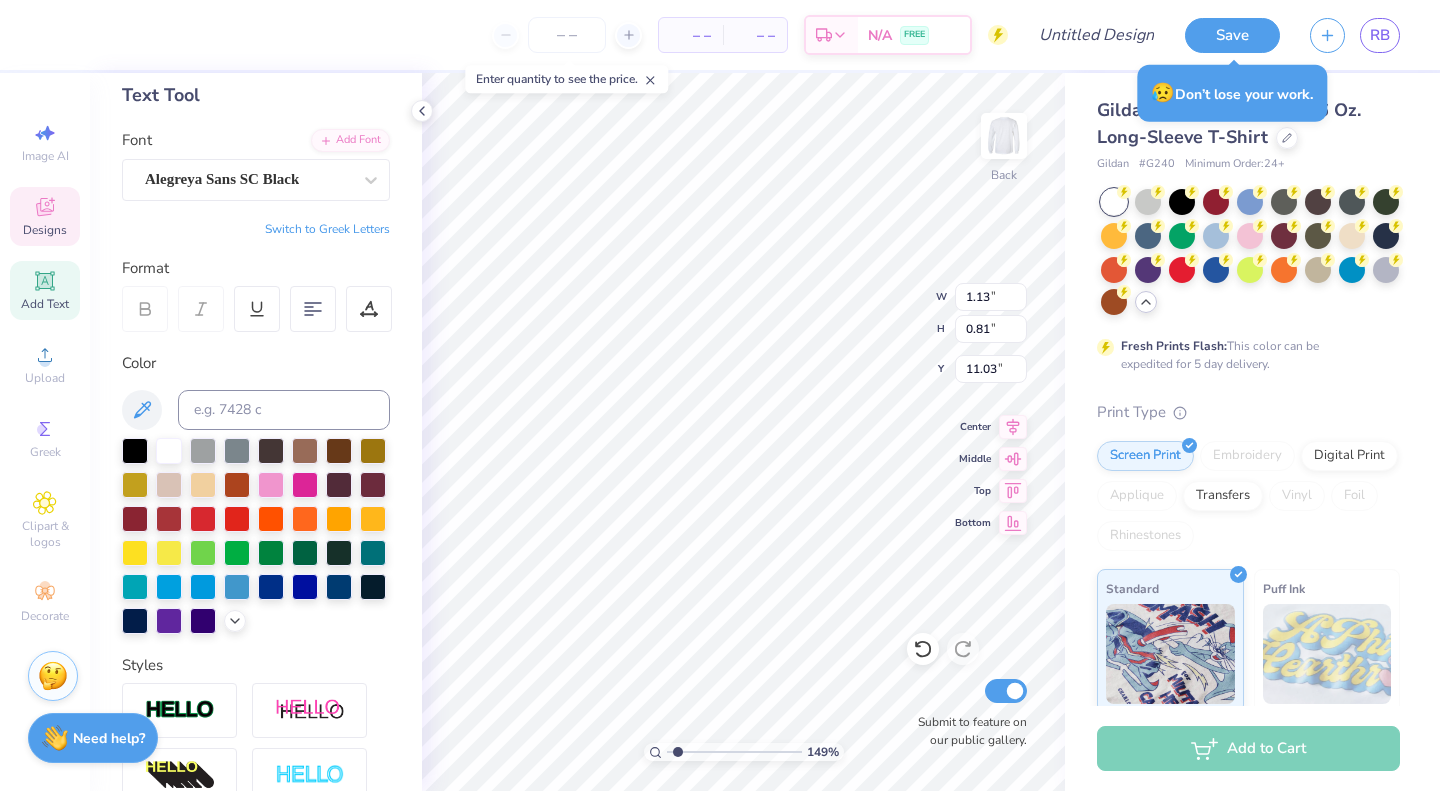 scroll, scrollTop: 16, scrollLeft: 2, axis: both 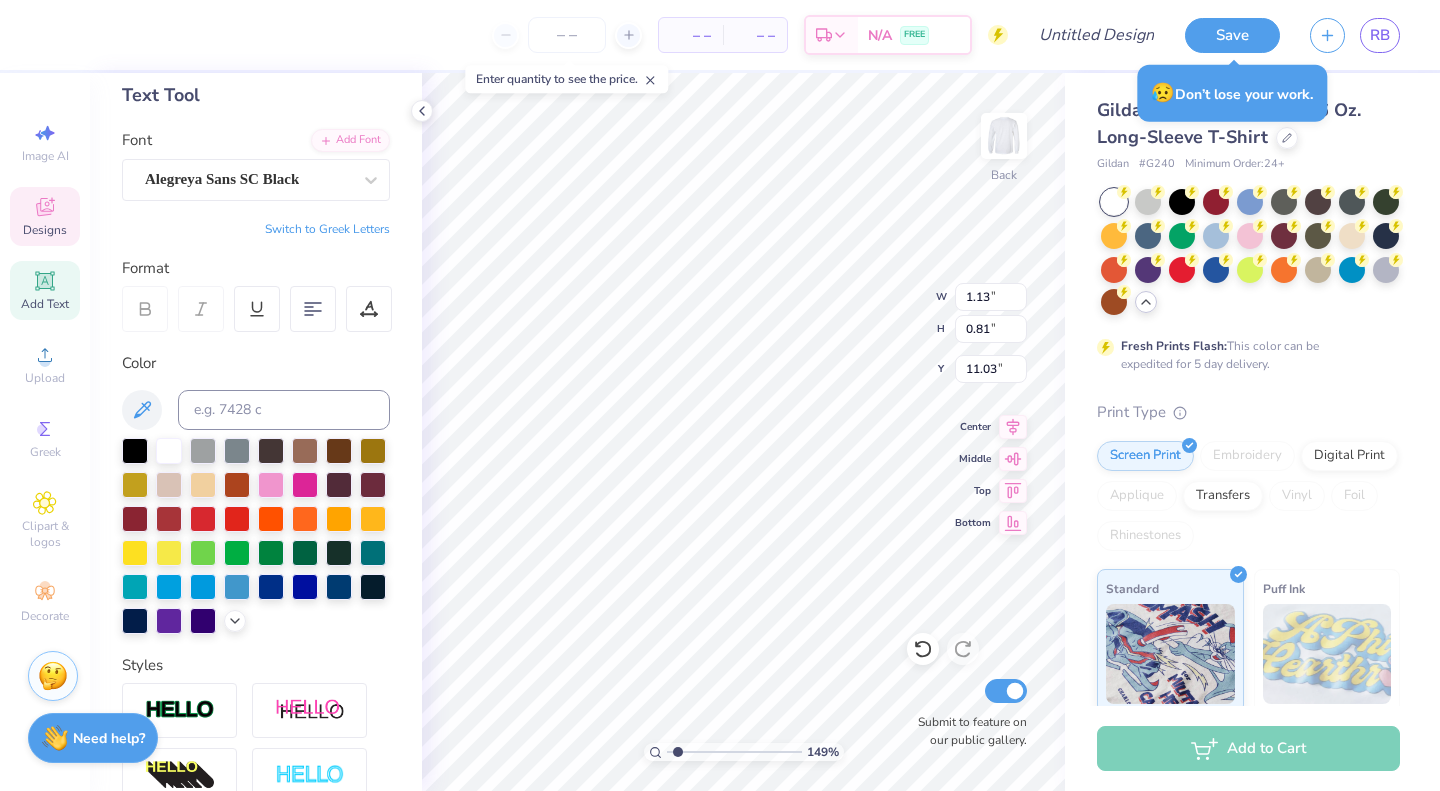 type on "<" 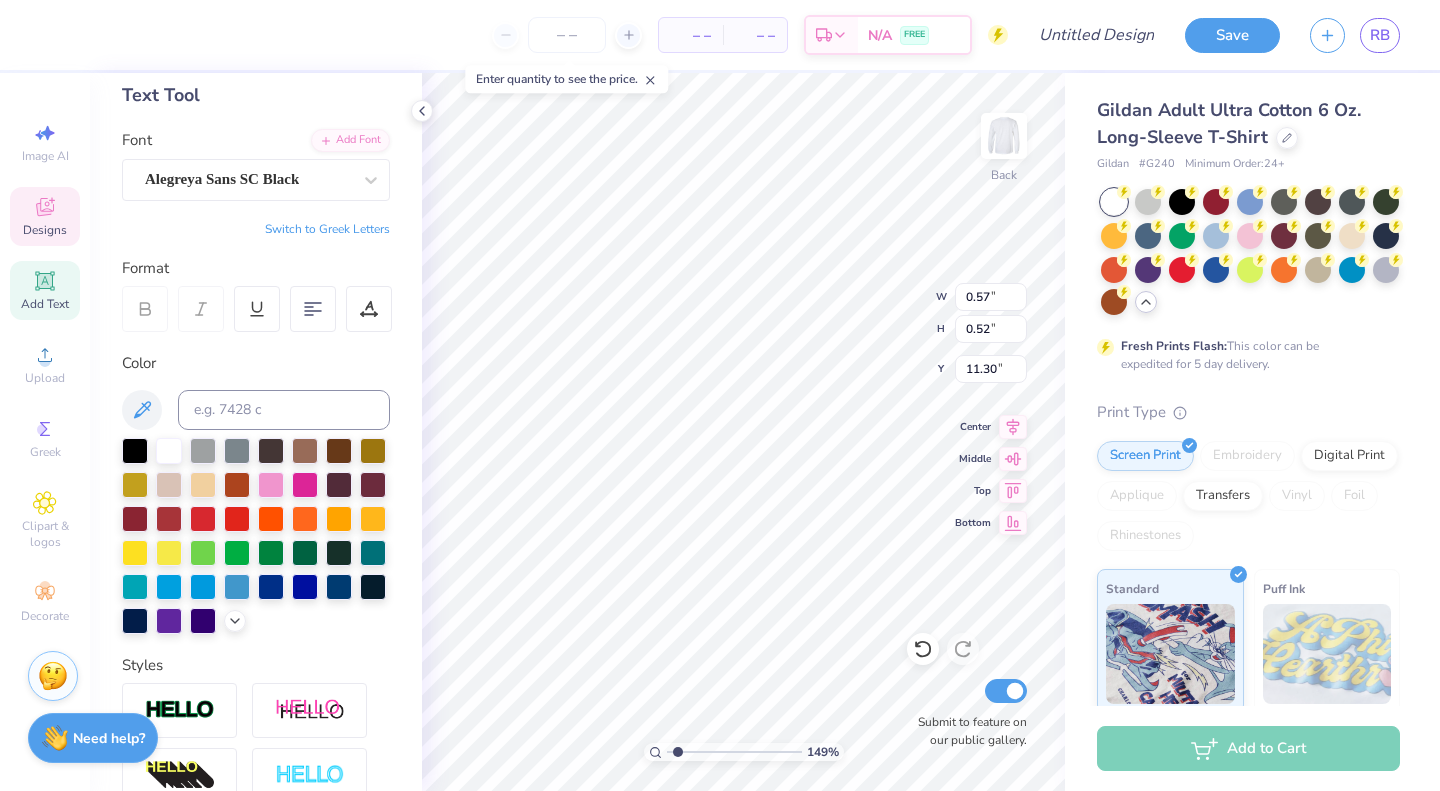 type on "11.30" 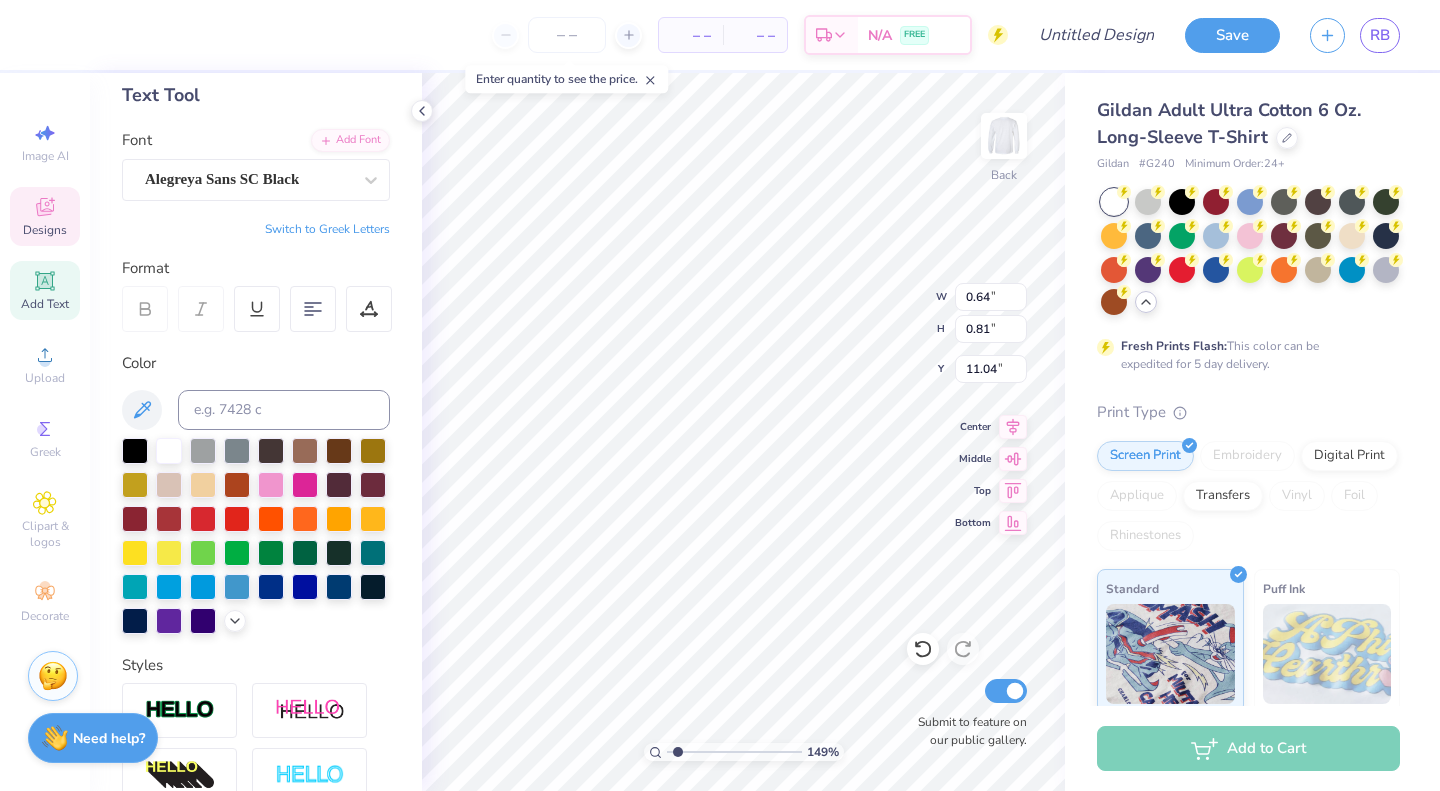 type on "0.64" 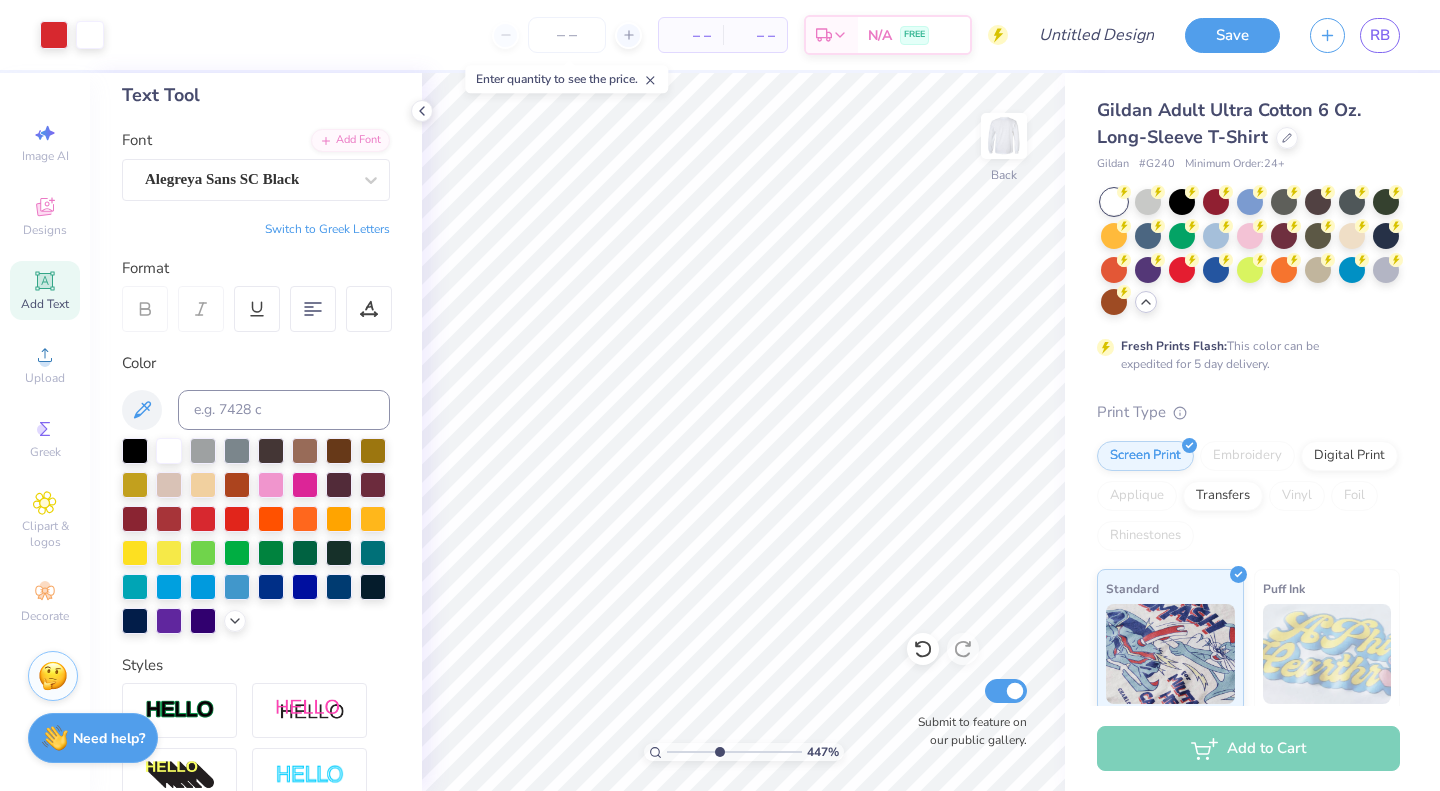 type on "4.47092022553616" 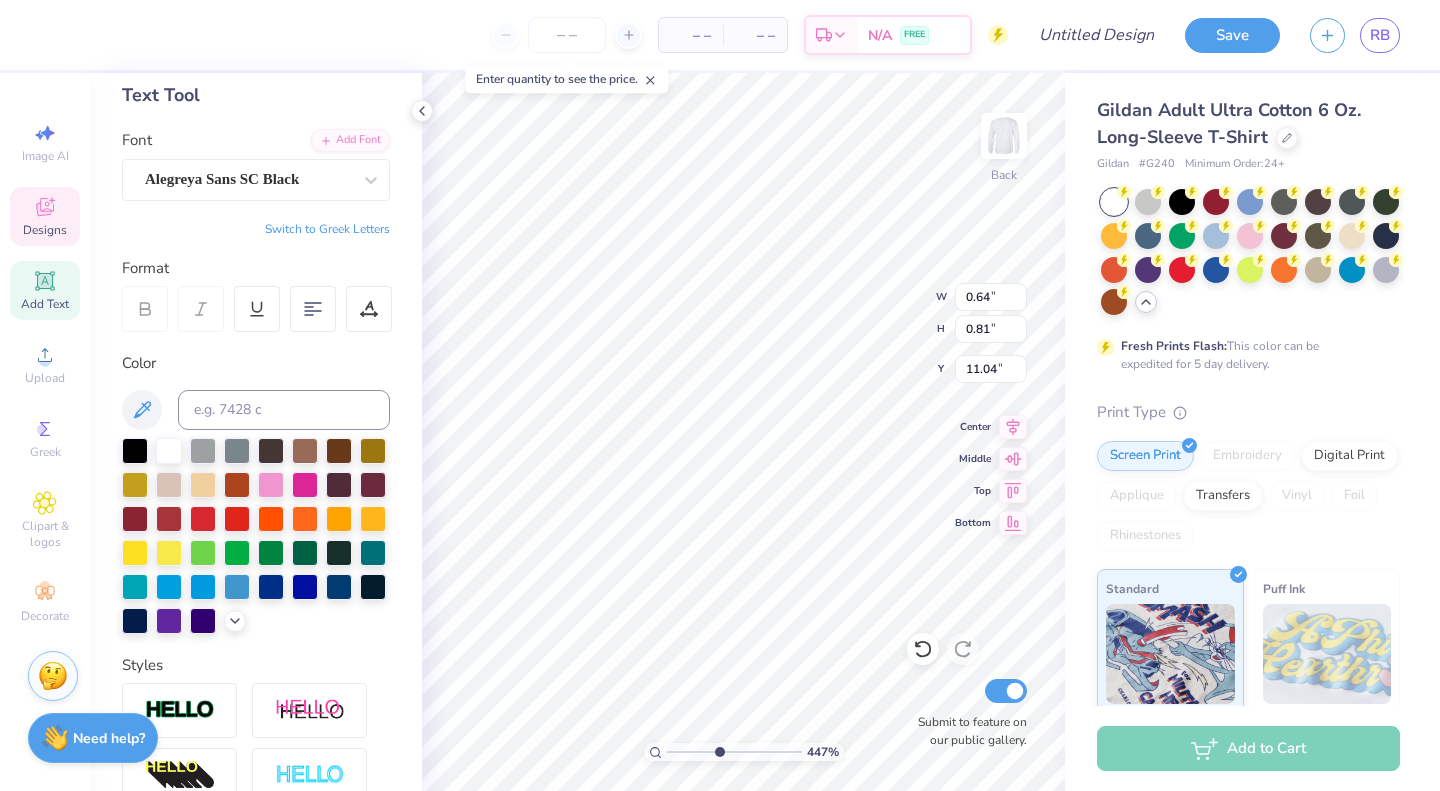 type on "0.55" 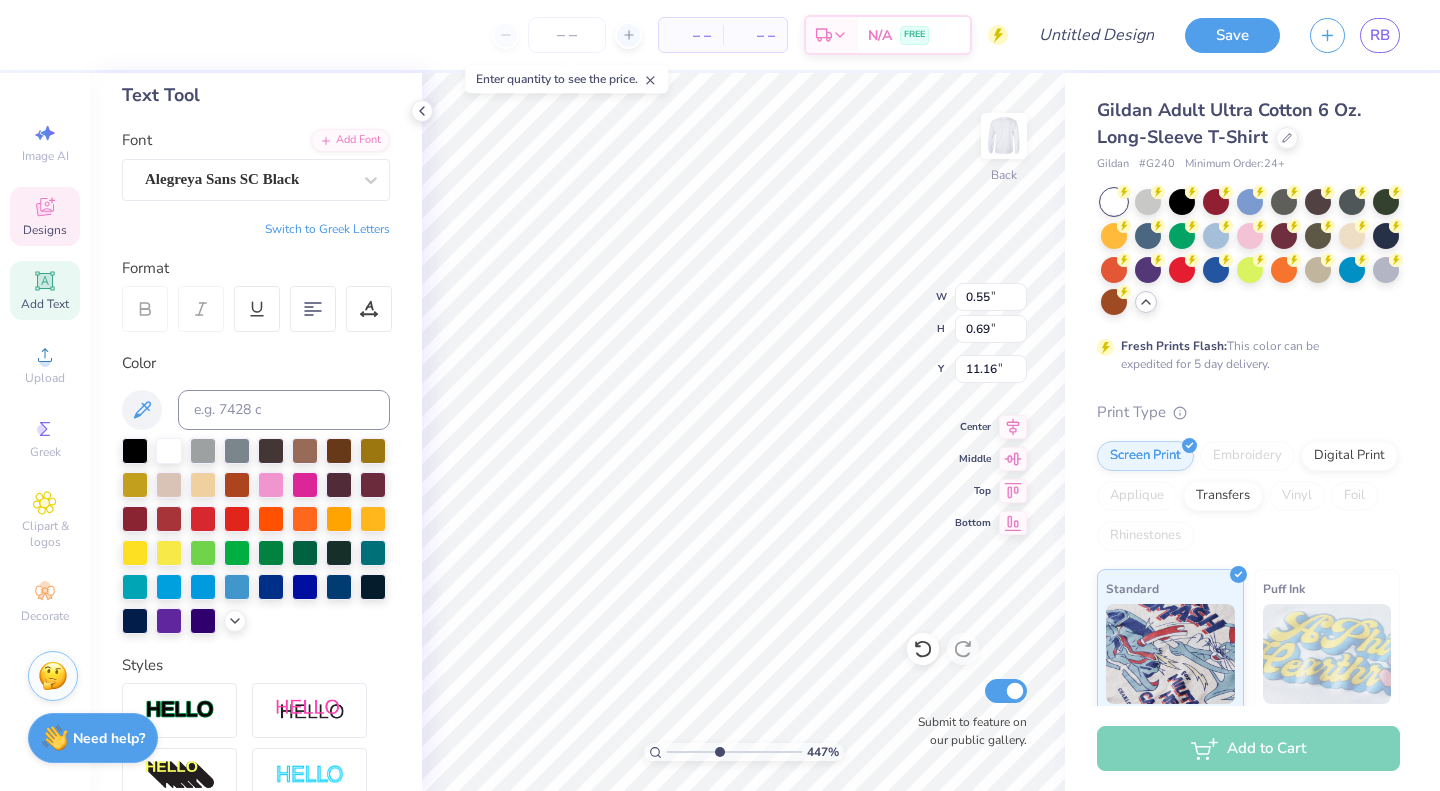 type on "0.52" 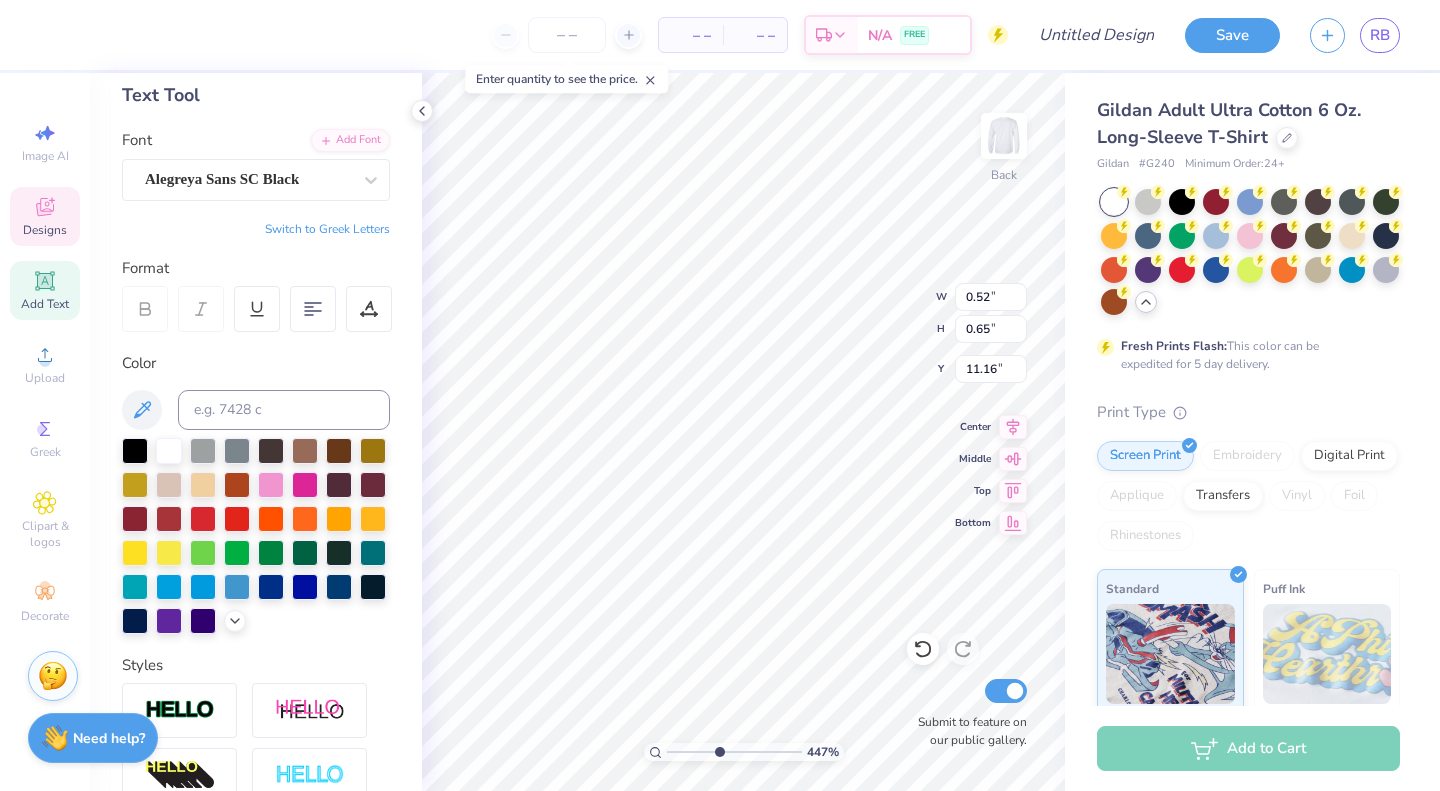 type on "11.17" 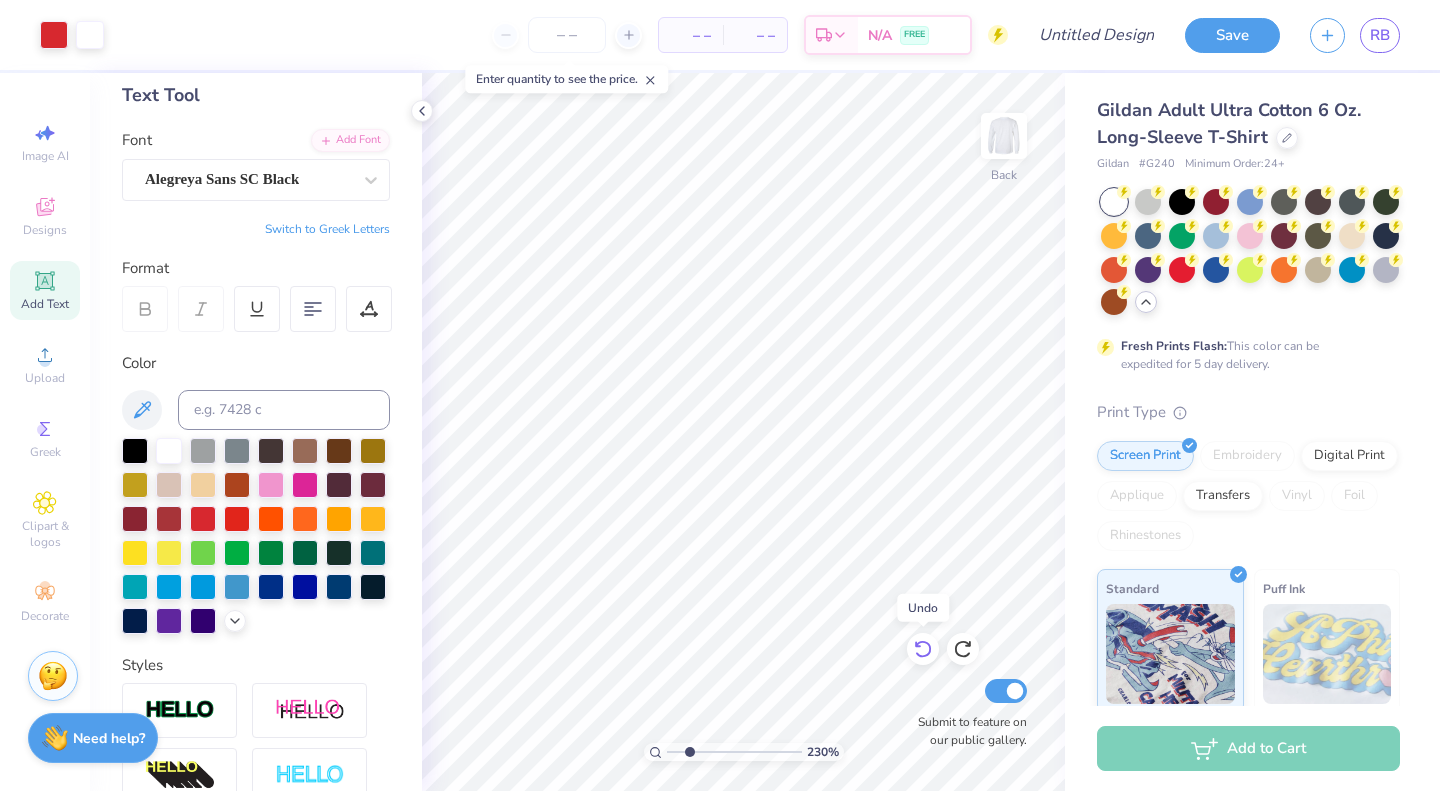 click 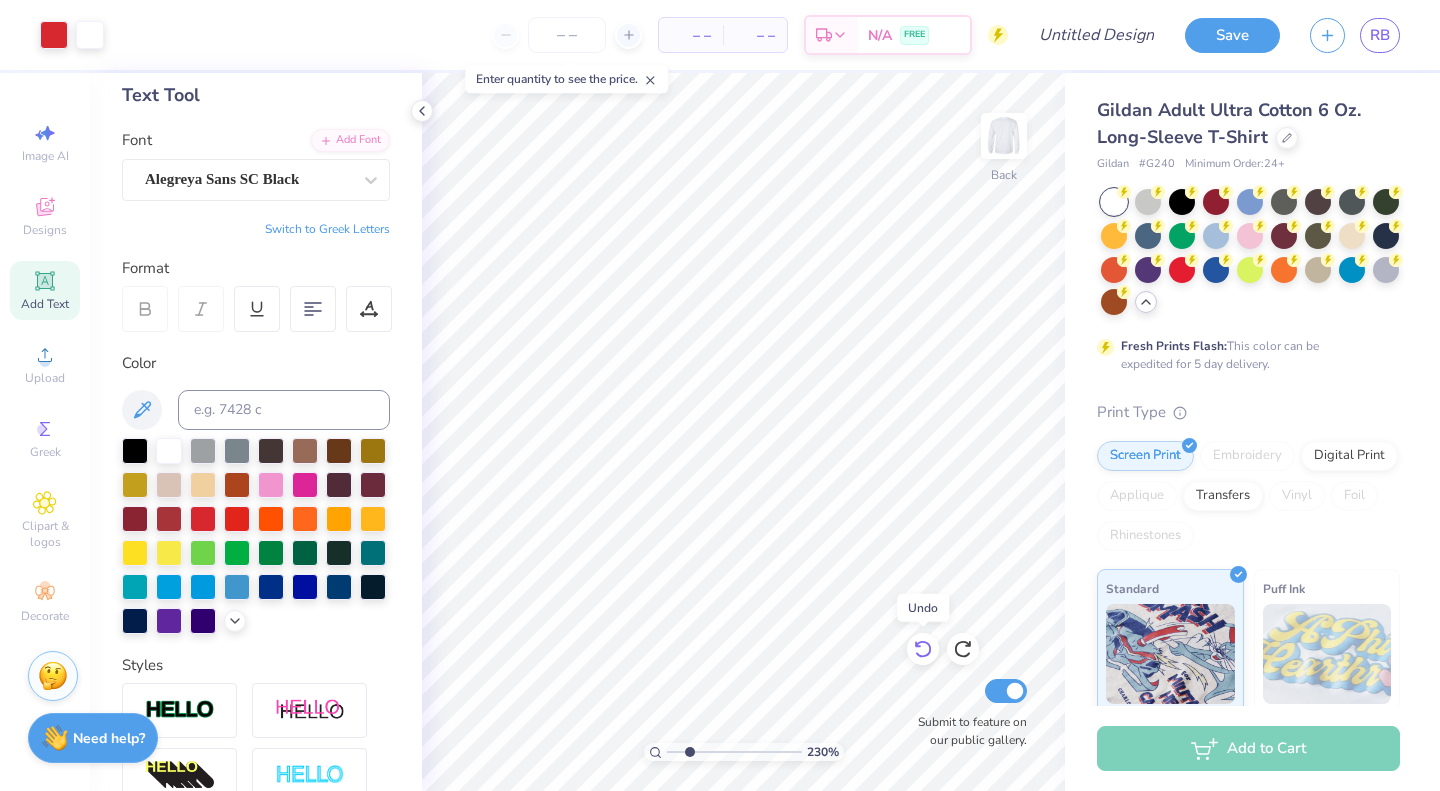 click 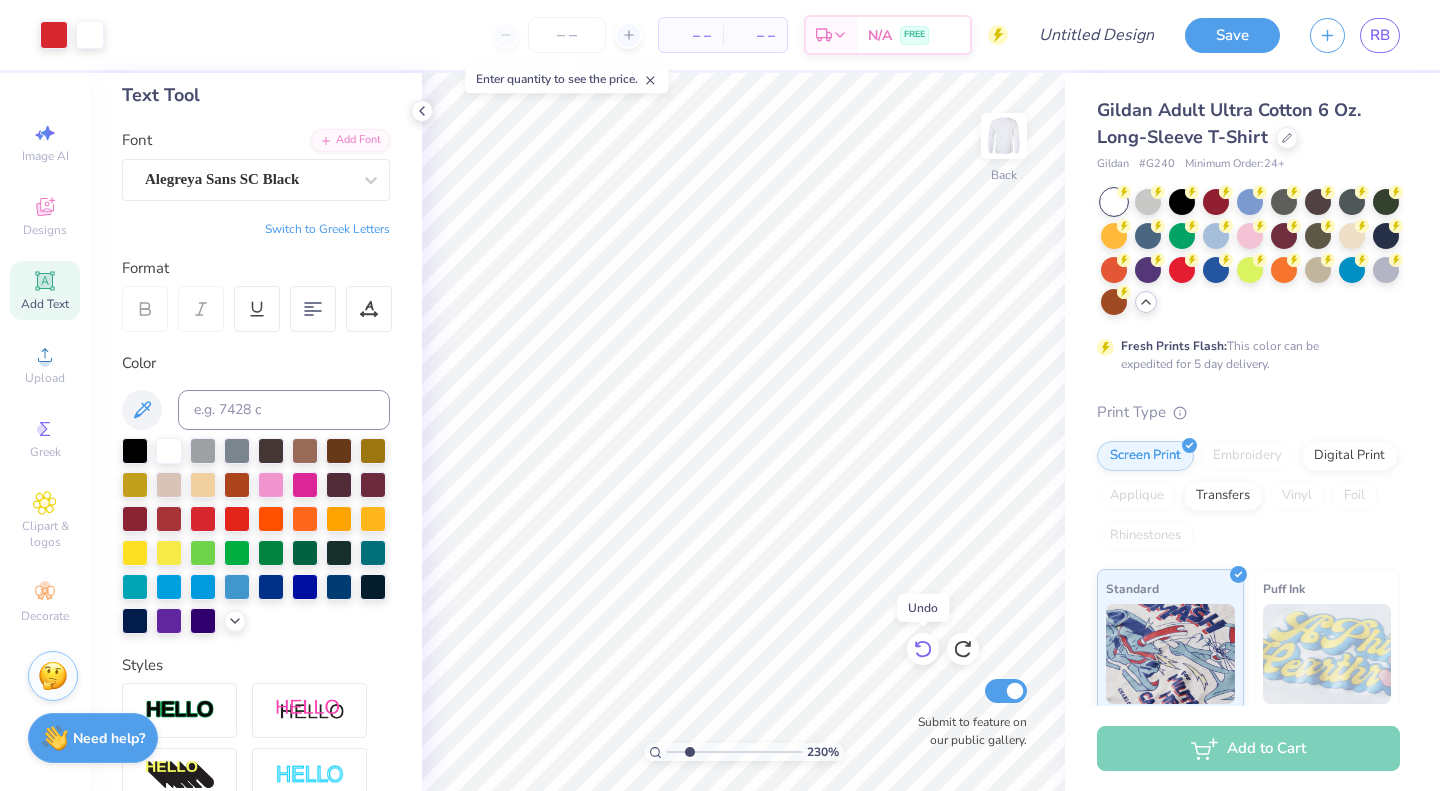 click 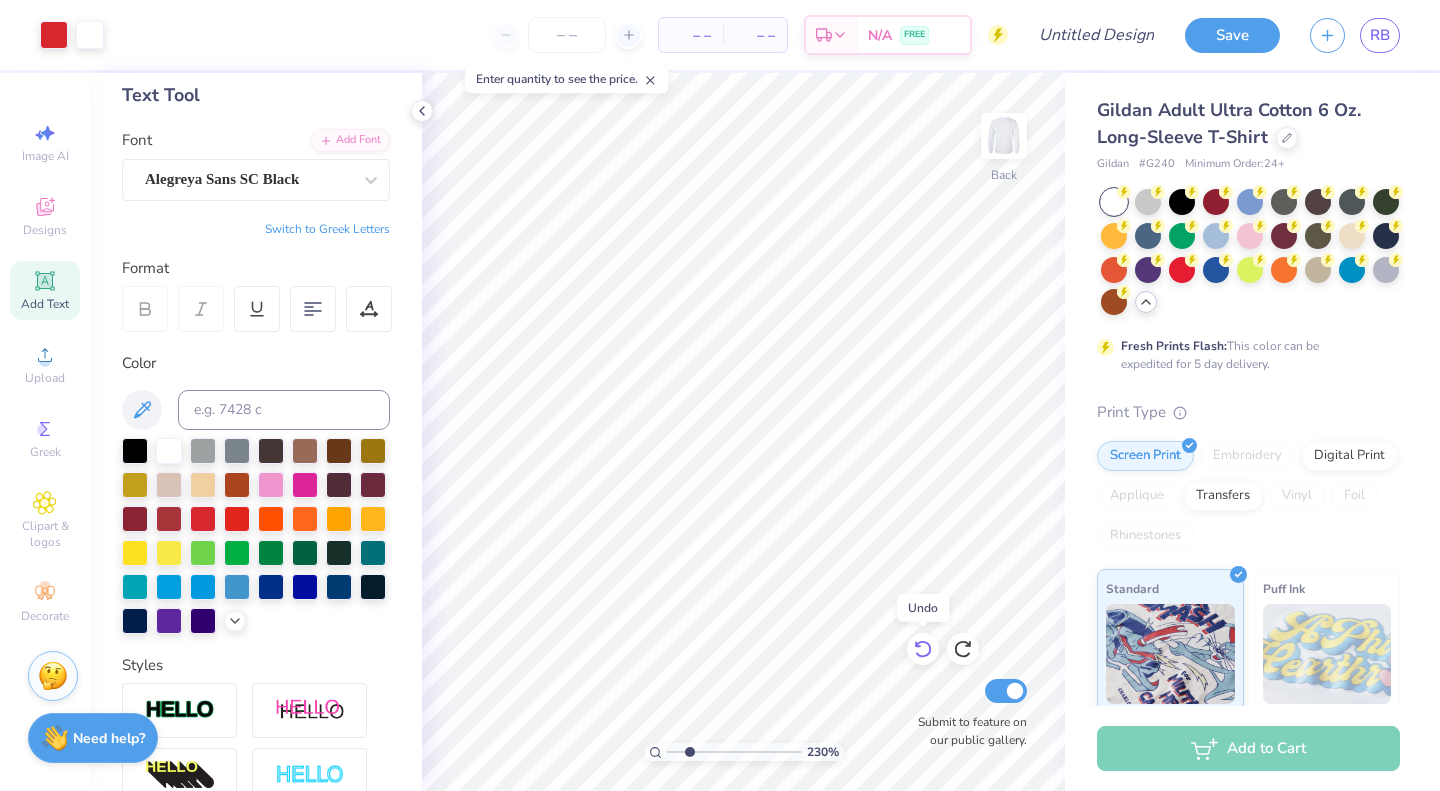 click 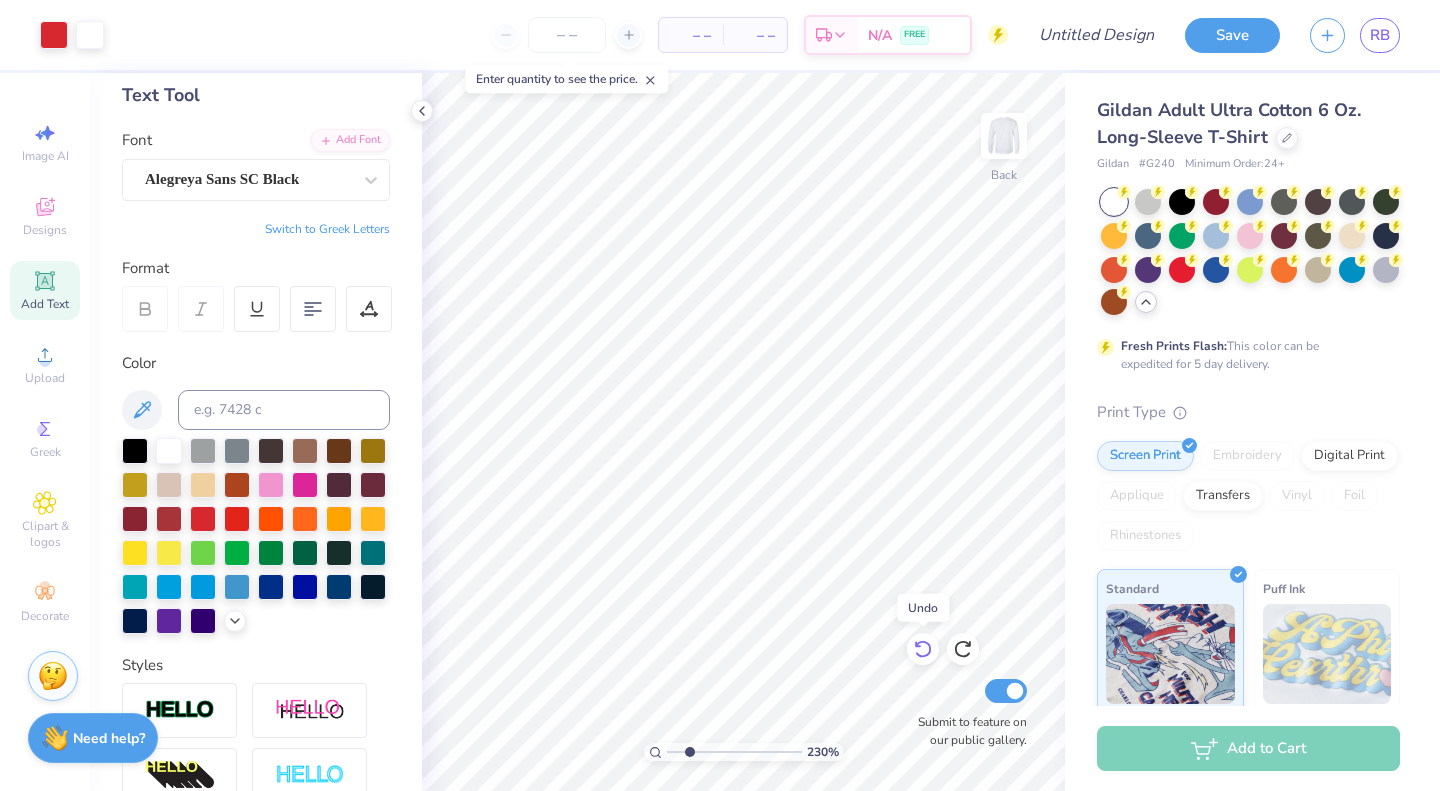 click 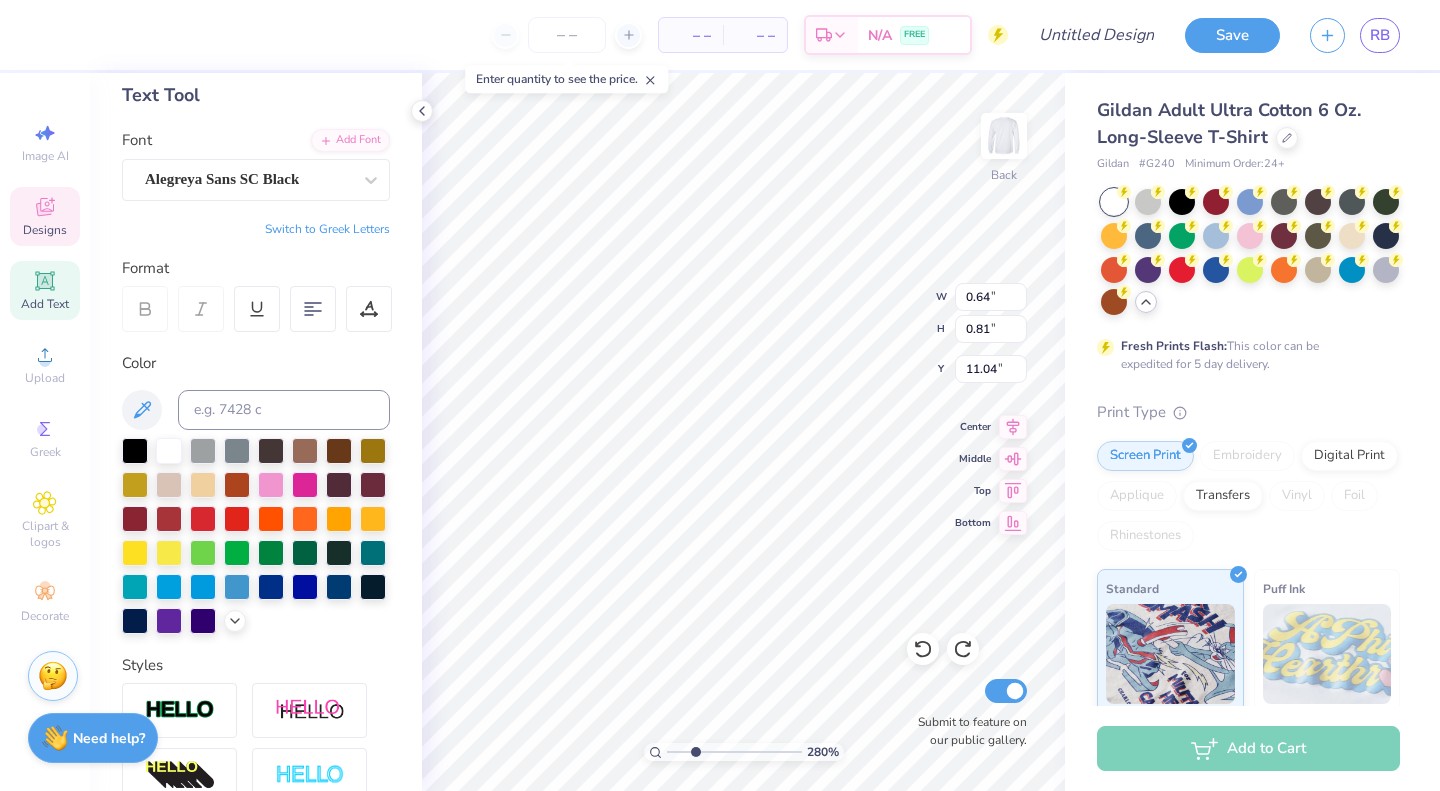 type on "2.79738678756523" 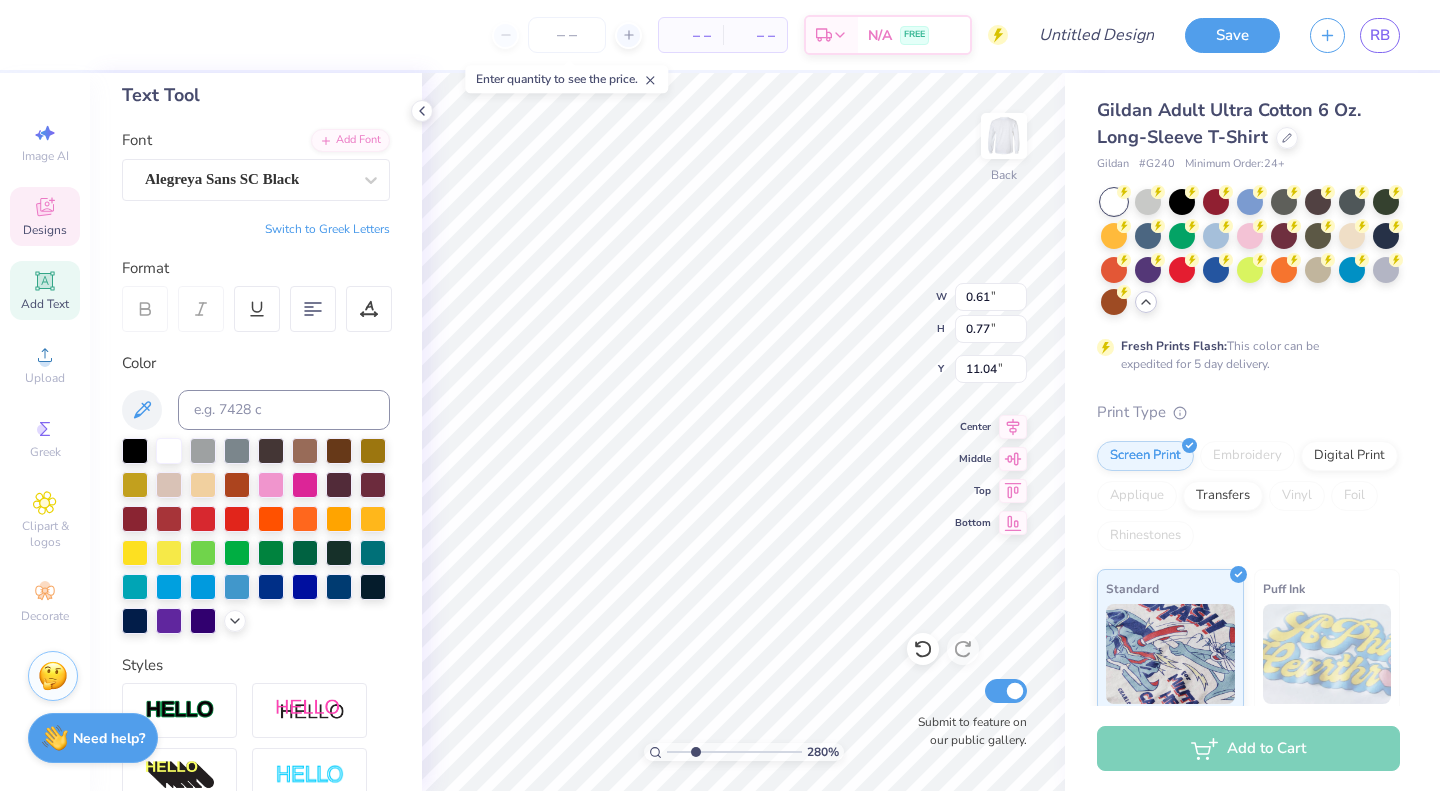 type on "2.79738678756523" 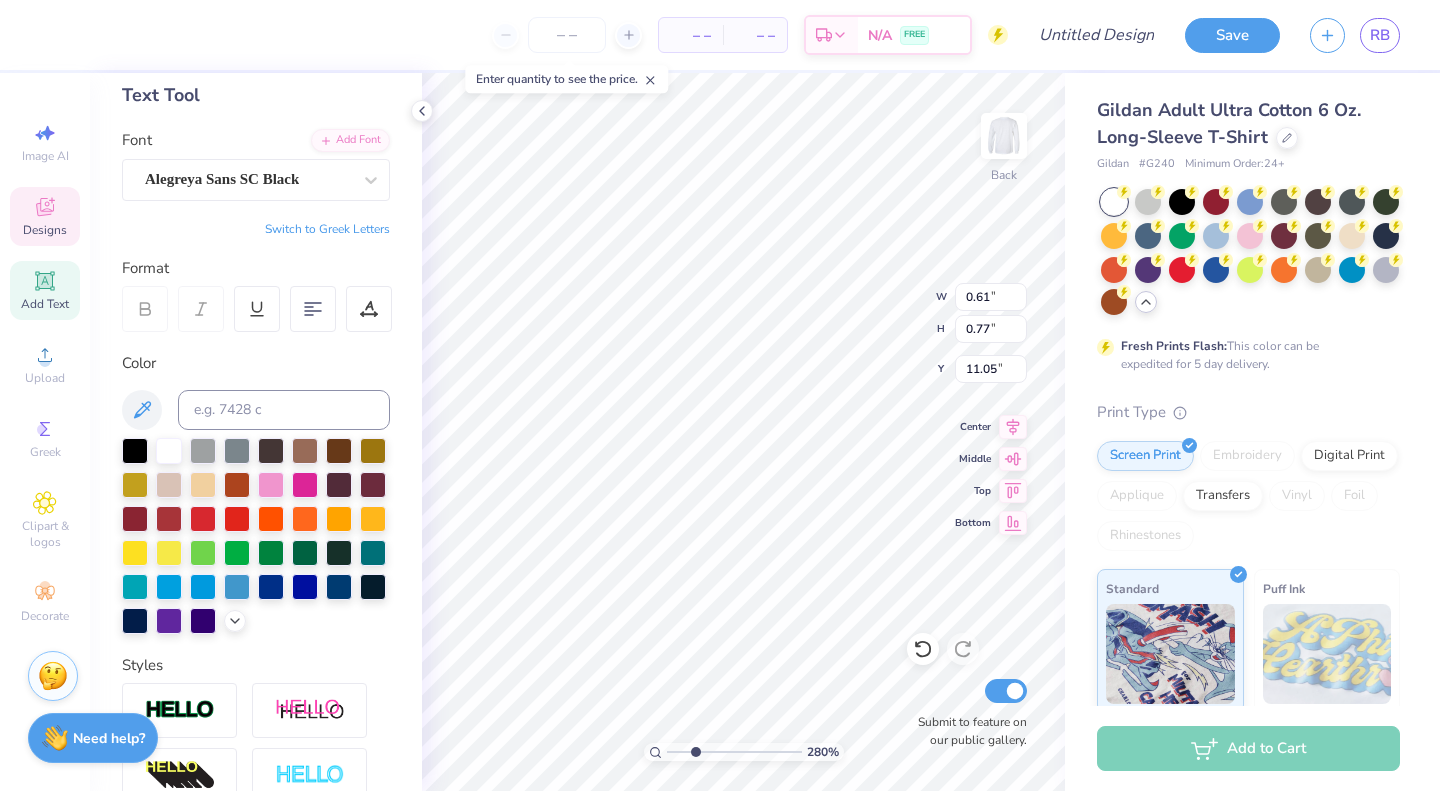 type on "2.79738678756523" 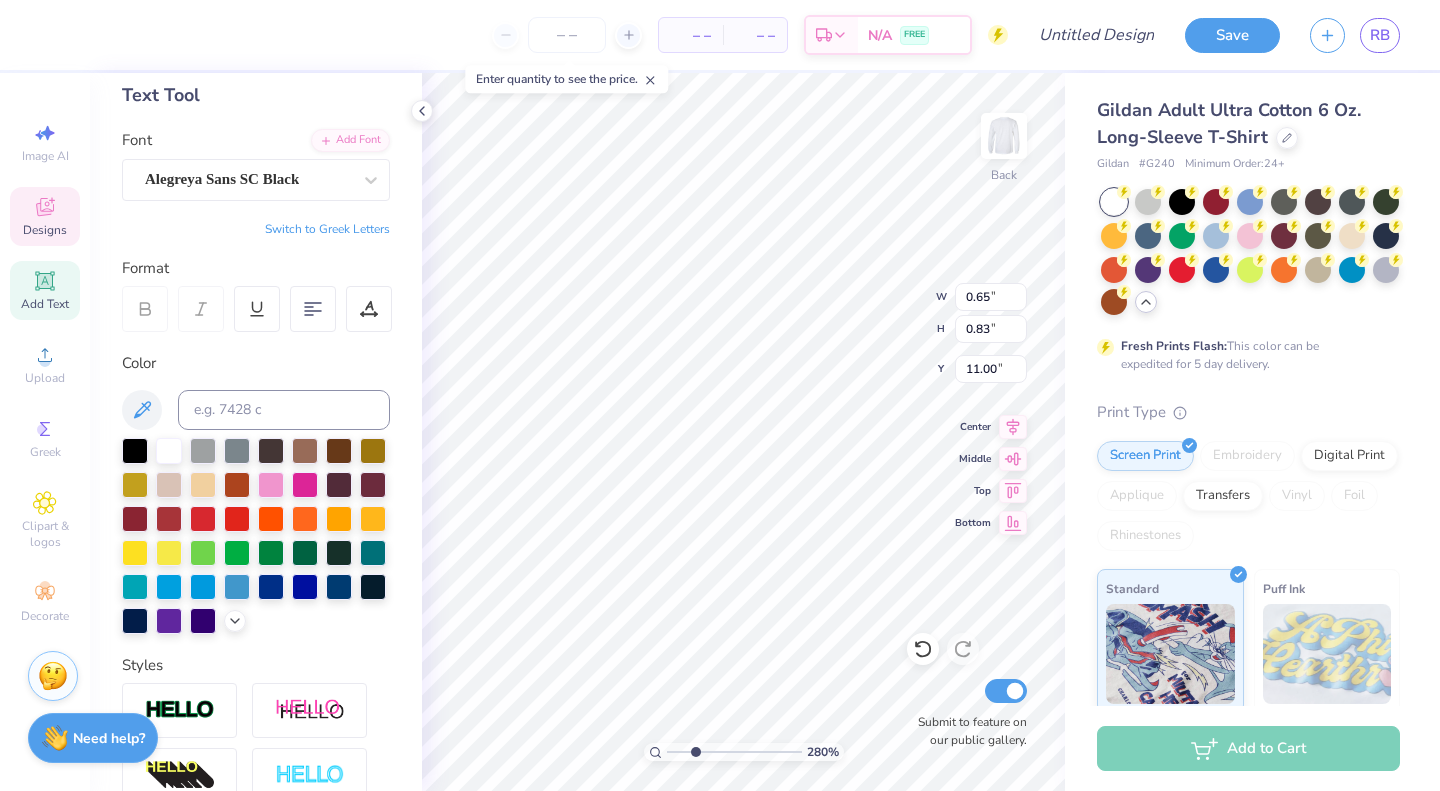type on "2.79738678756523" 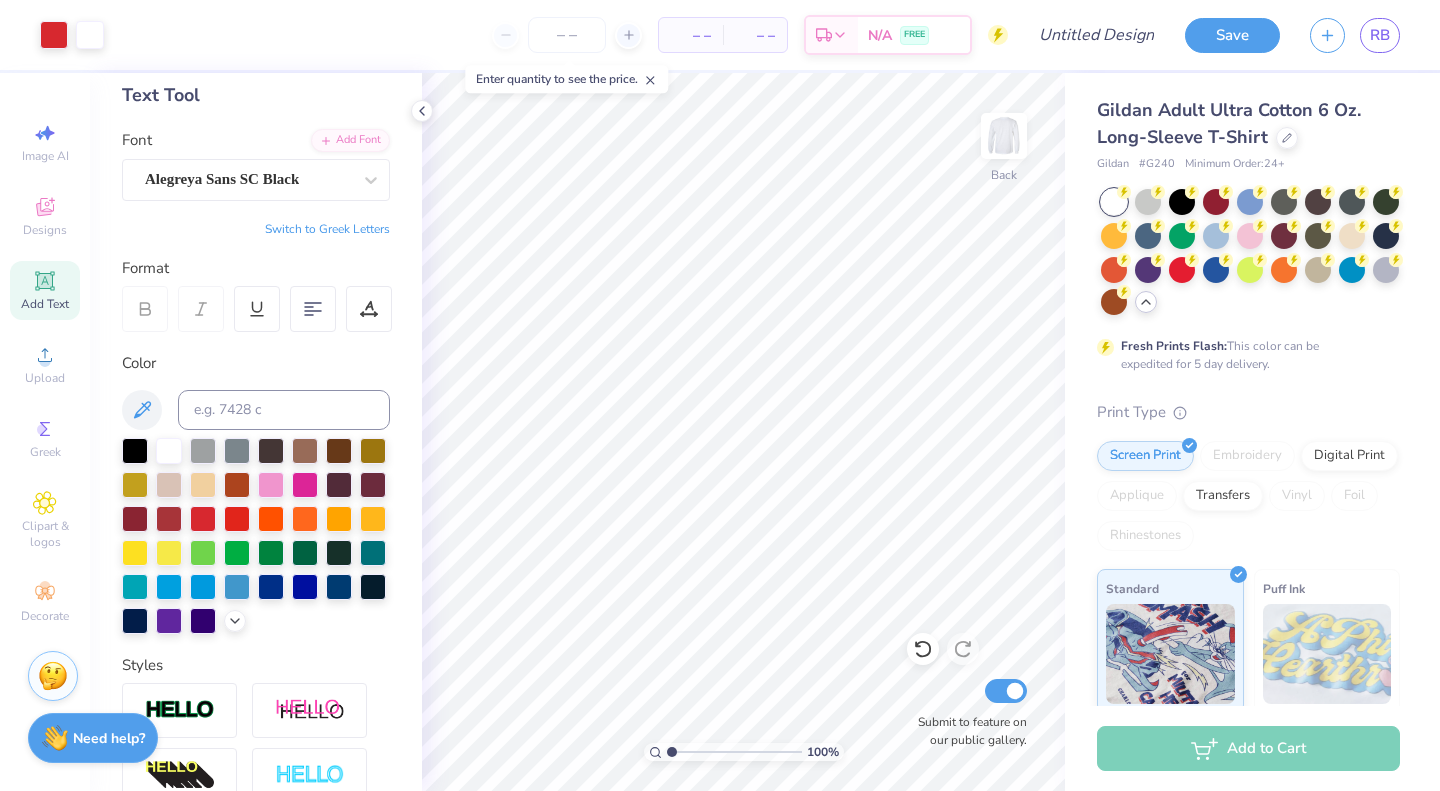 type on "1.00074302040631" 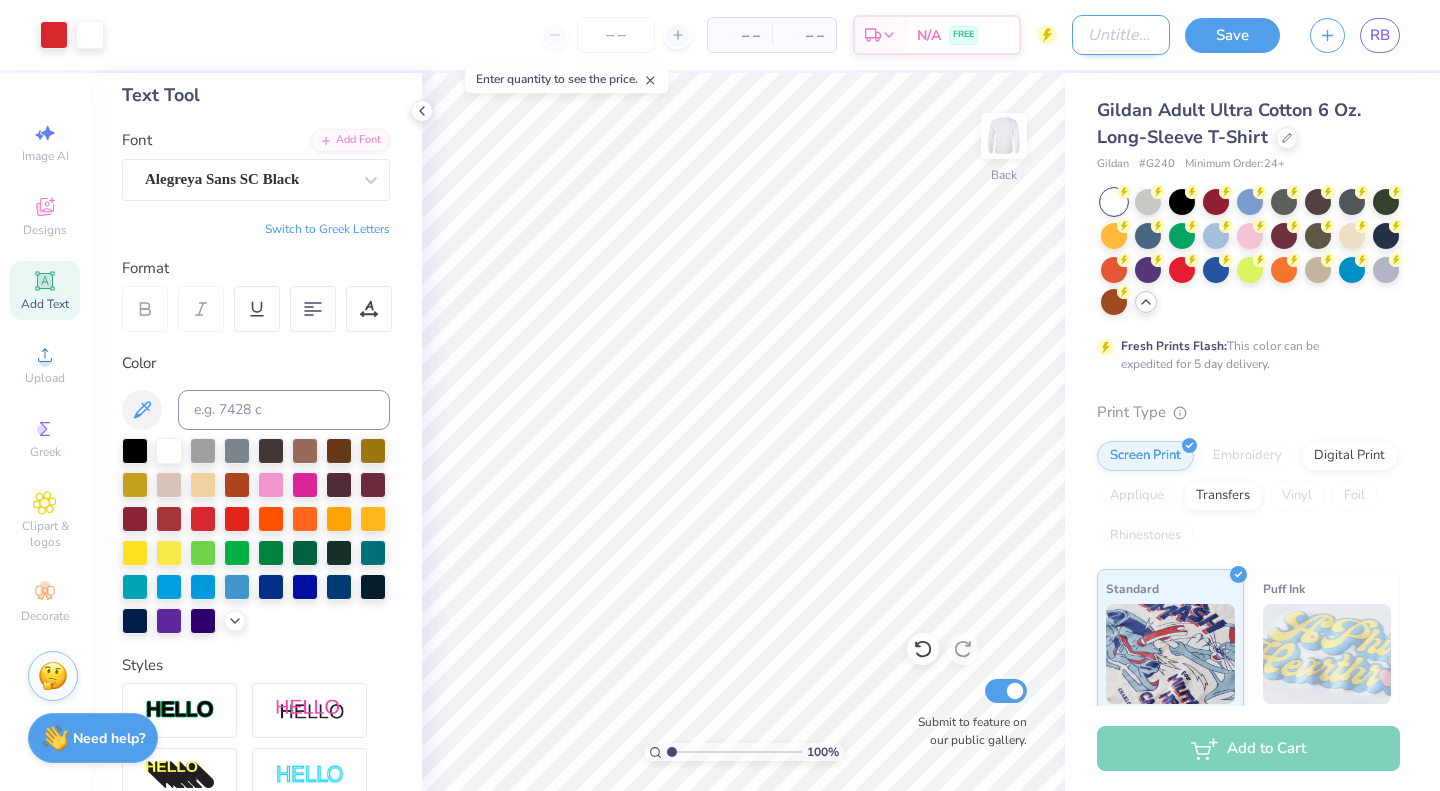 click on "Design Title" at bounding box center (1121, 35) 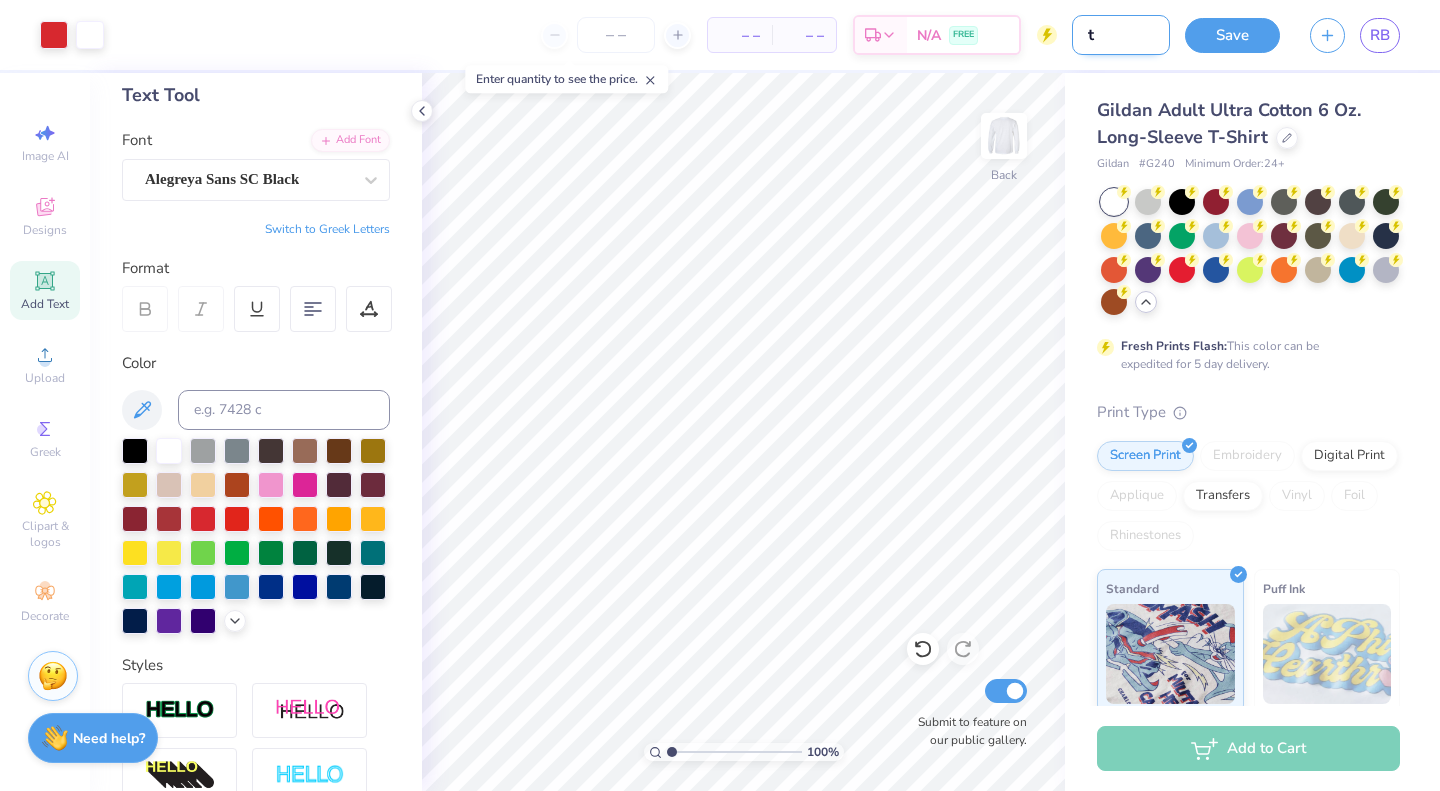 type on "tr" 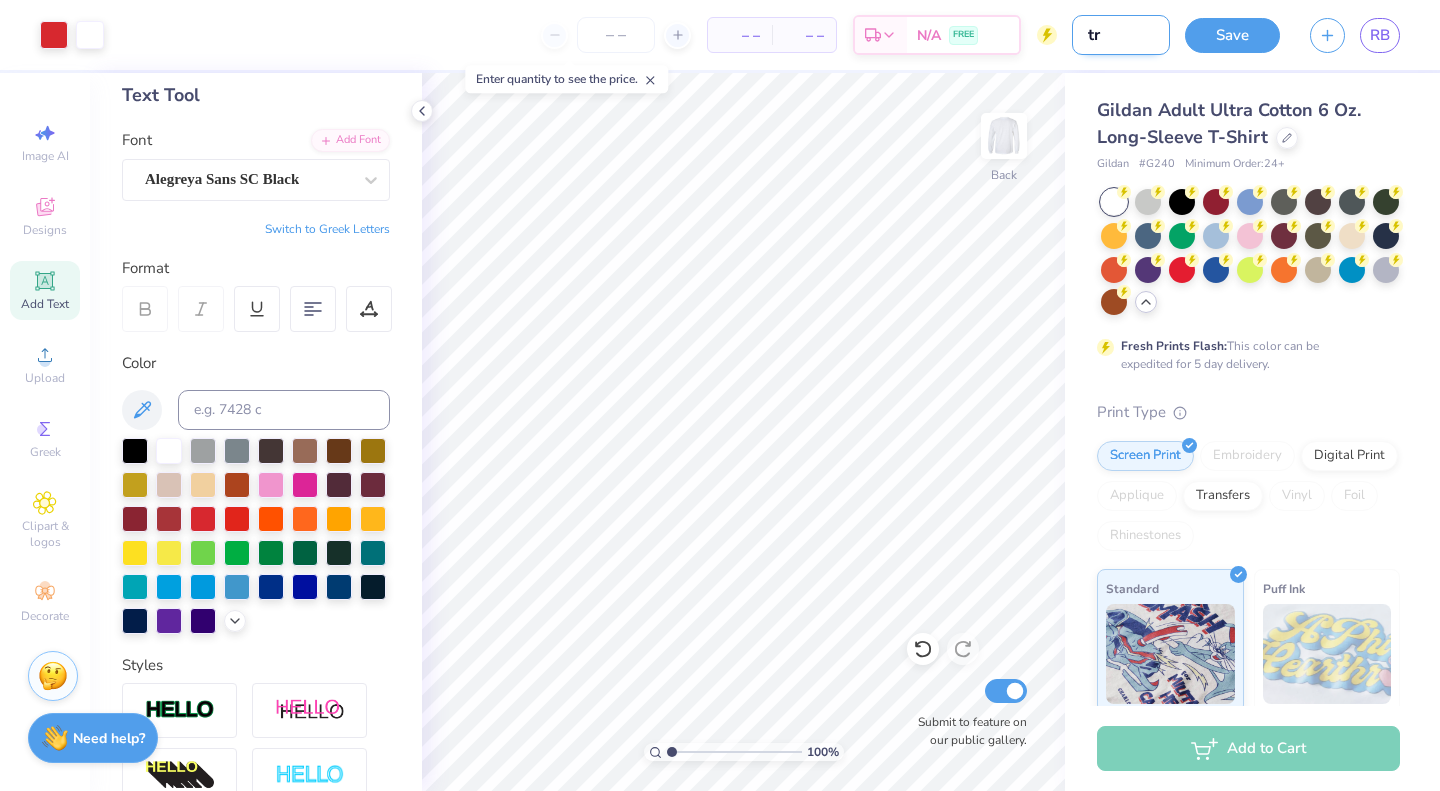 type on "tra" 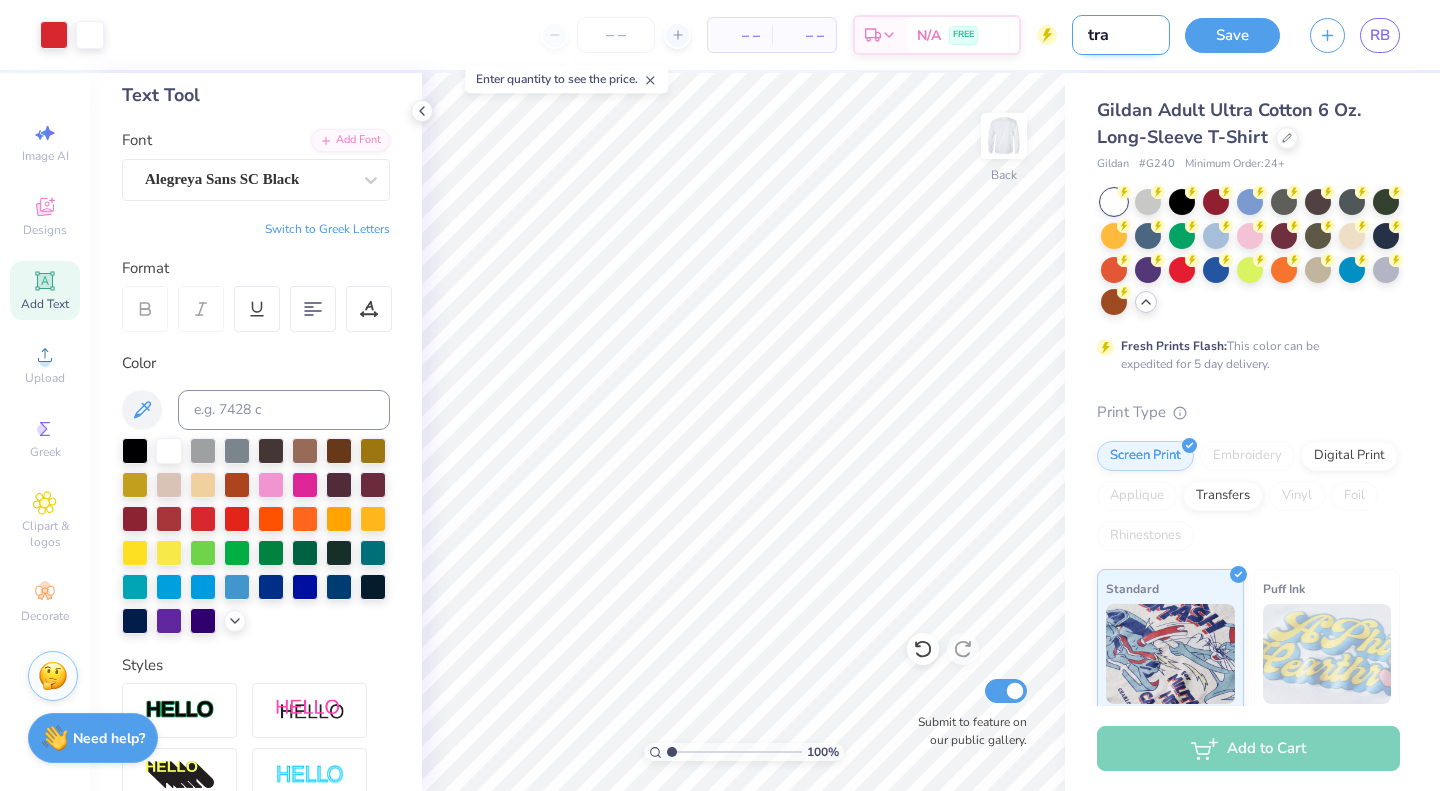 type on "tr" 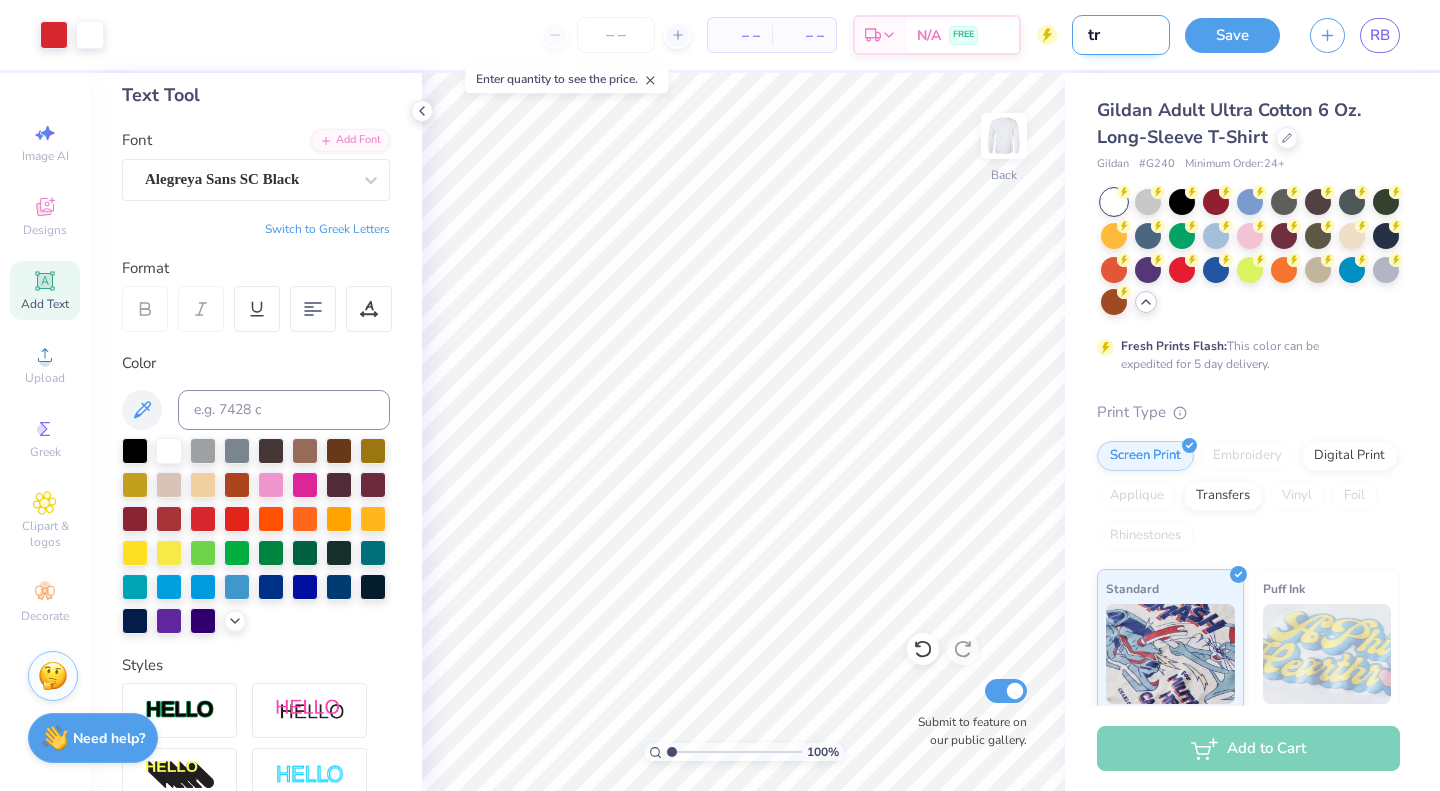 type on "t" 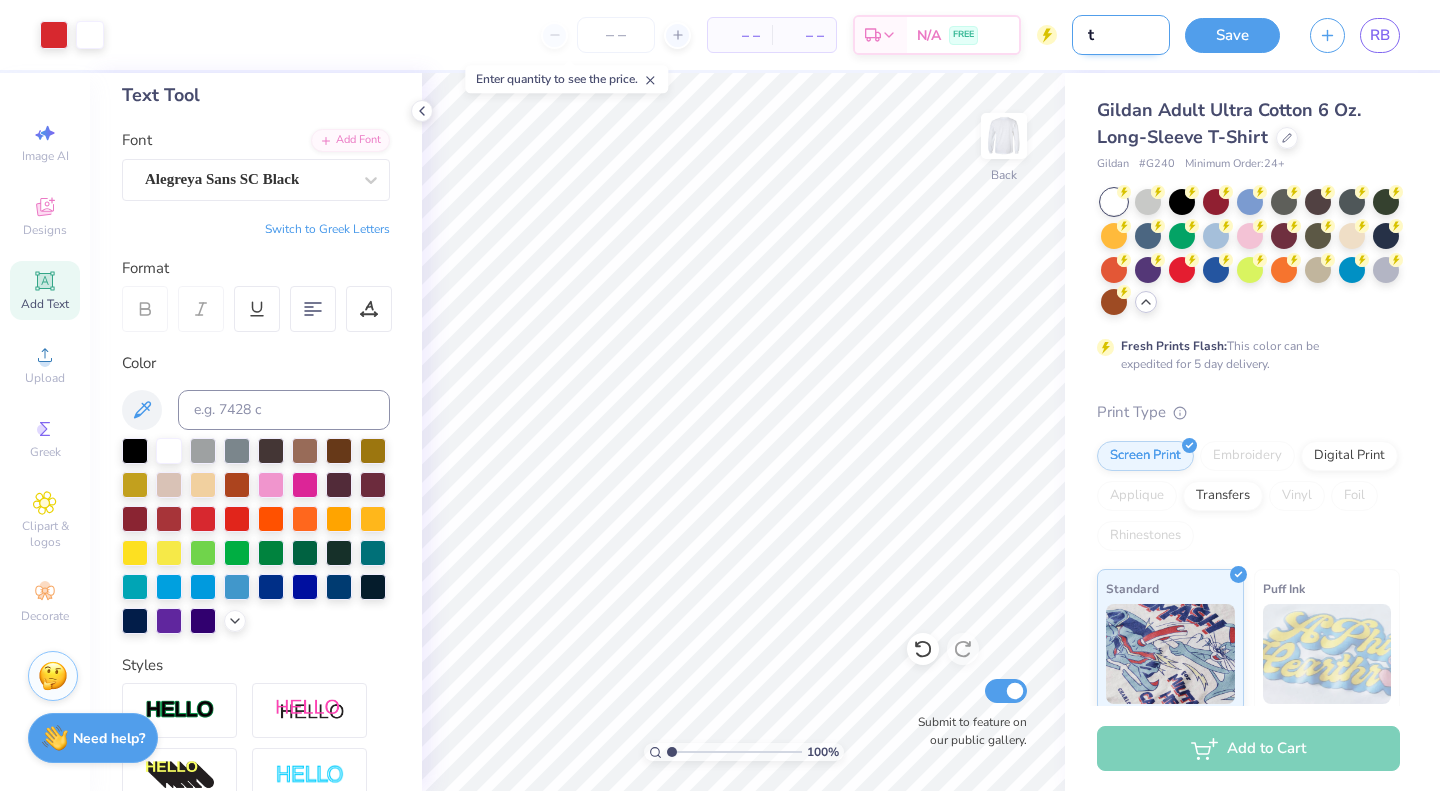 type 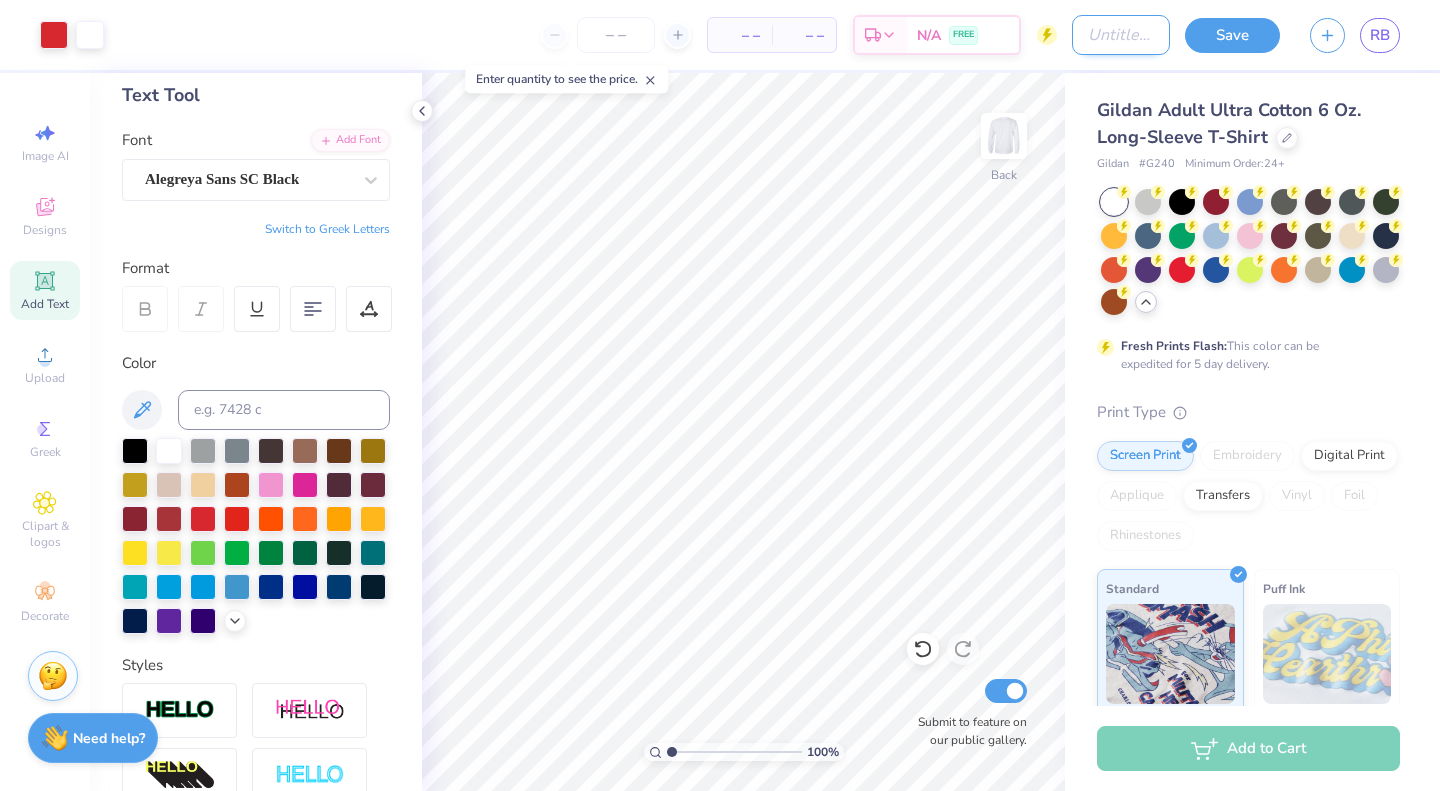 type on "t" 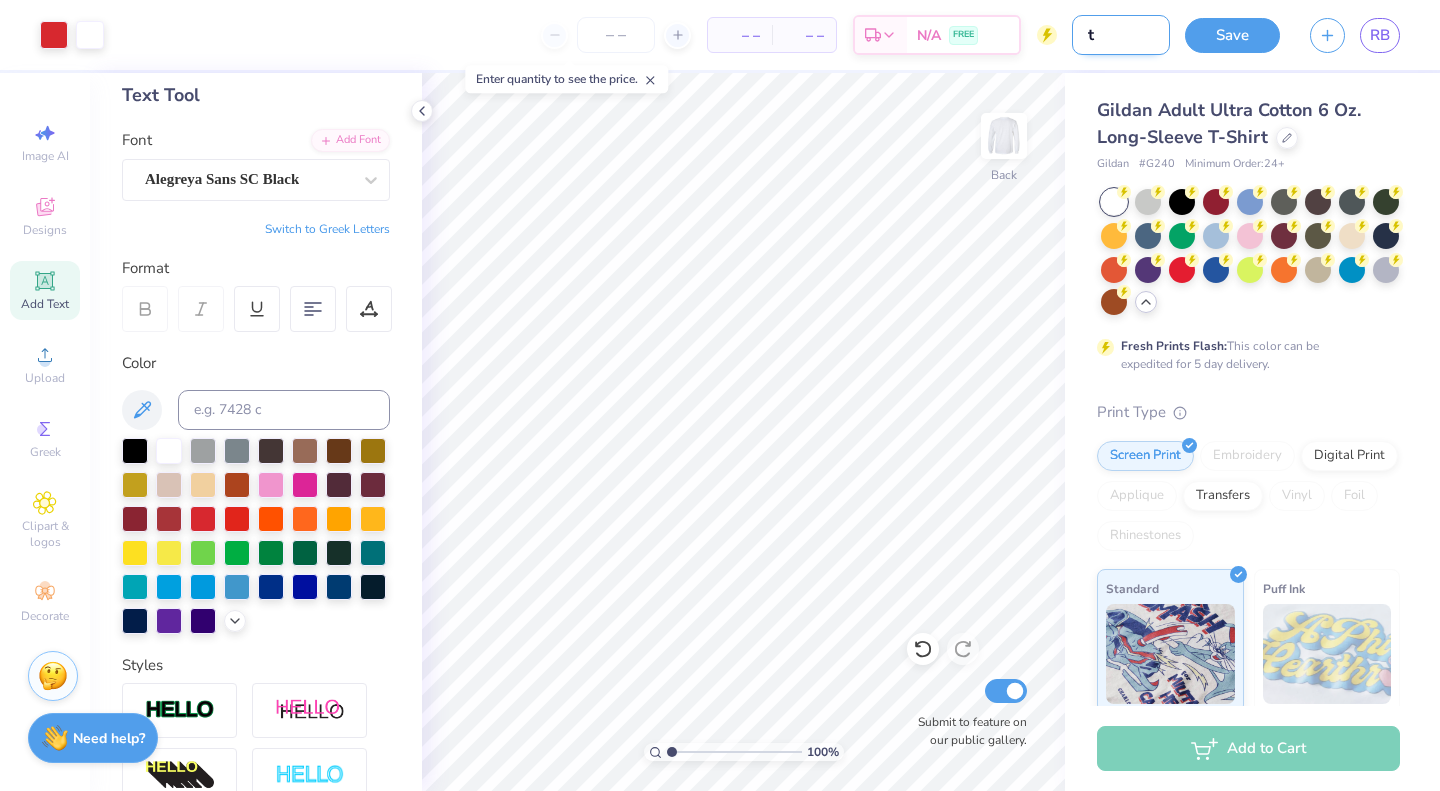 type on "tr" 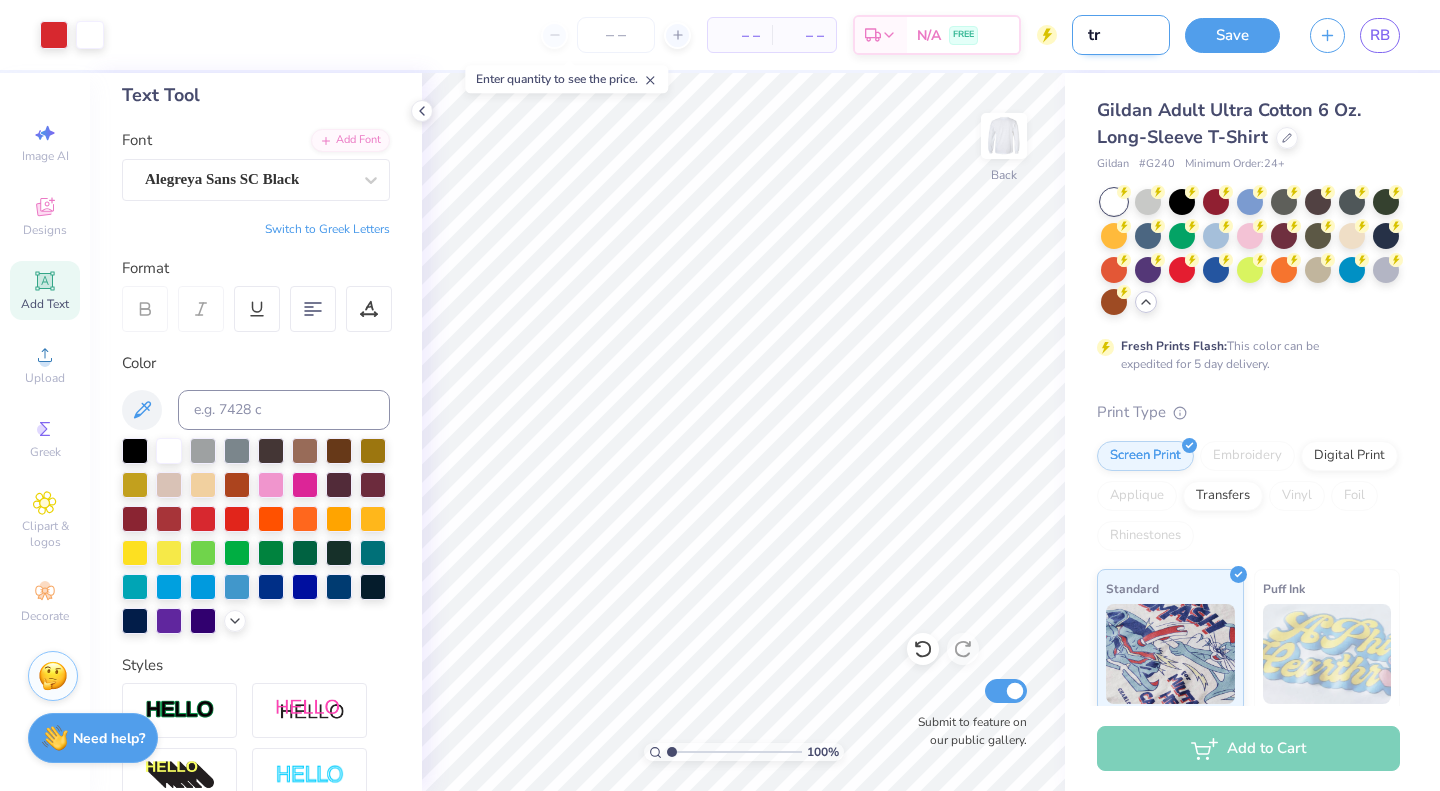 type on "tra" 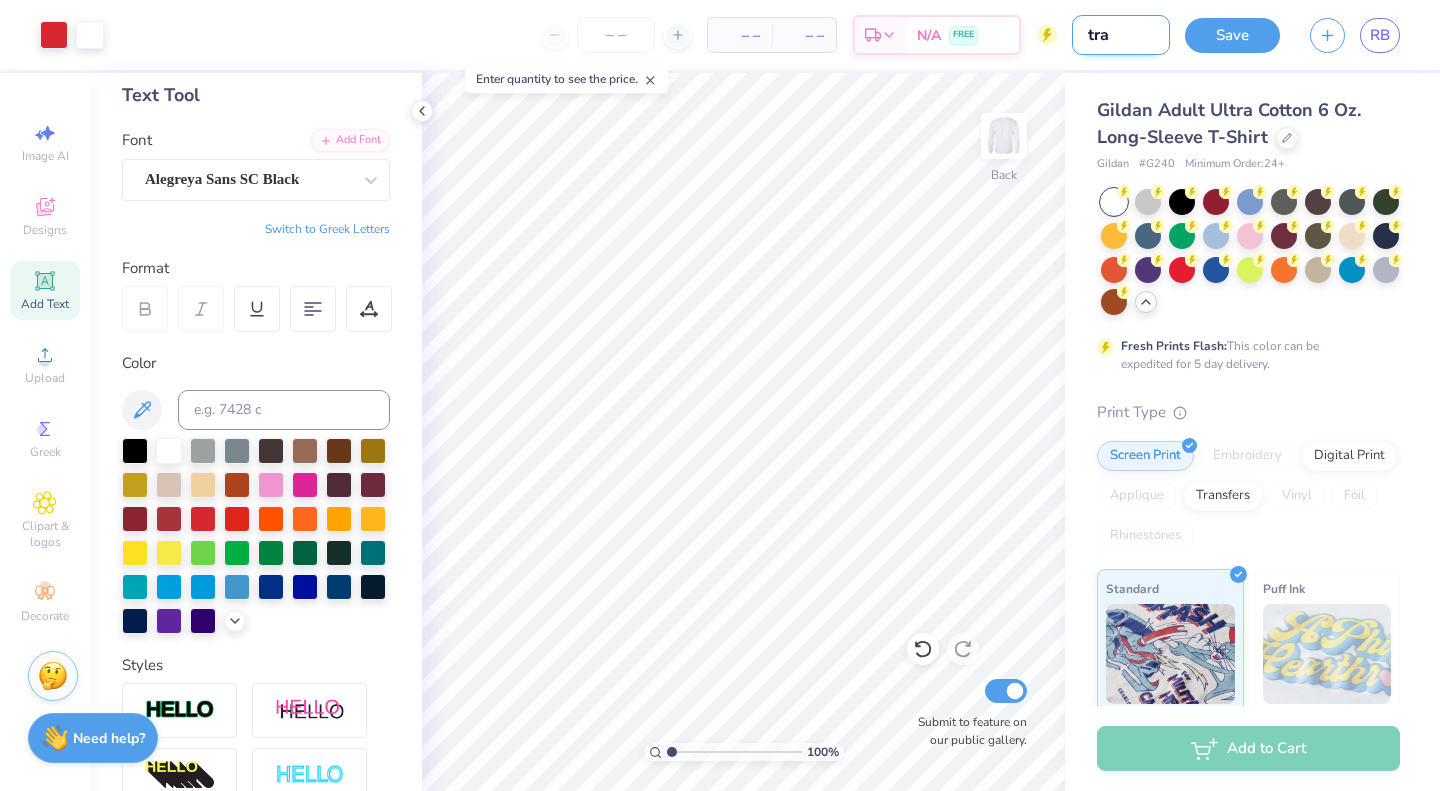 type on "tr" 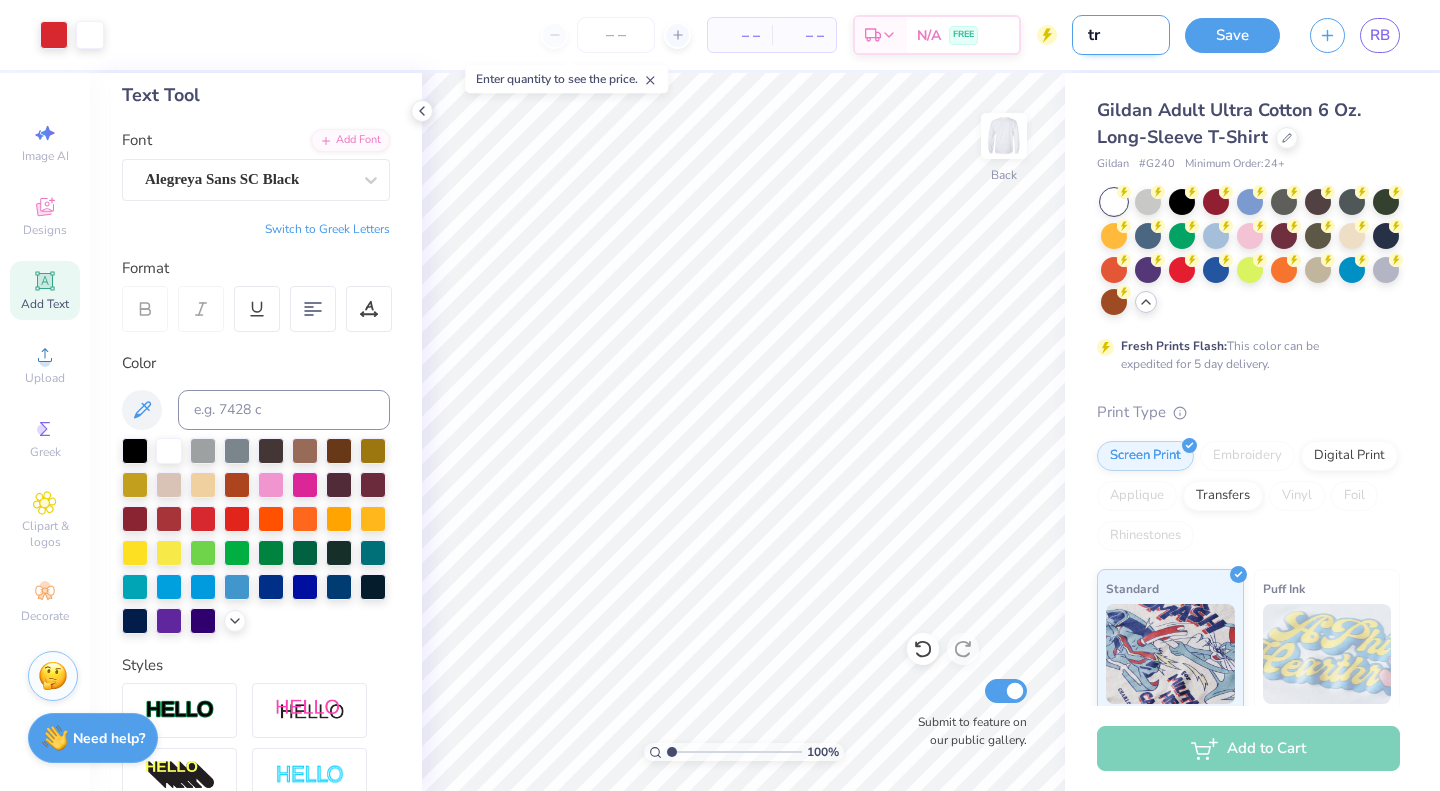 type on "t" 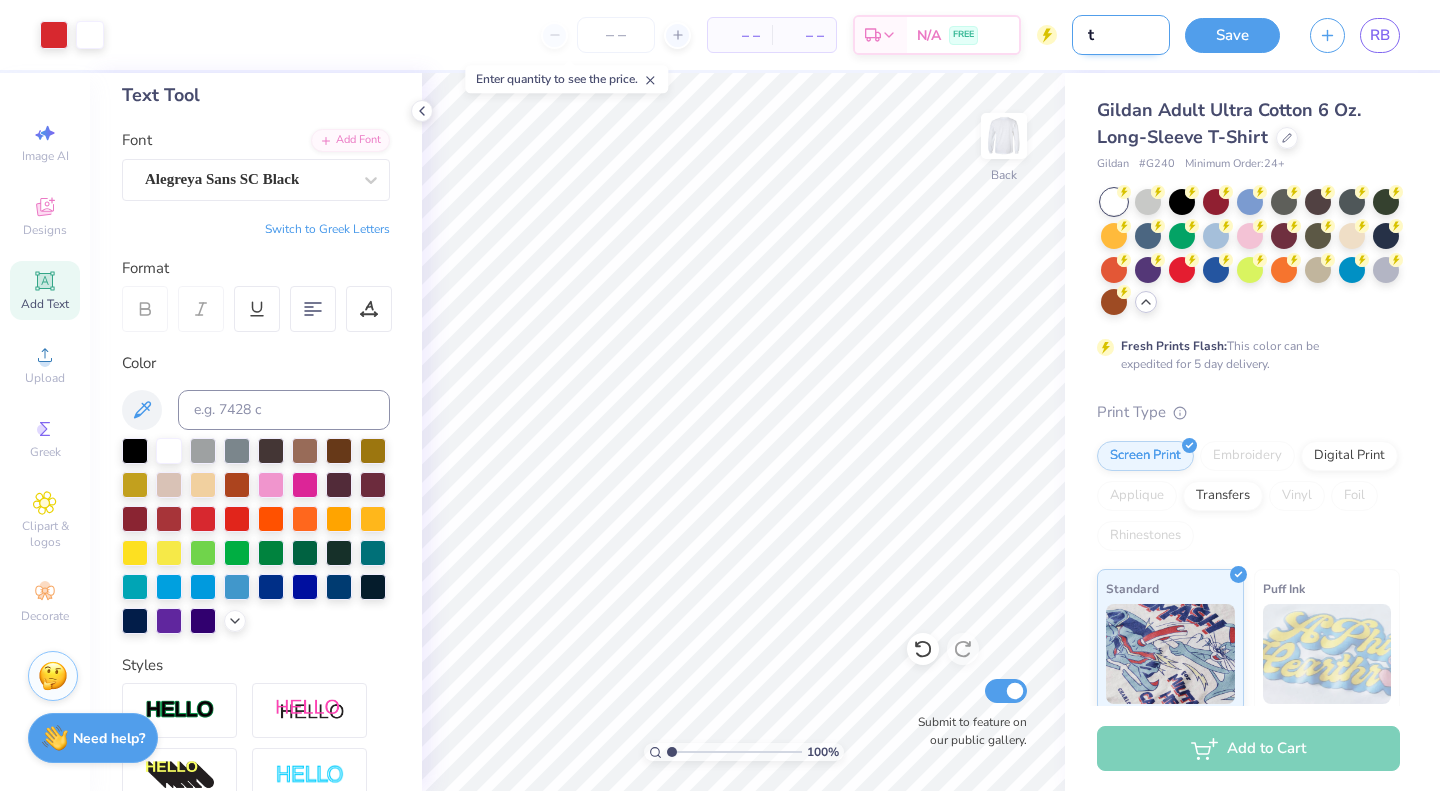 type 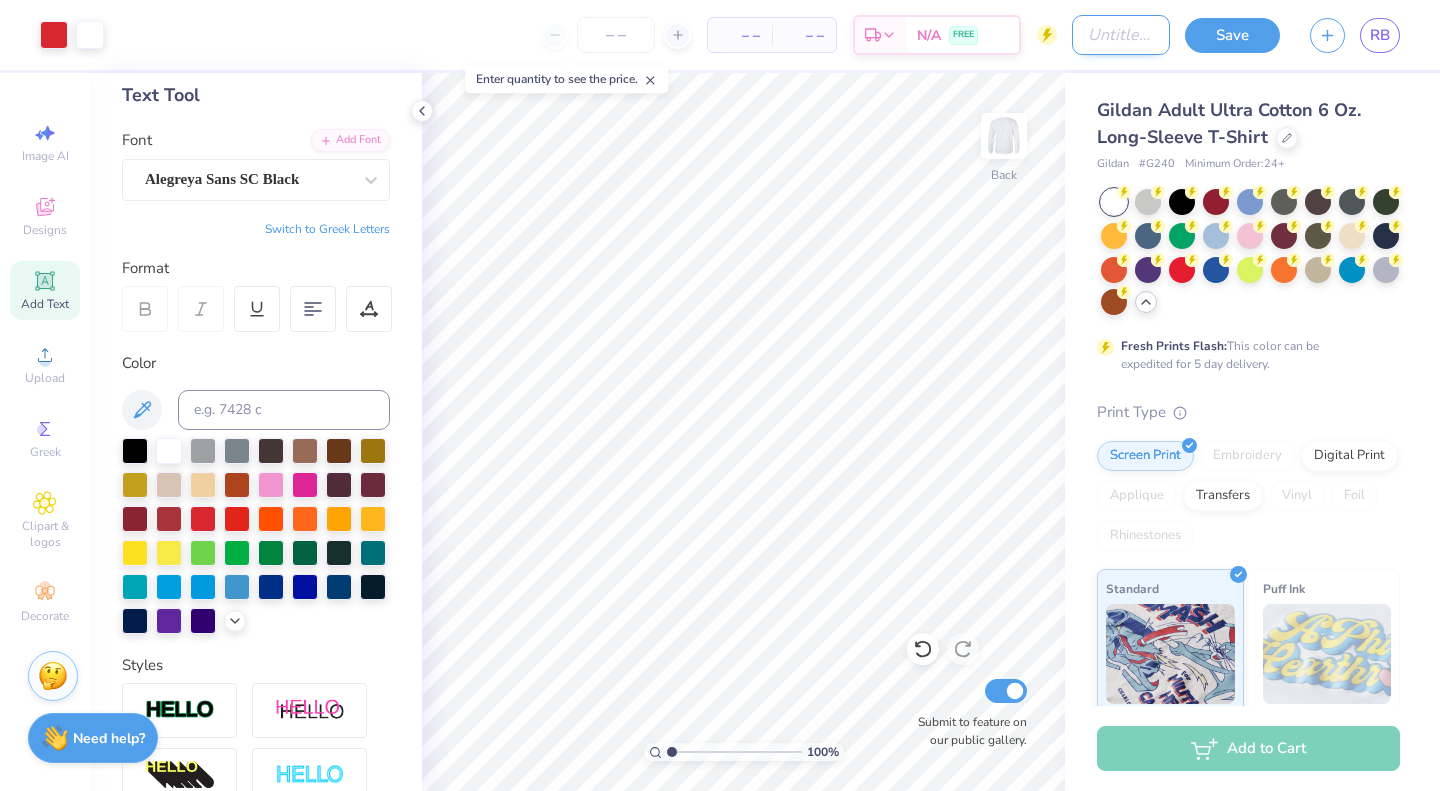 type on "o" 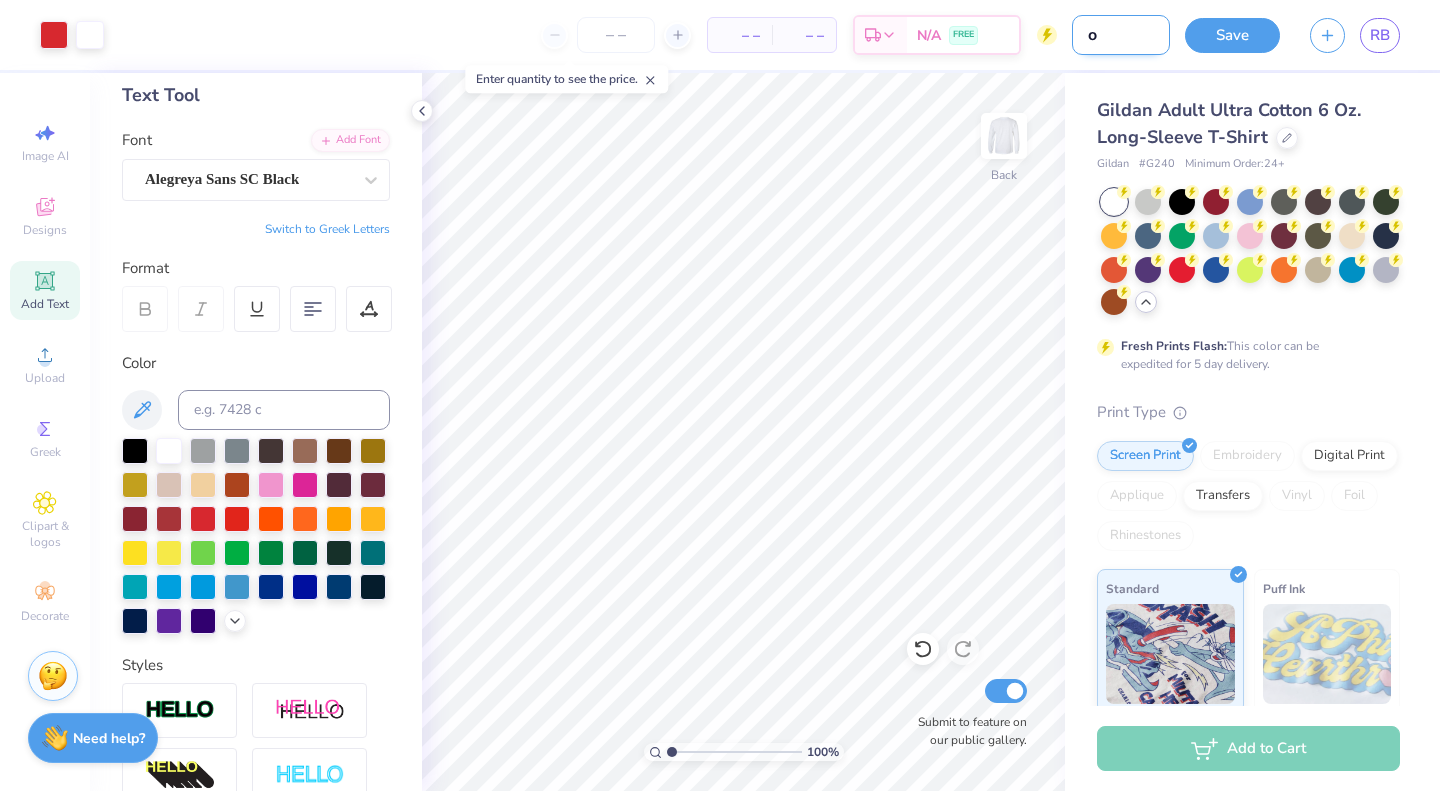 type on "or" 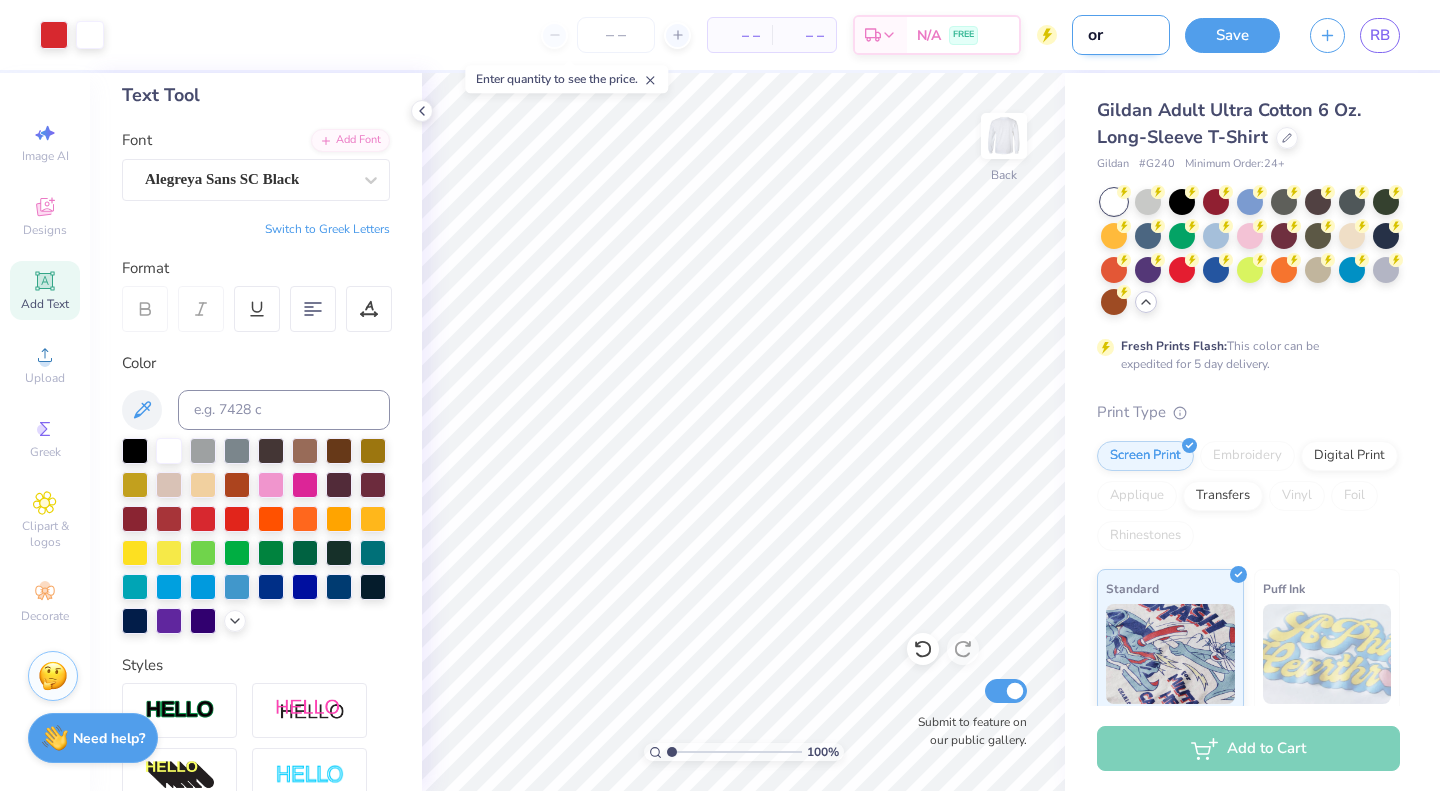 type on "ord" 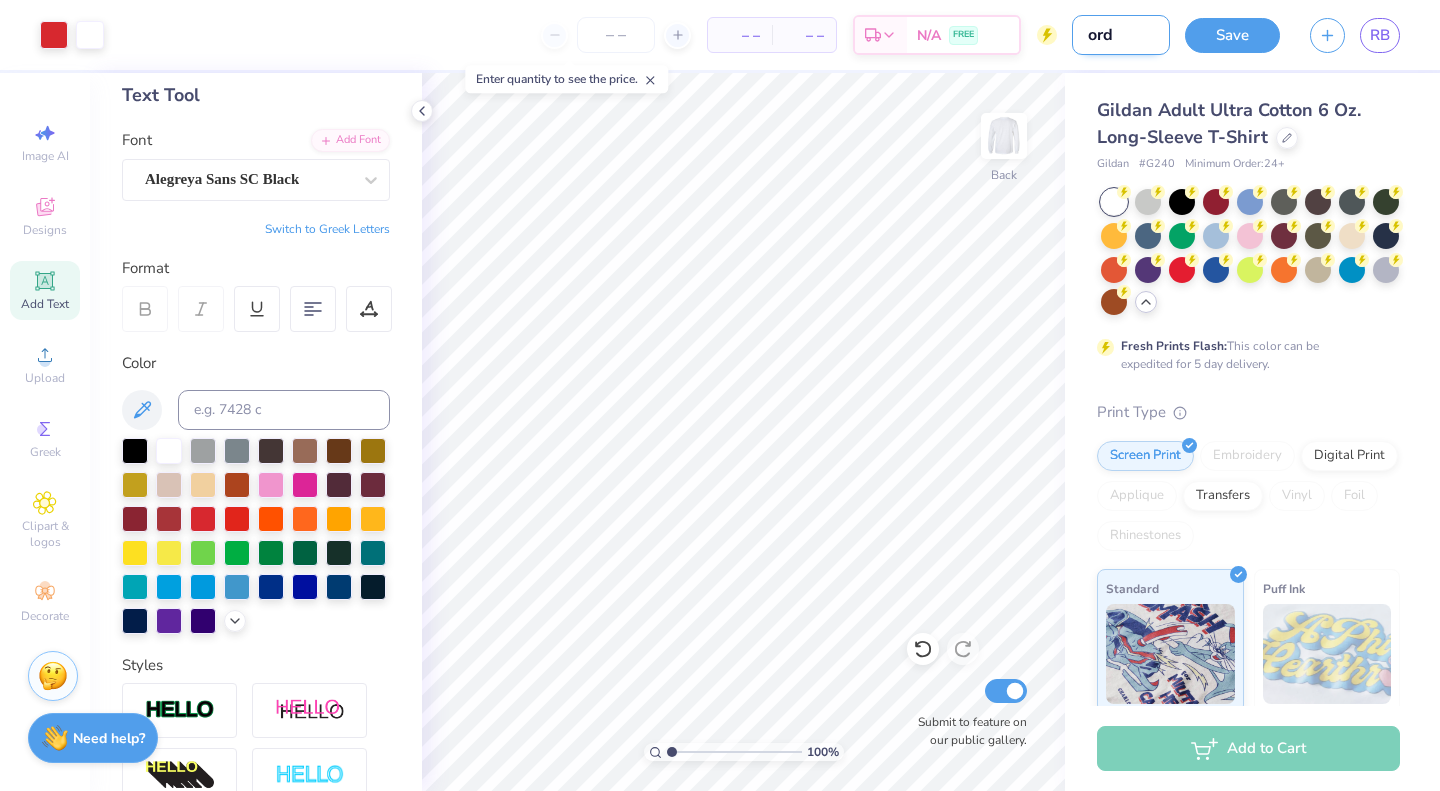 type on "orde" 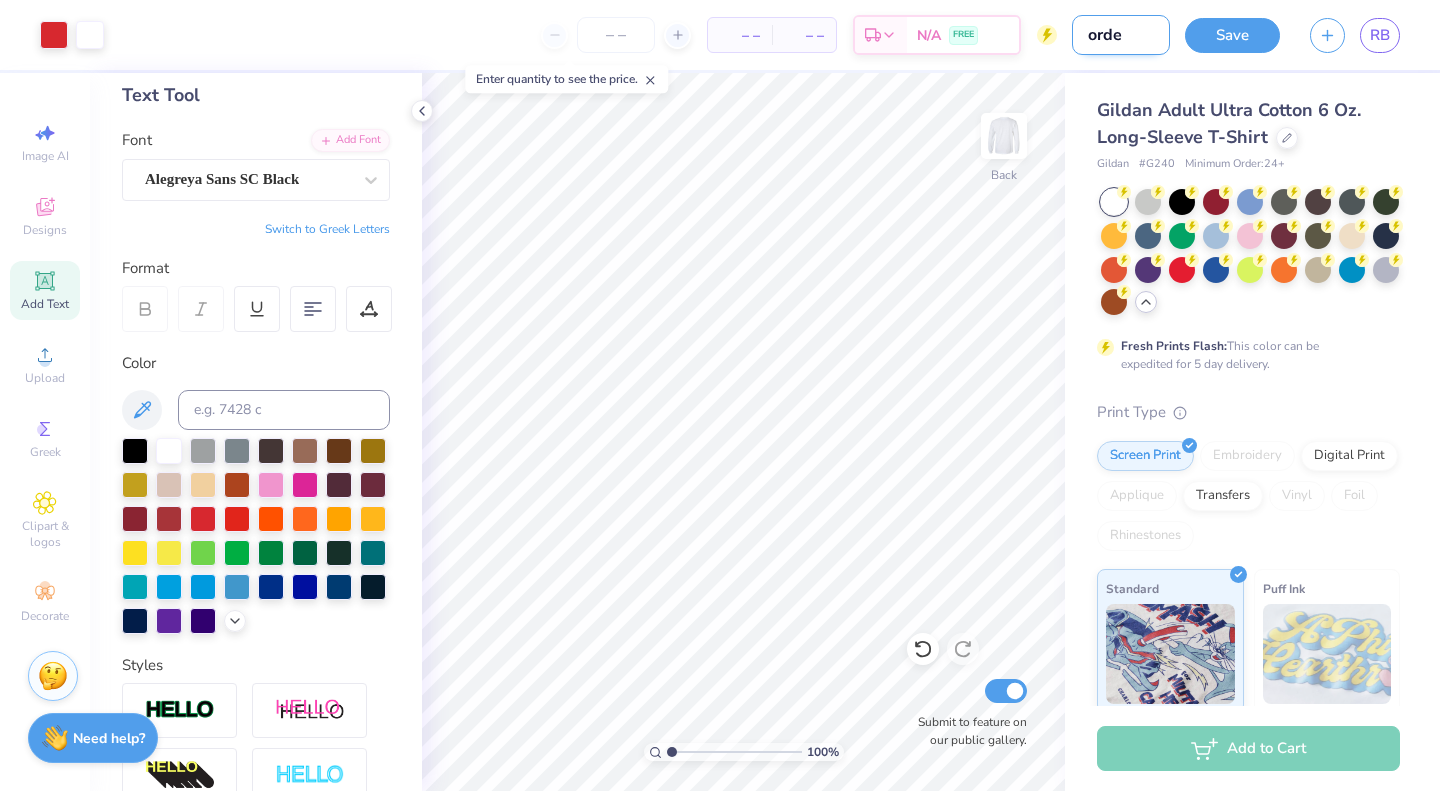 type on "order" 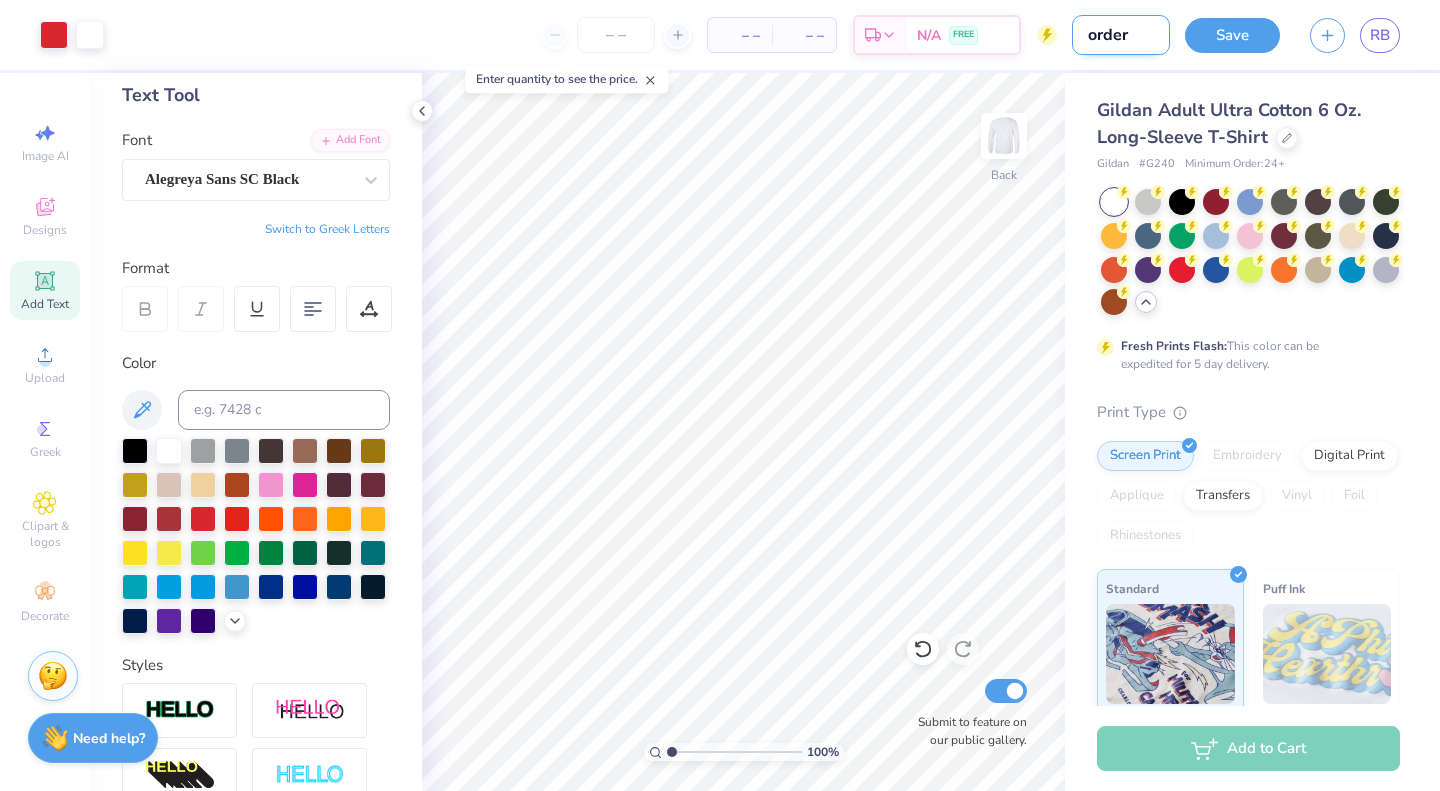 type on "1.00074302040631" 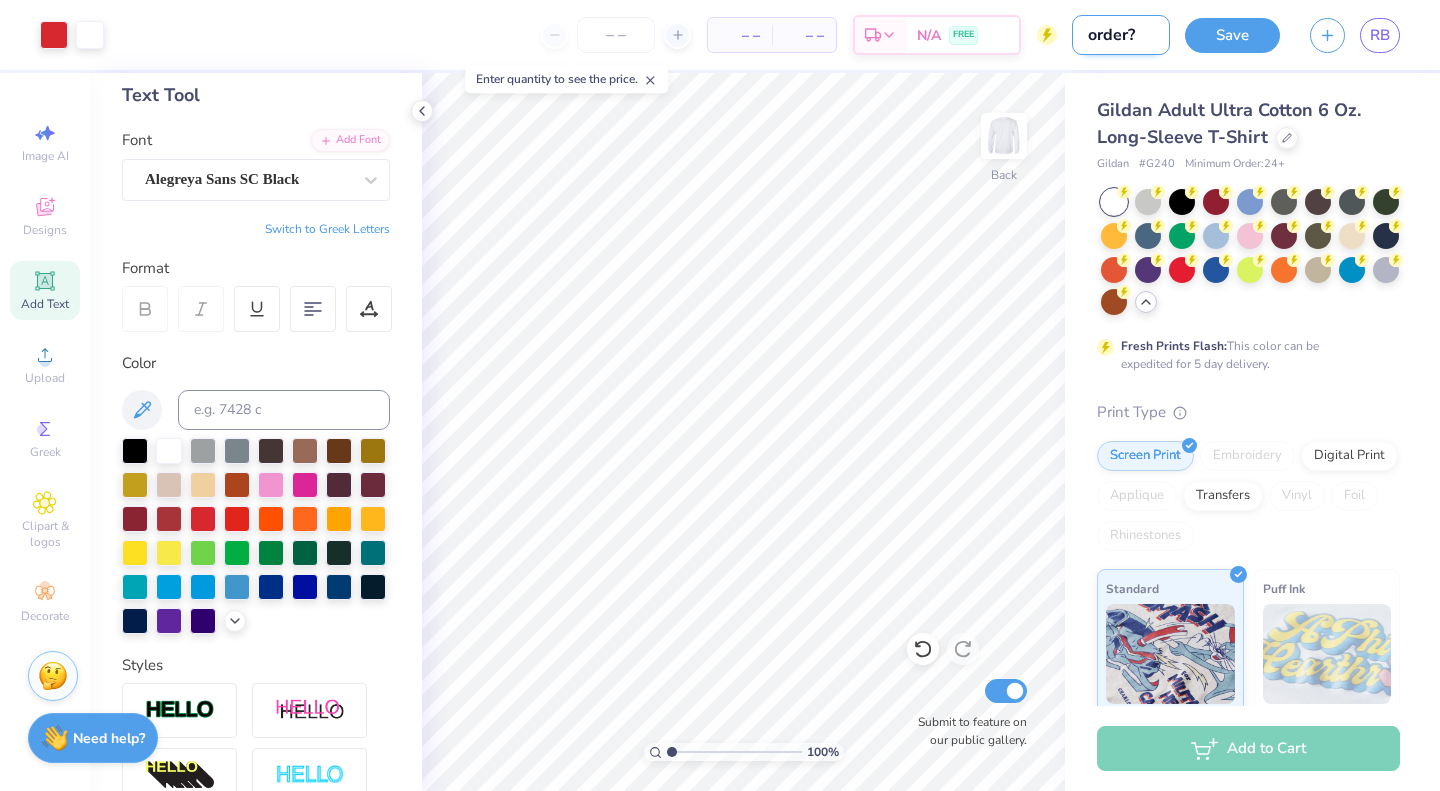 type on "order?" 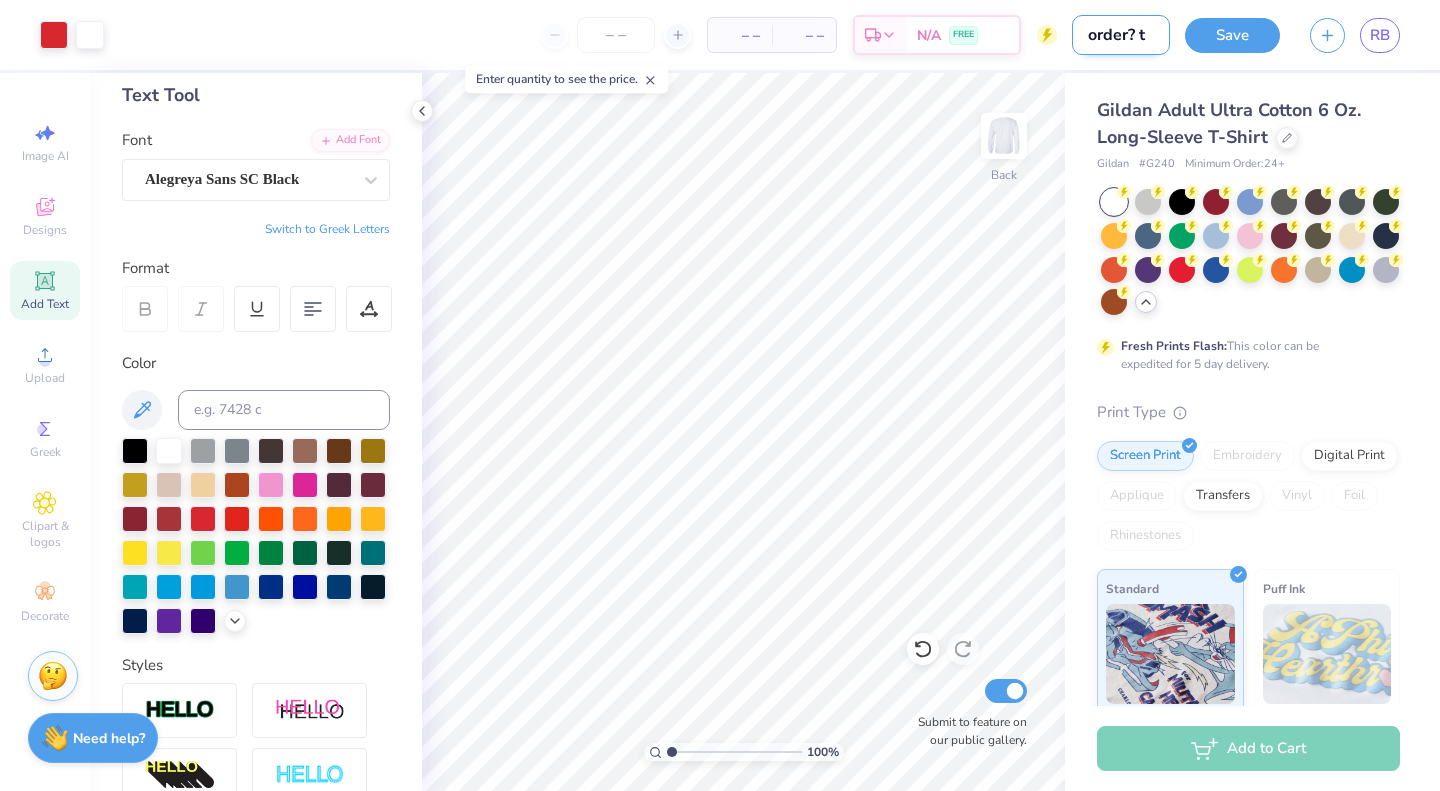 type on "order? tr" 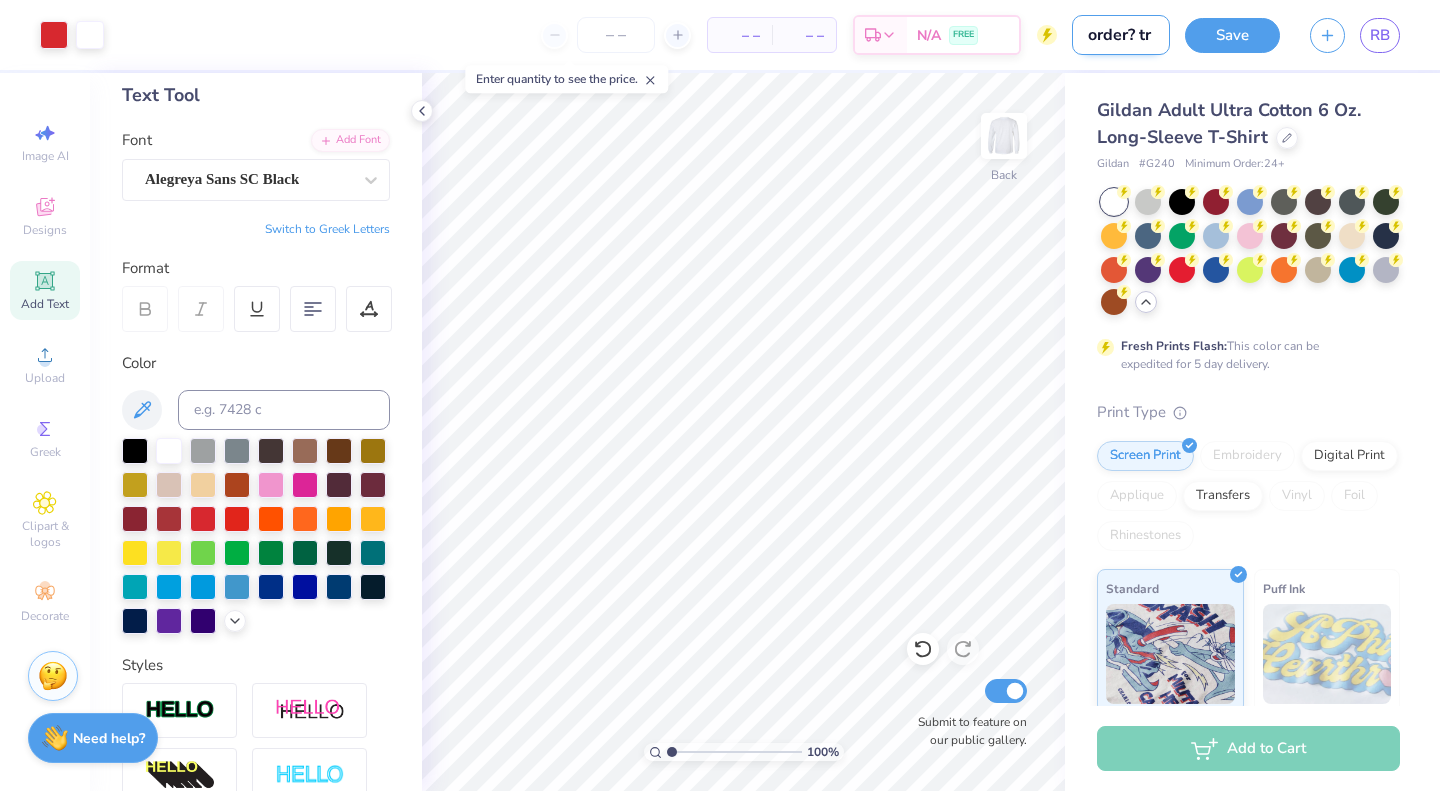 type on "order? tra" 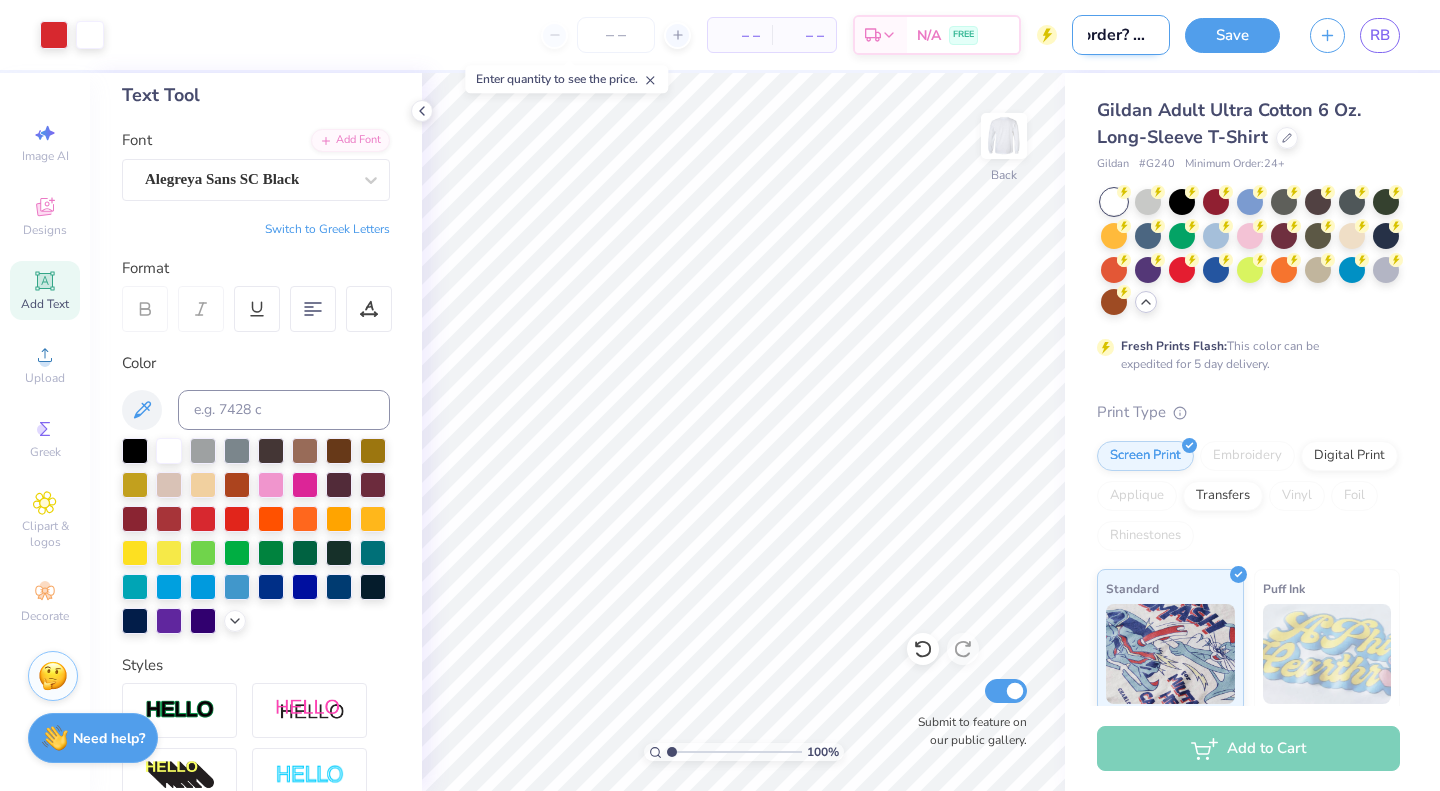 type on "order? trac" 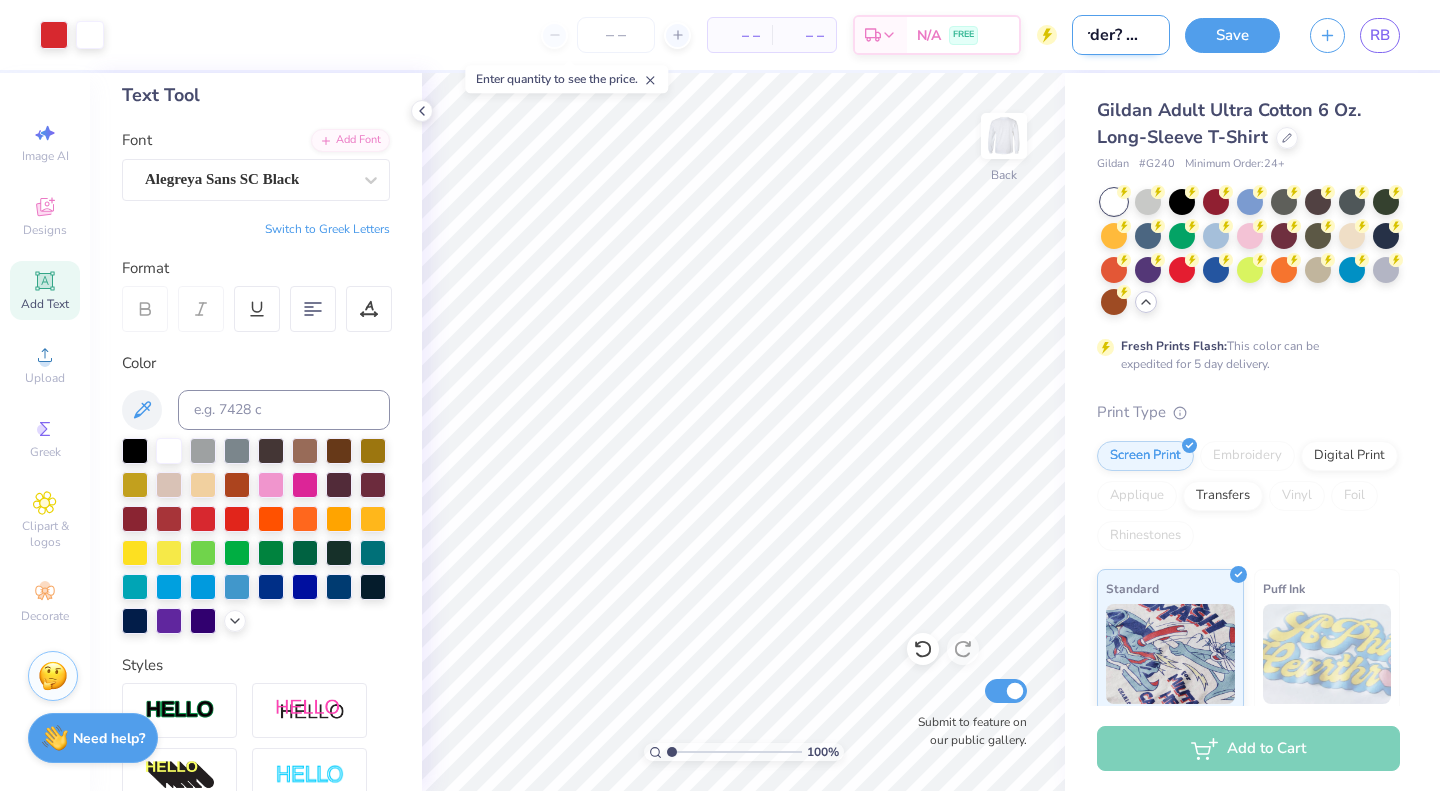 type on "order? track" 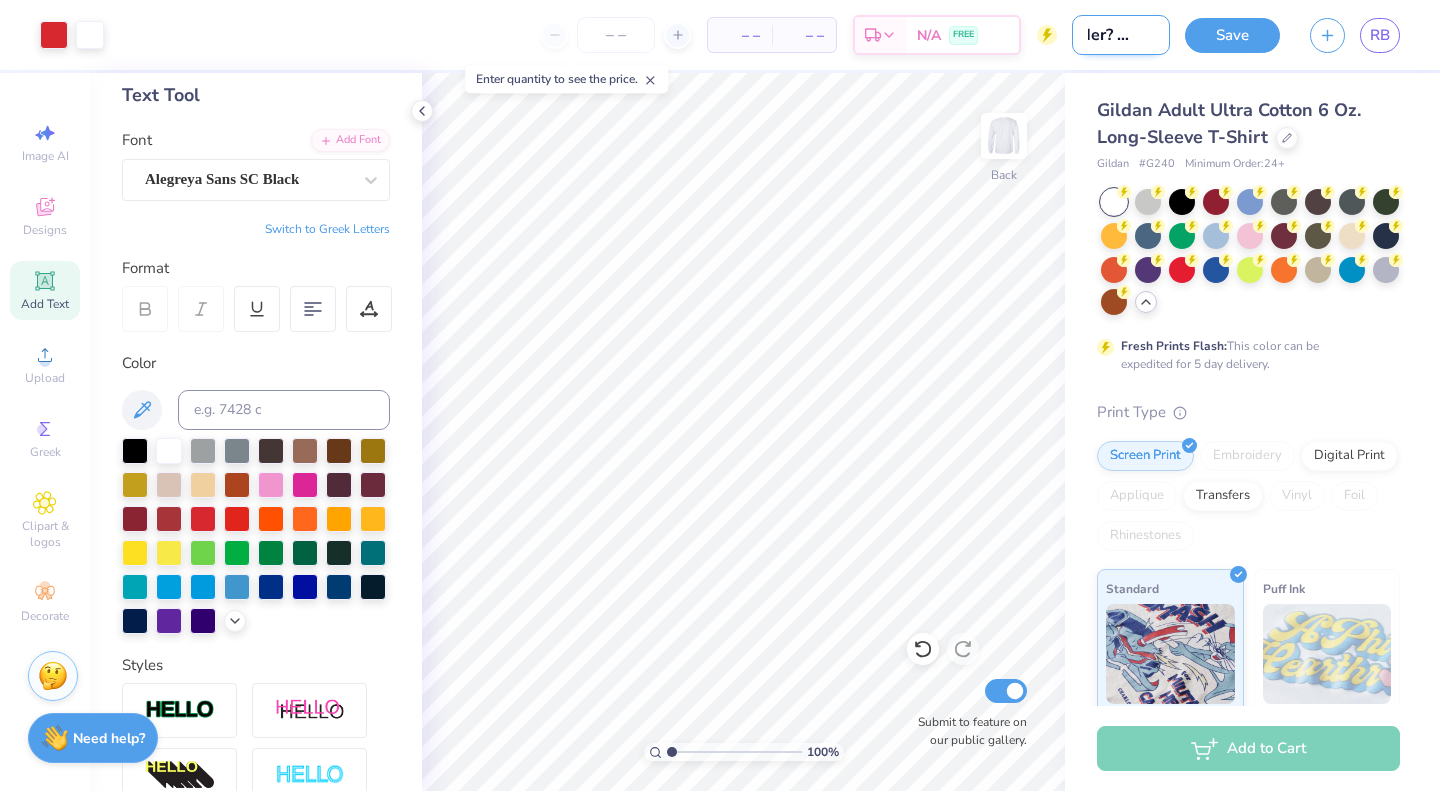 type on "order? tracke" 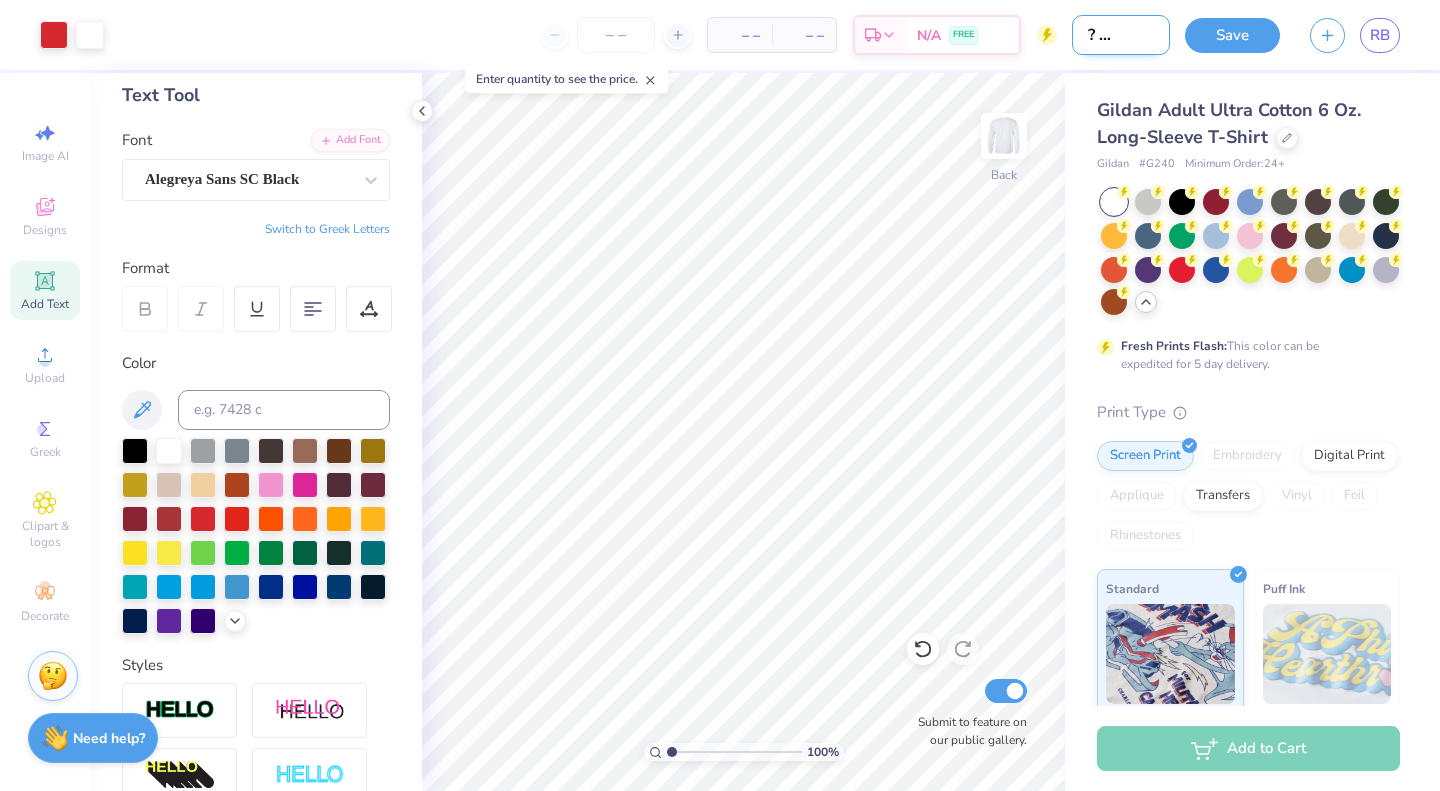 type on "order? tracked." 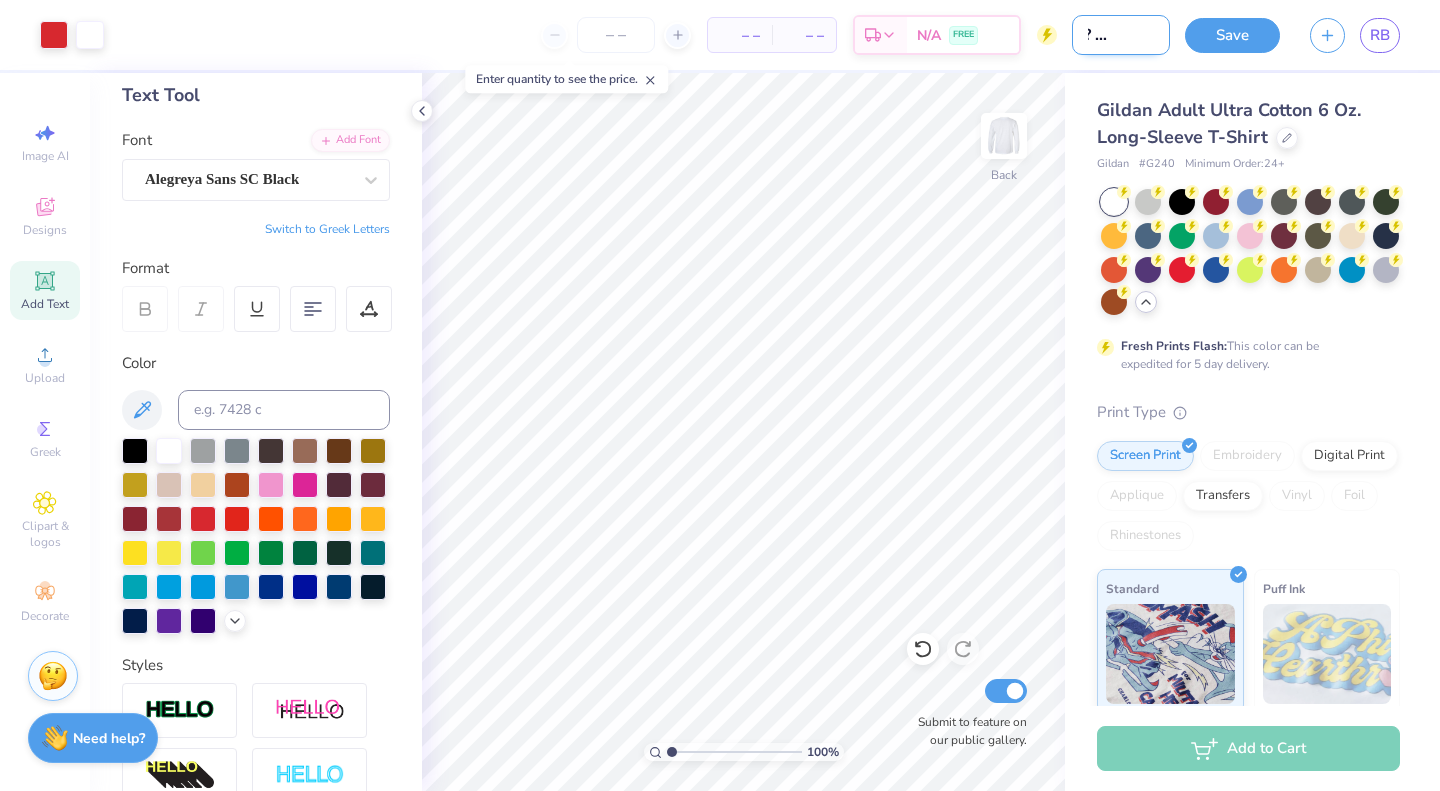 type on "T" 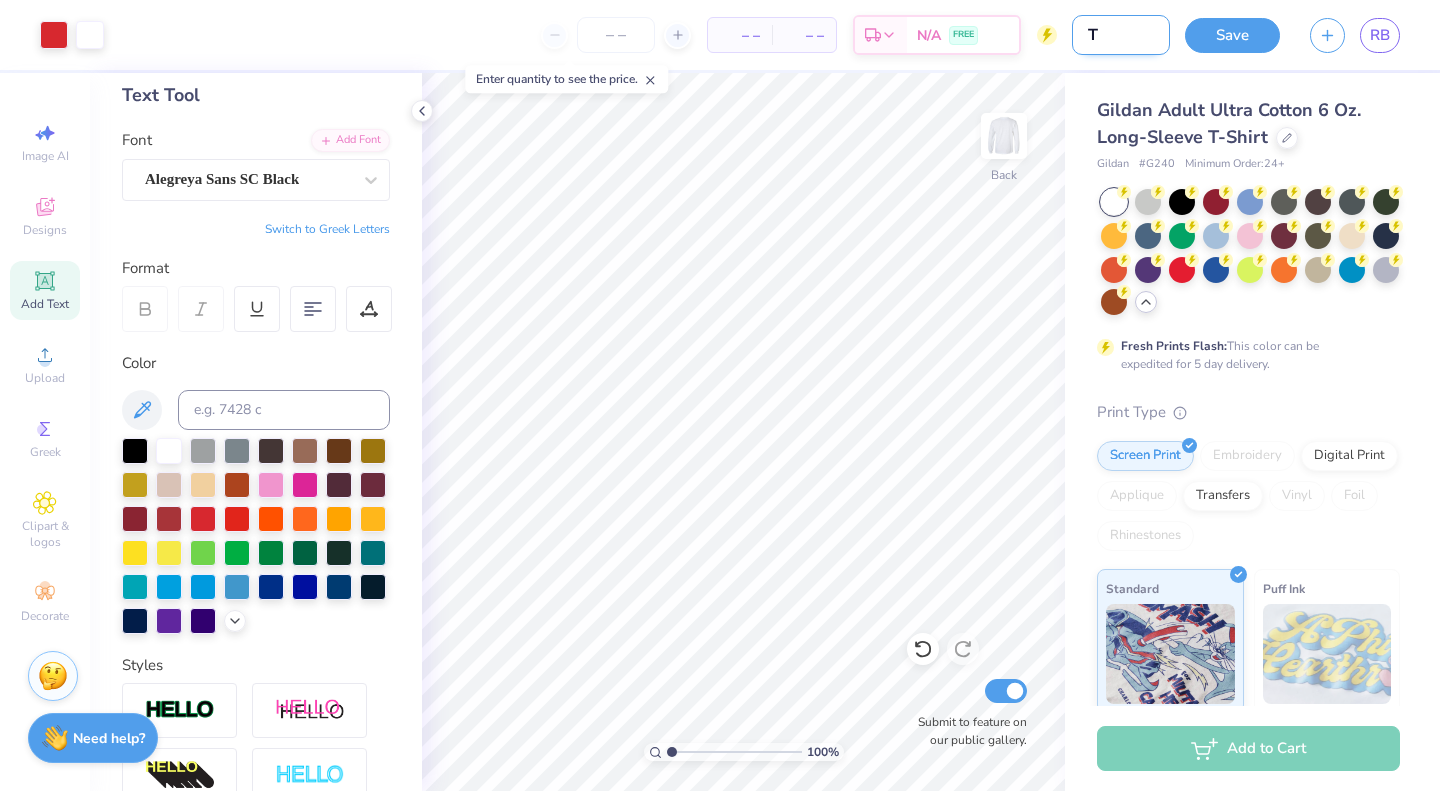 scroll, scrollTop: 0, scrollLeft: 0, axis: both 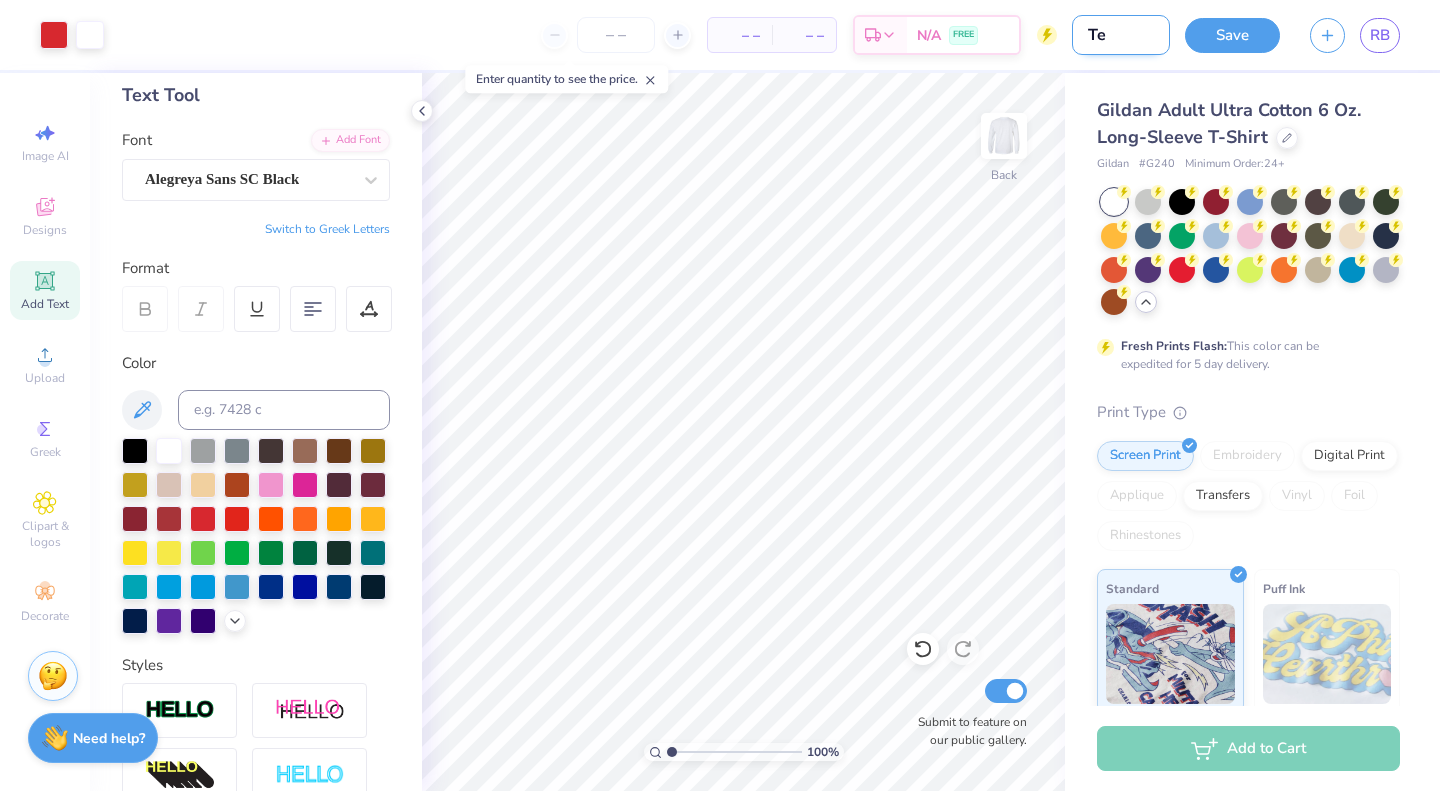 type on "Tes" 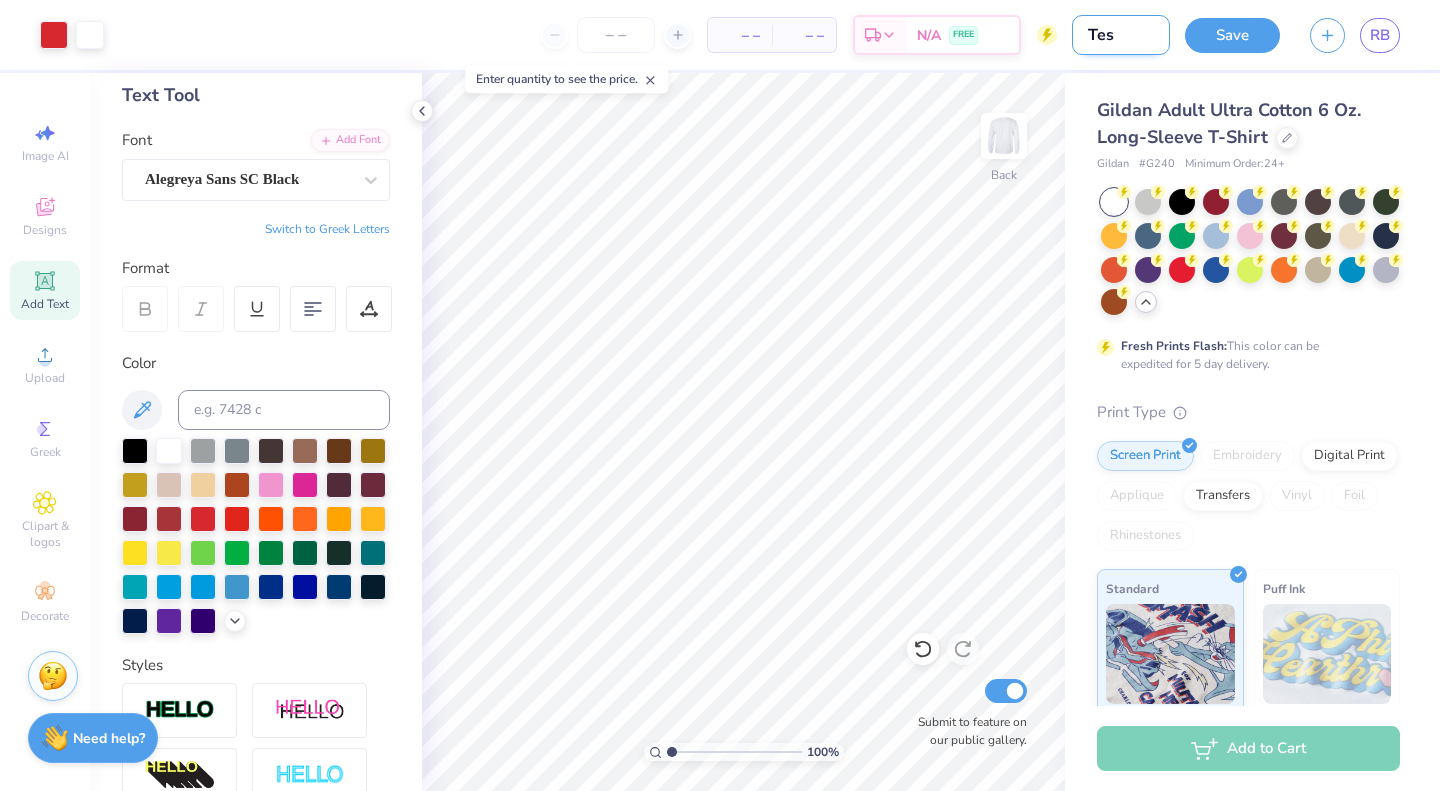 type on "Test" 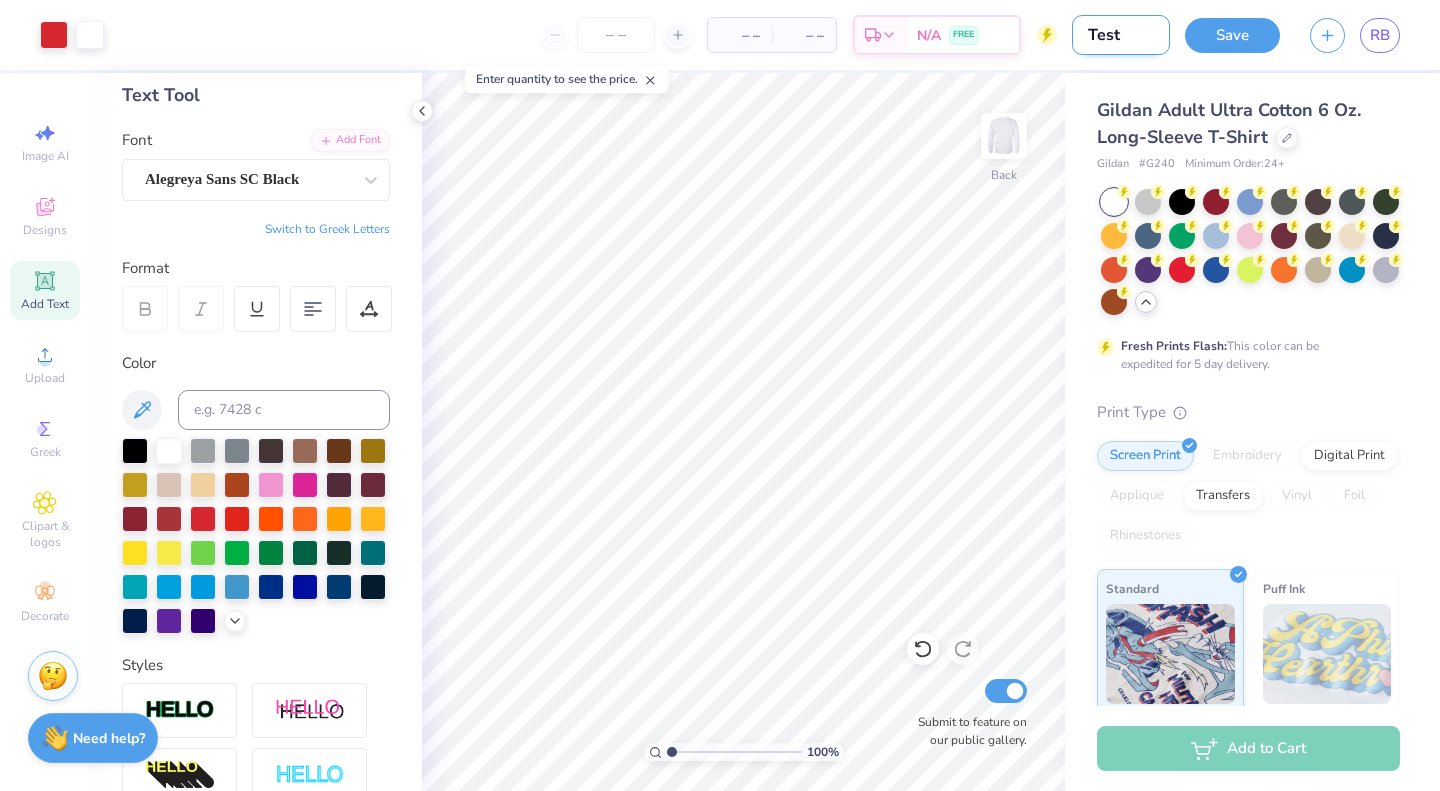 type on "Test" 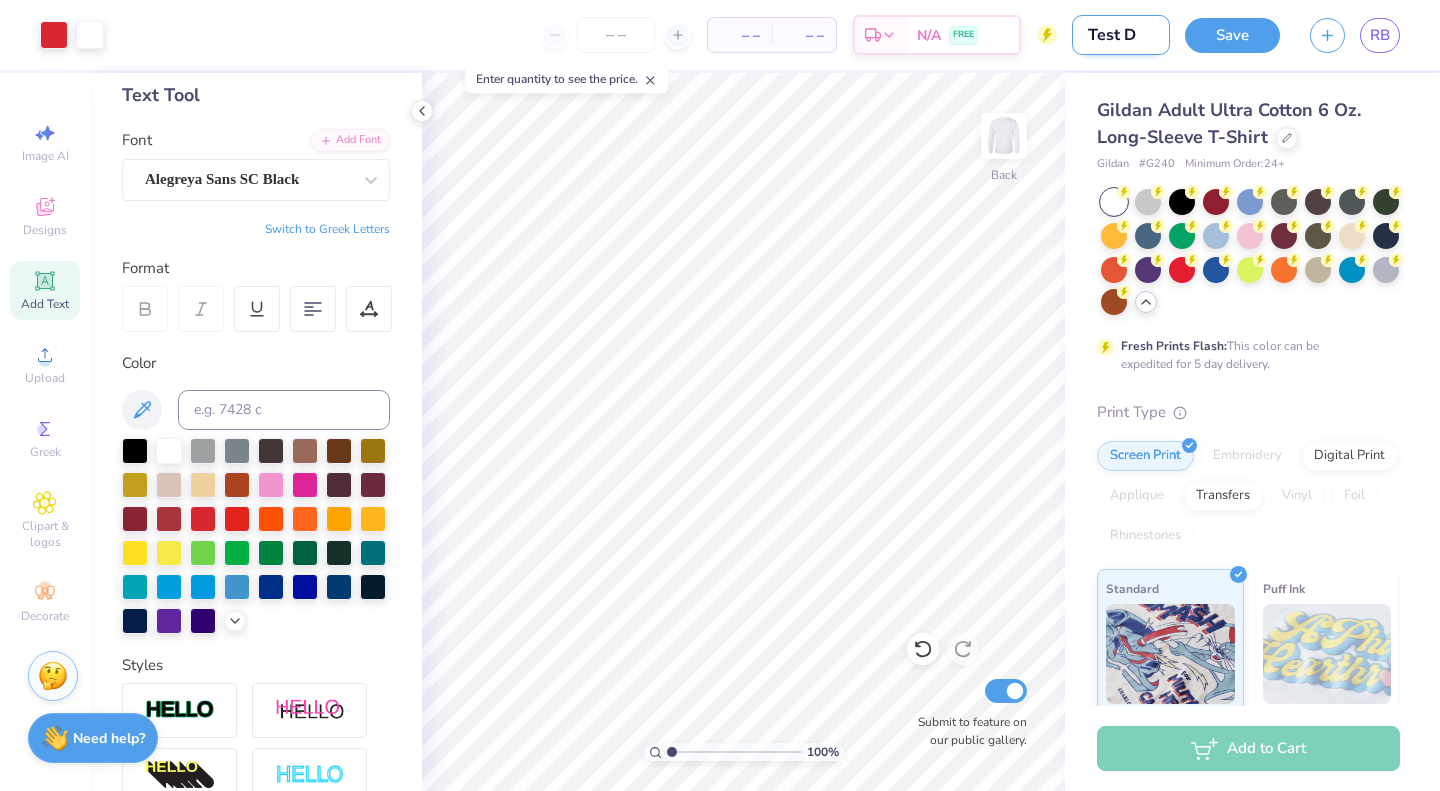 type on "Test De" 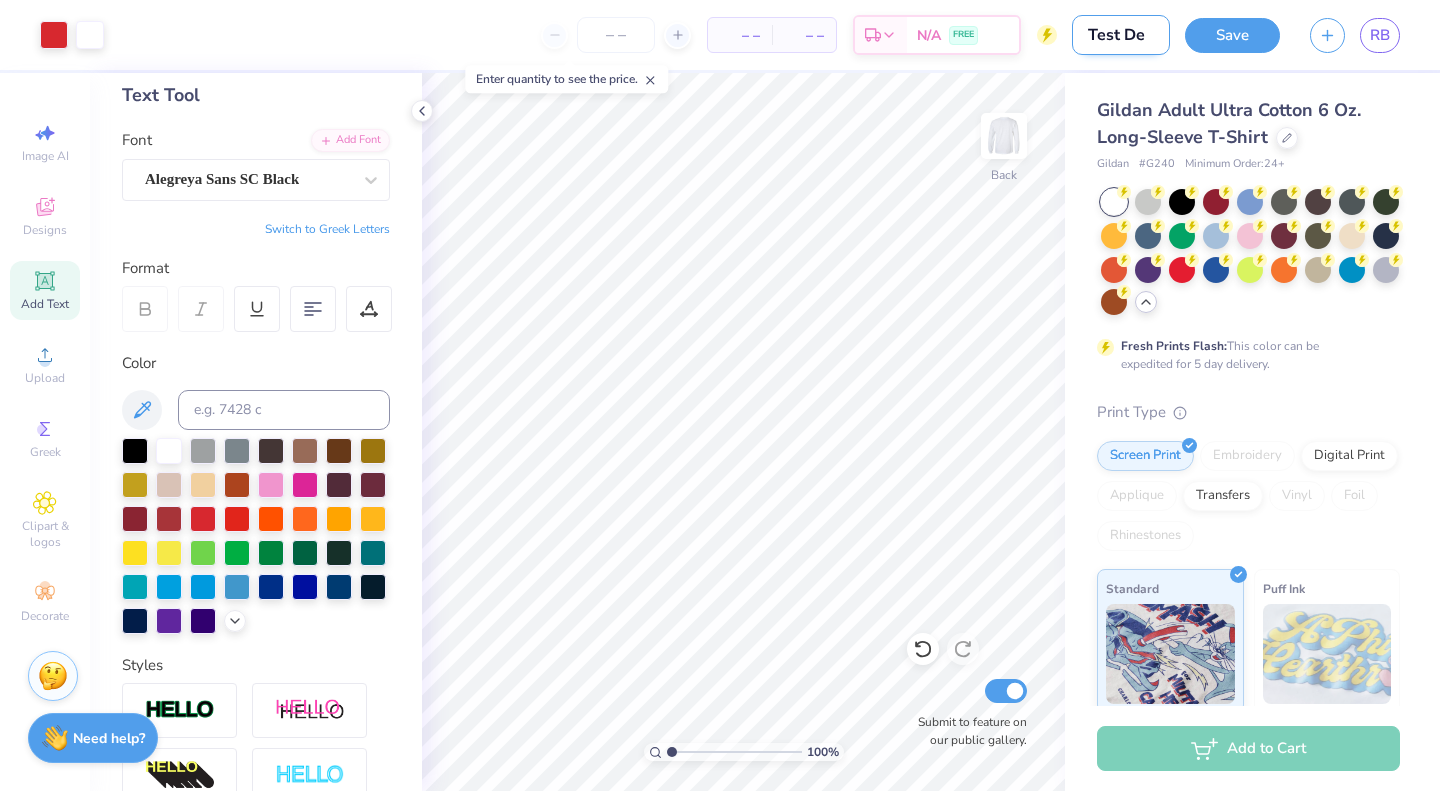 type on "Test Des" 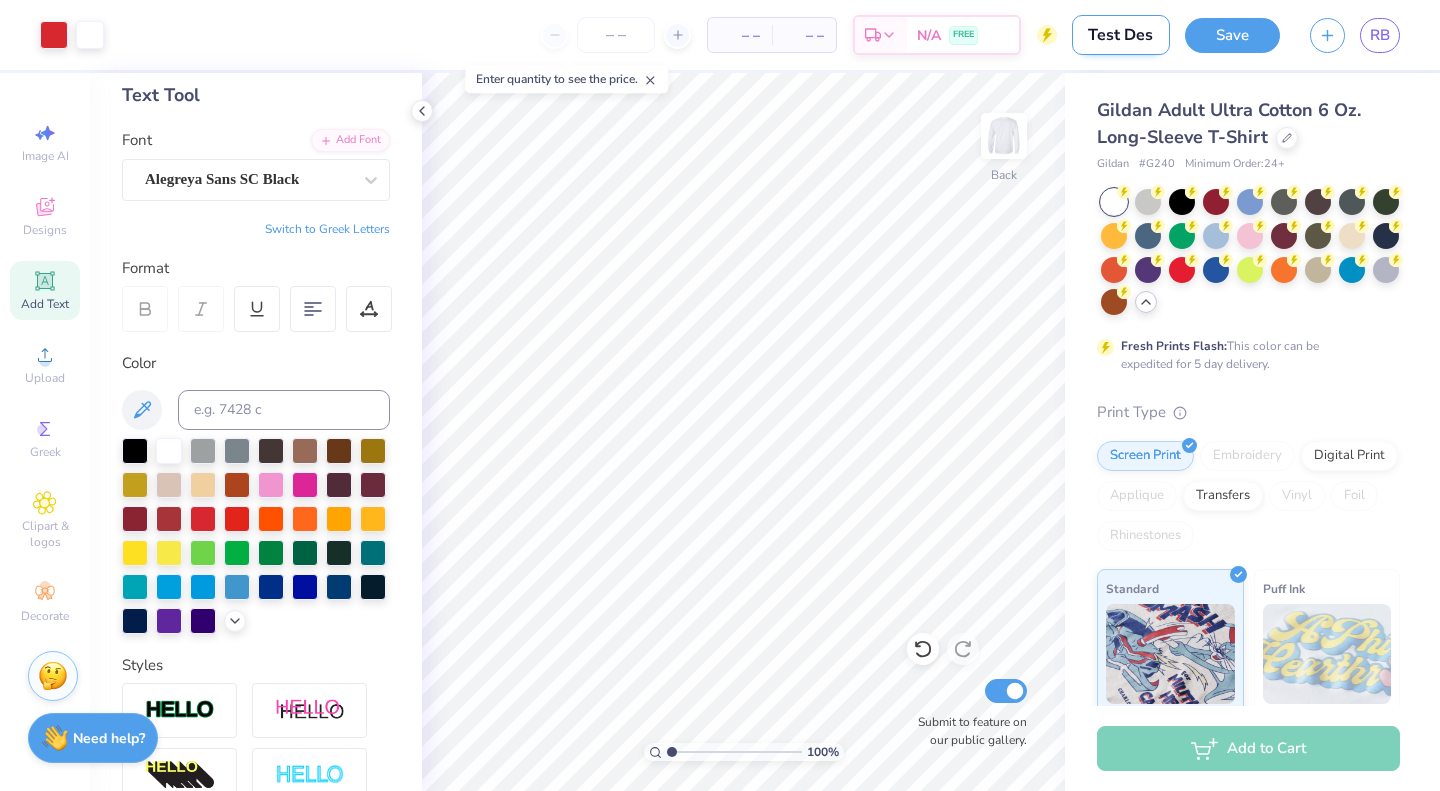 type on "1.00074302040631" 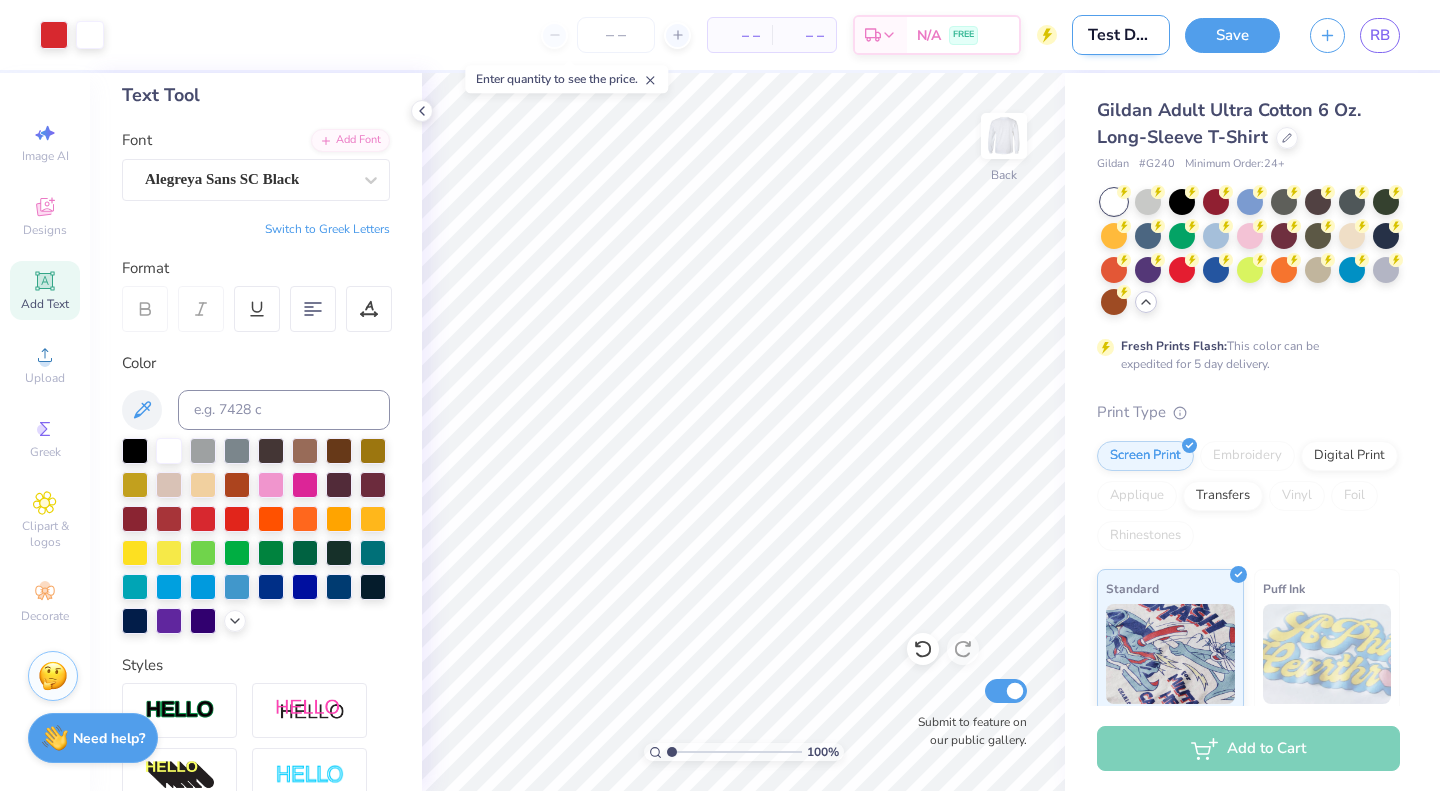 type on "Test Desig" 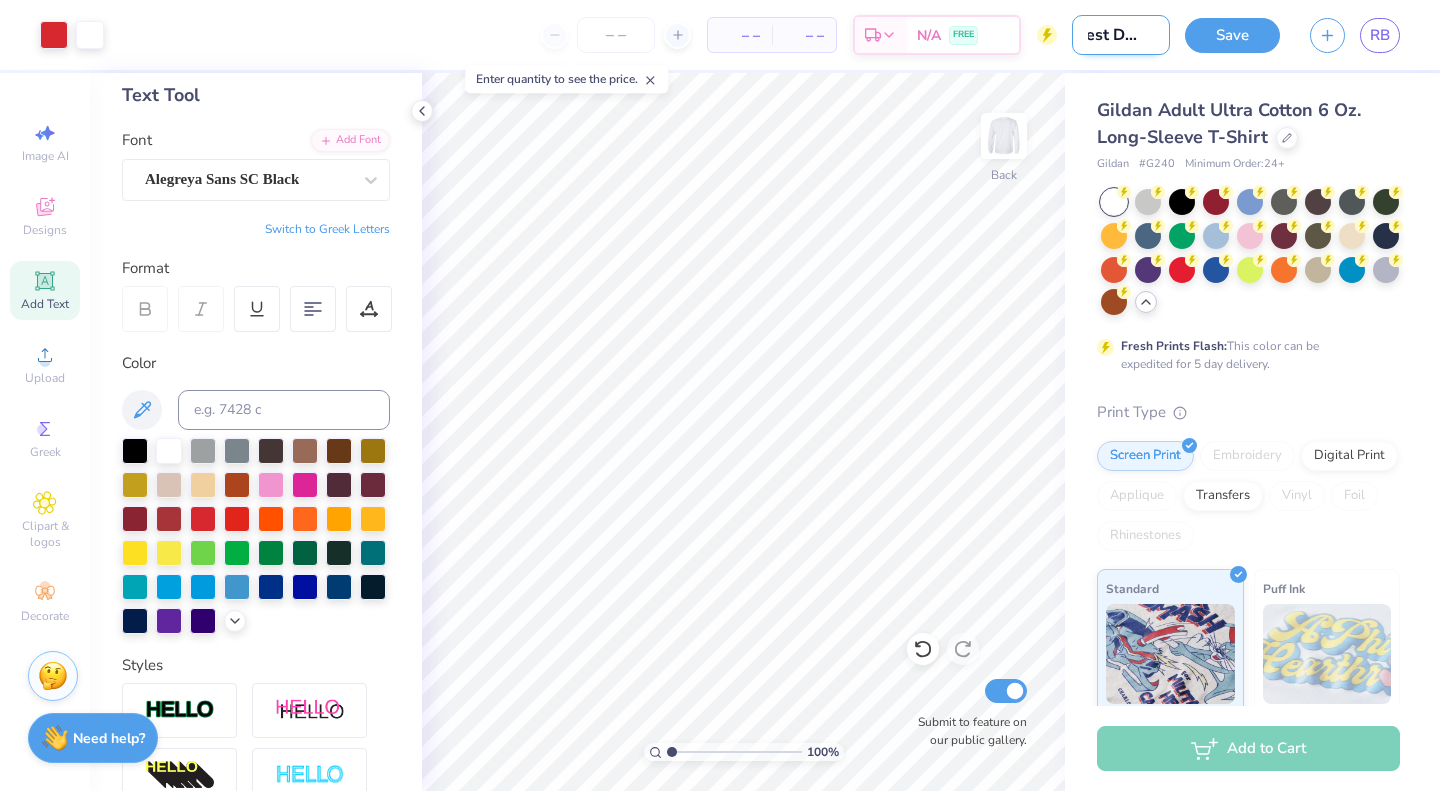 type on "Test Design" 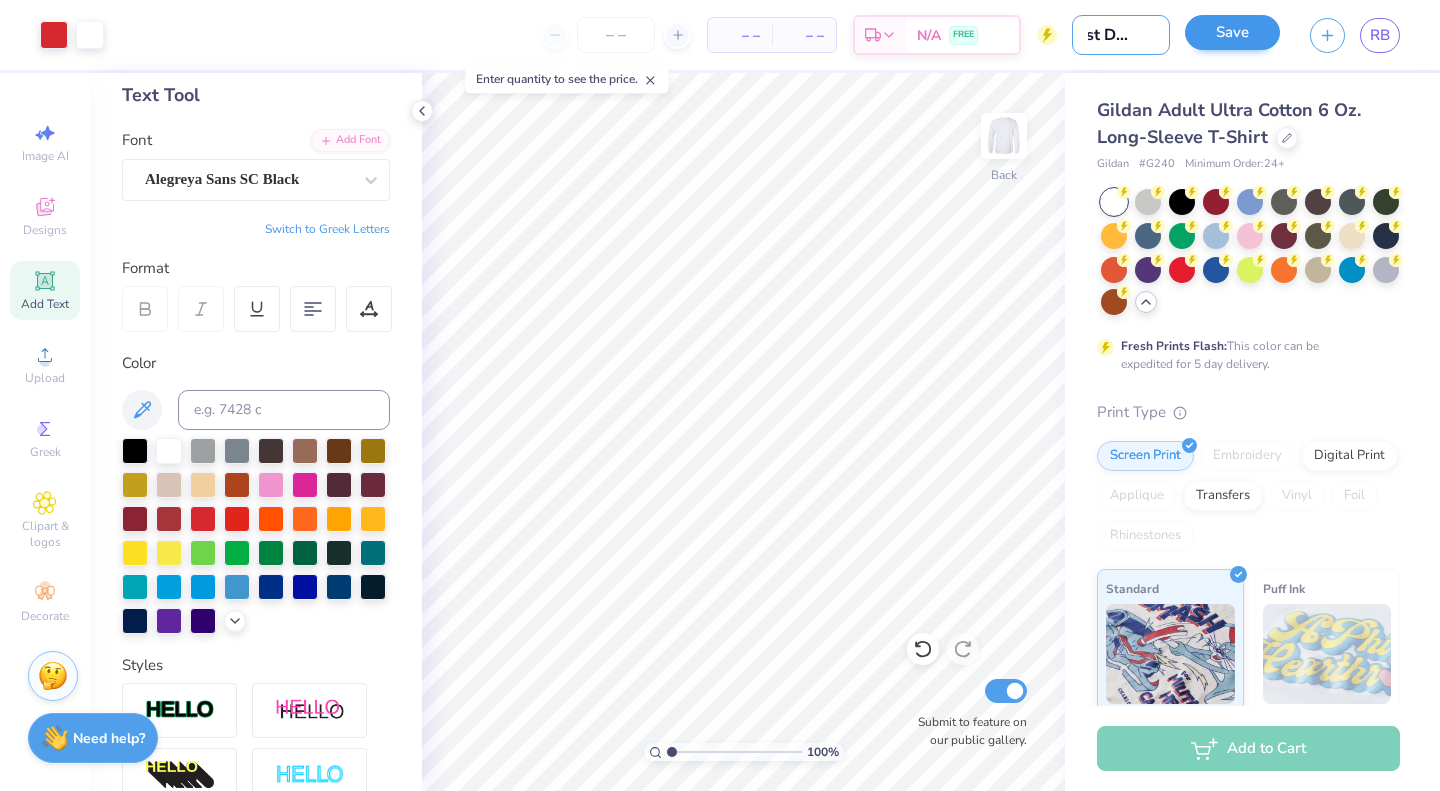 type on "Test Design" 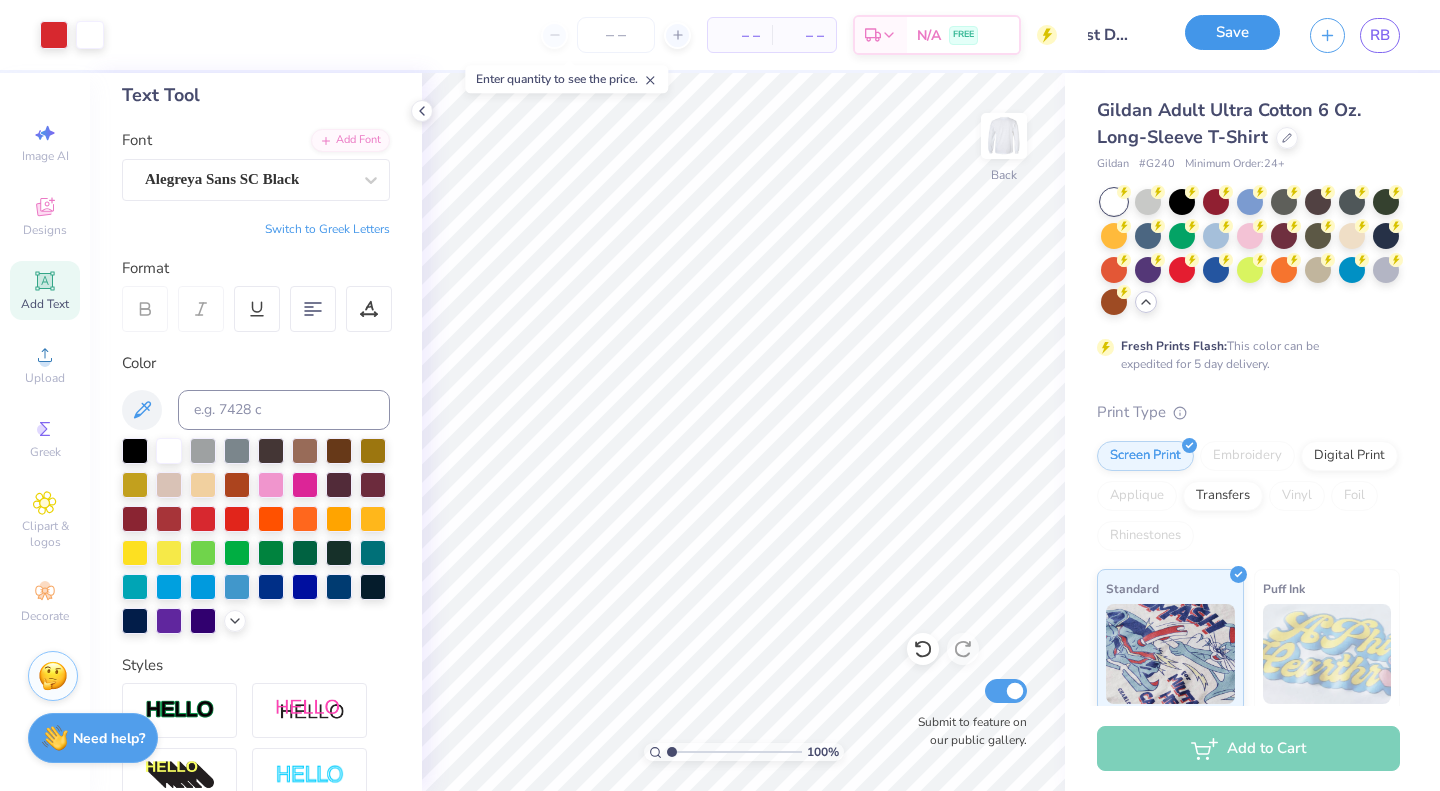 scroll, scrollTop: 0, scrollLeft: 0, axis: both 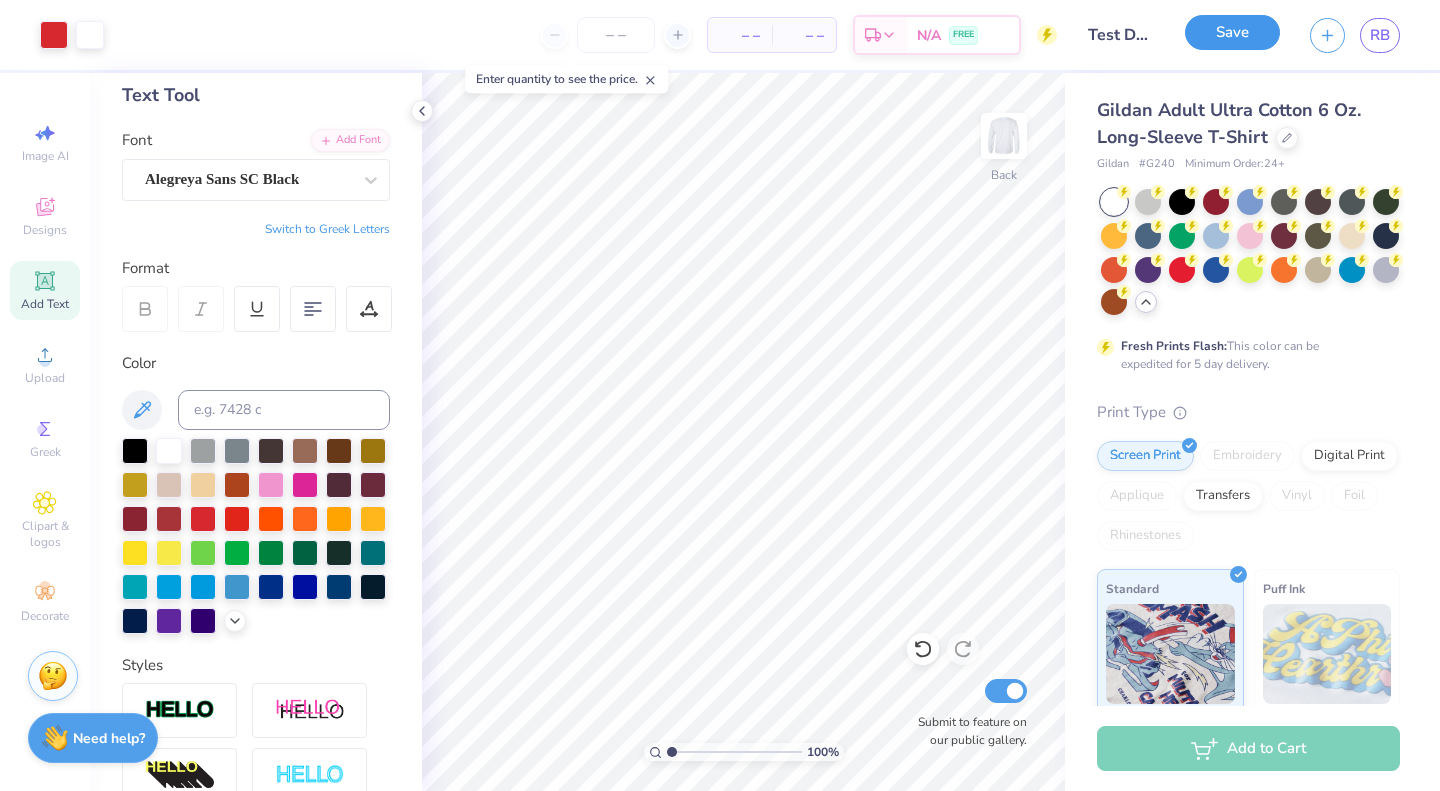 click on "Save" at bounding box center (1232, 32) 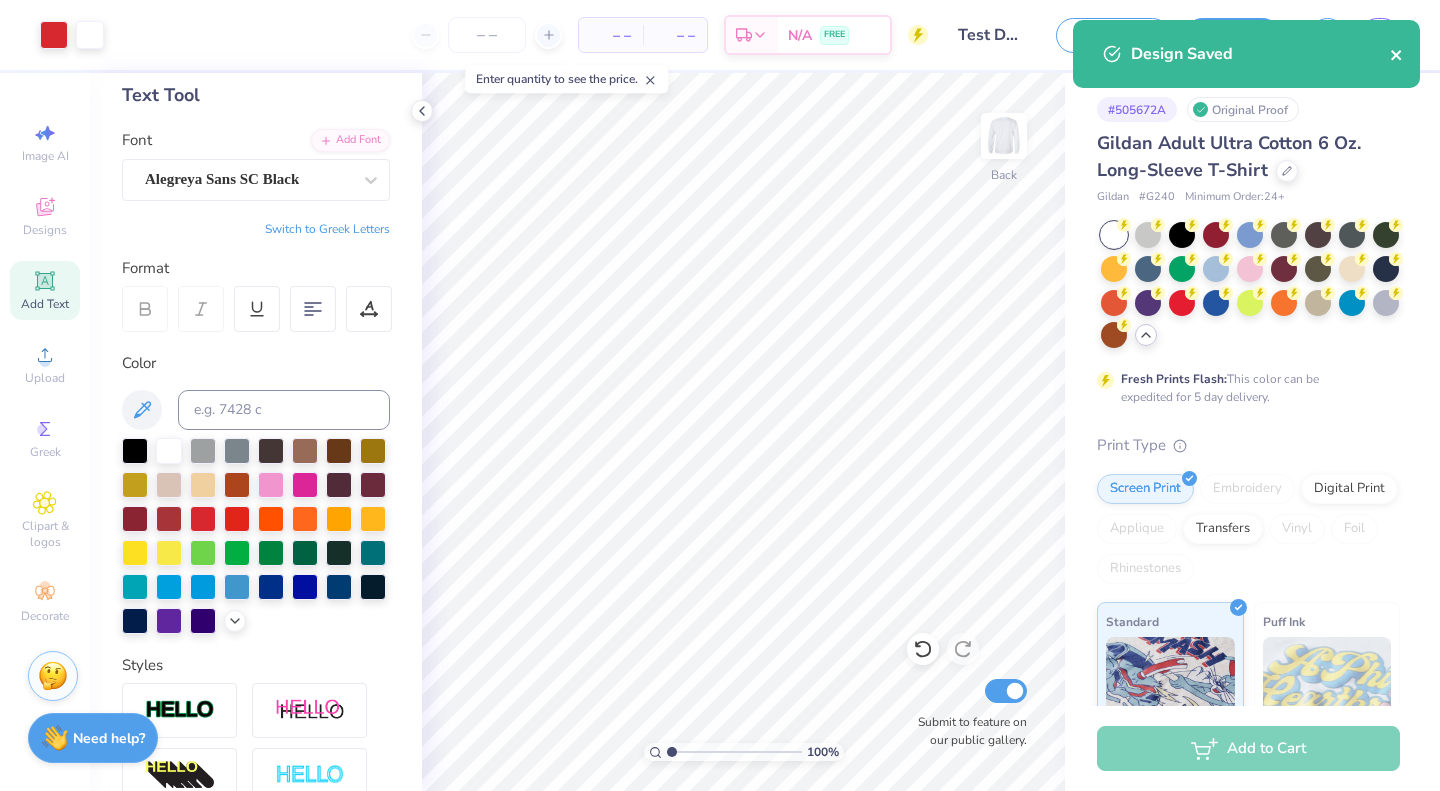 click 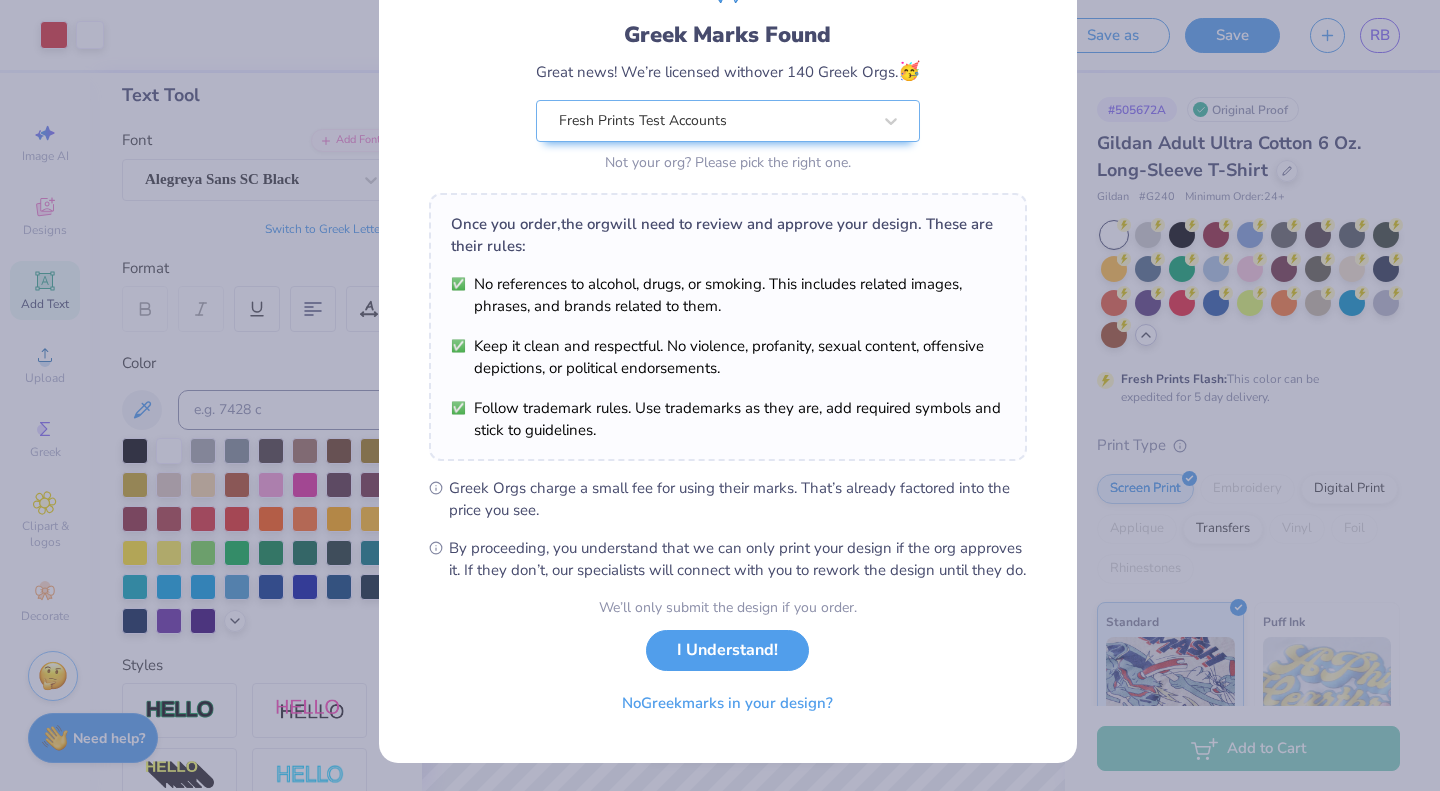 scroll, scrollTop: 142, scrollLeft: 0, axis: vertical 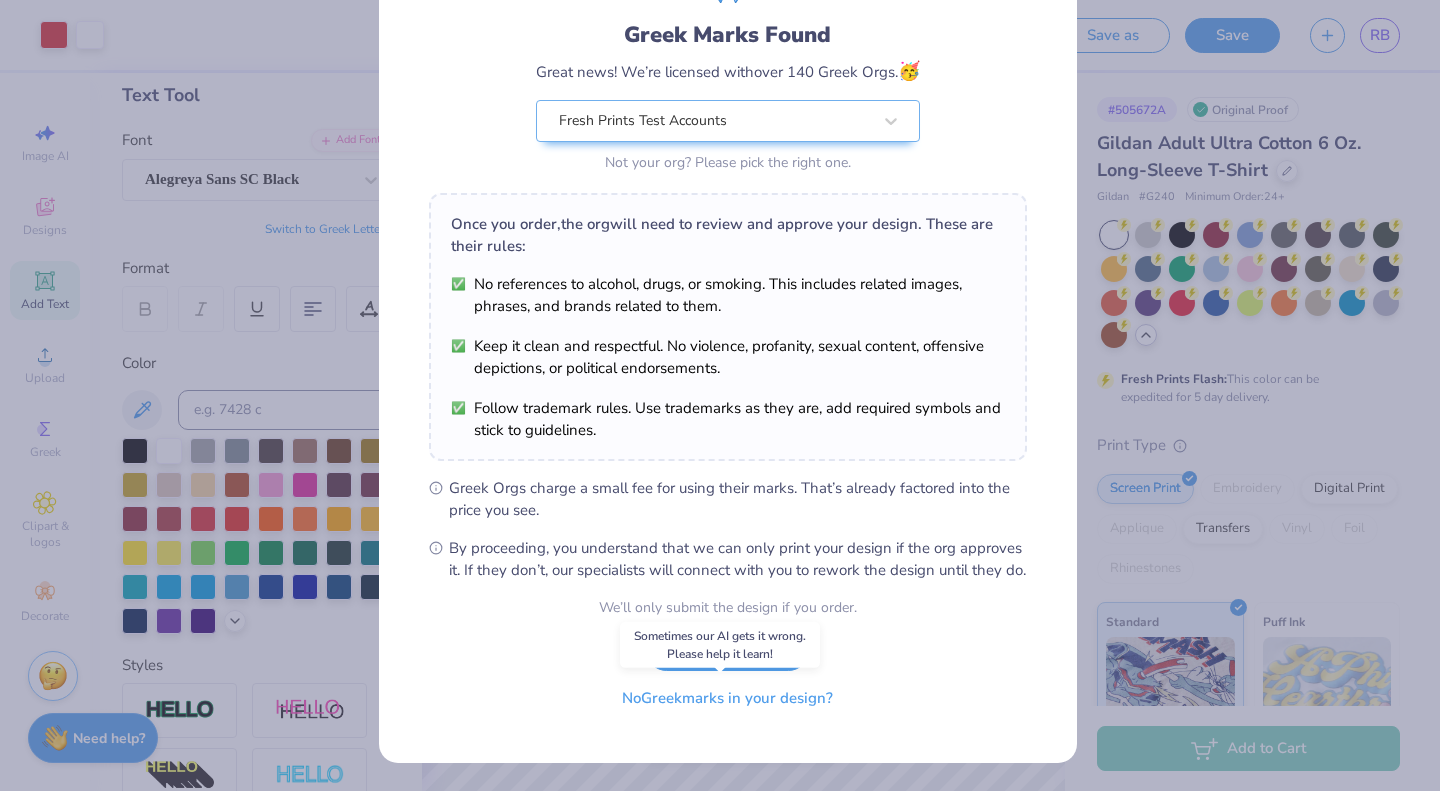 click on "No  Greek  marks in your design?" at bounding box center (727, 698) 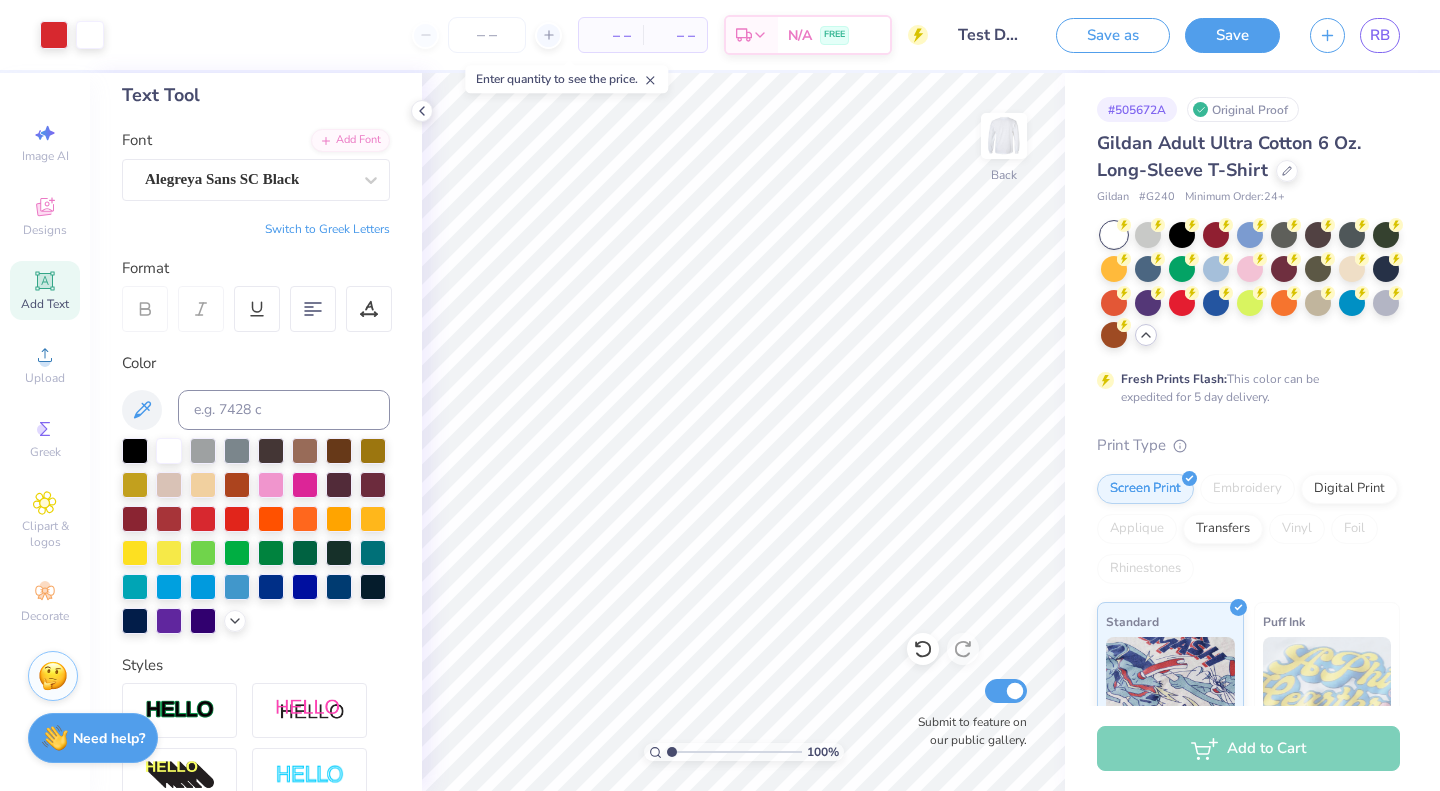 type on "1.00074302040631" 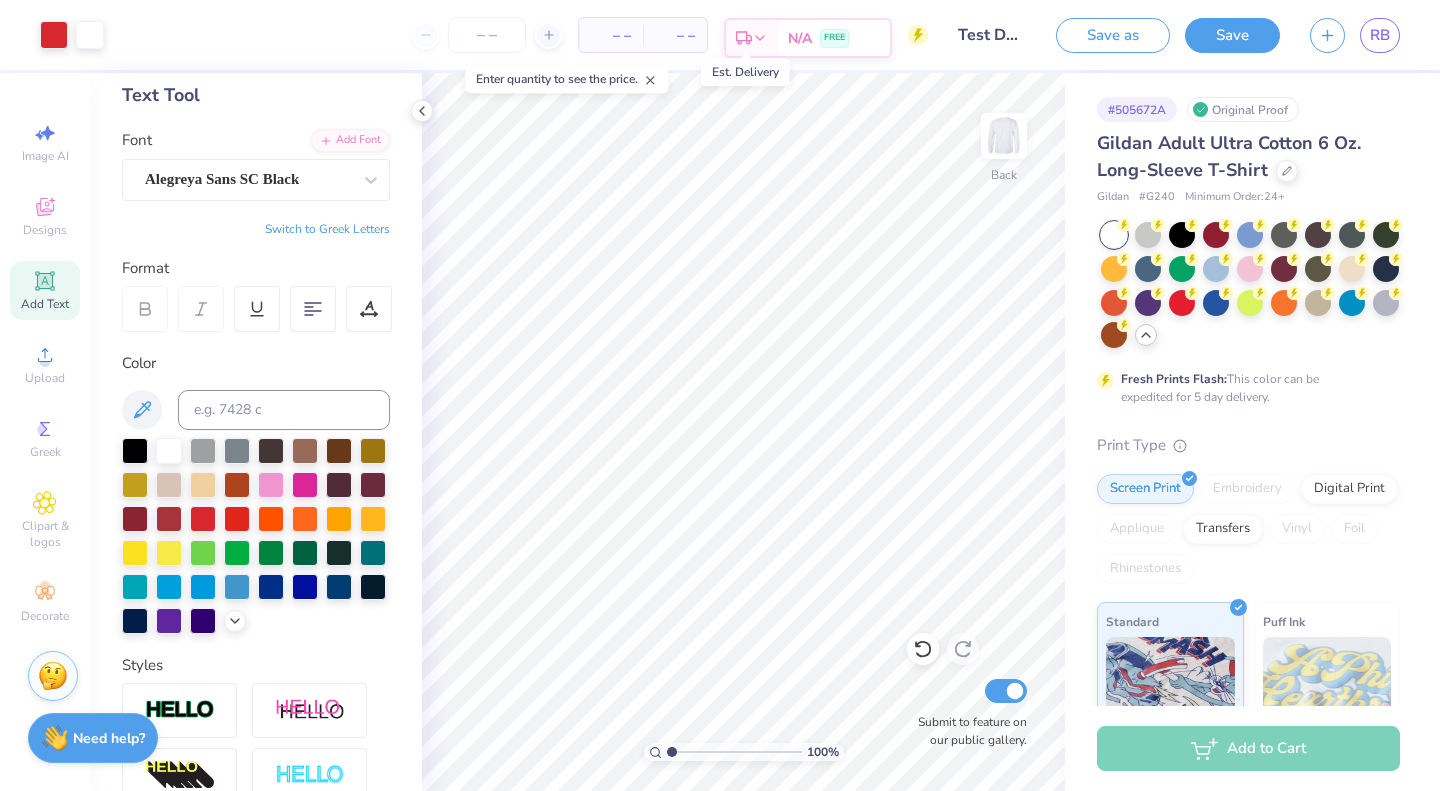 click 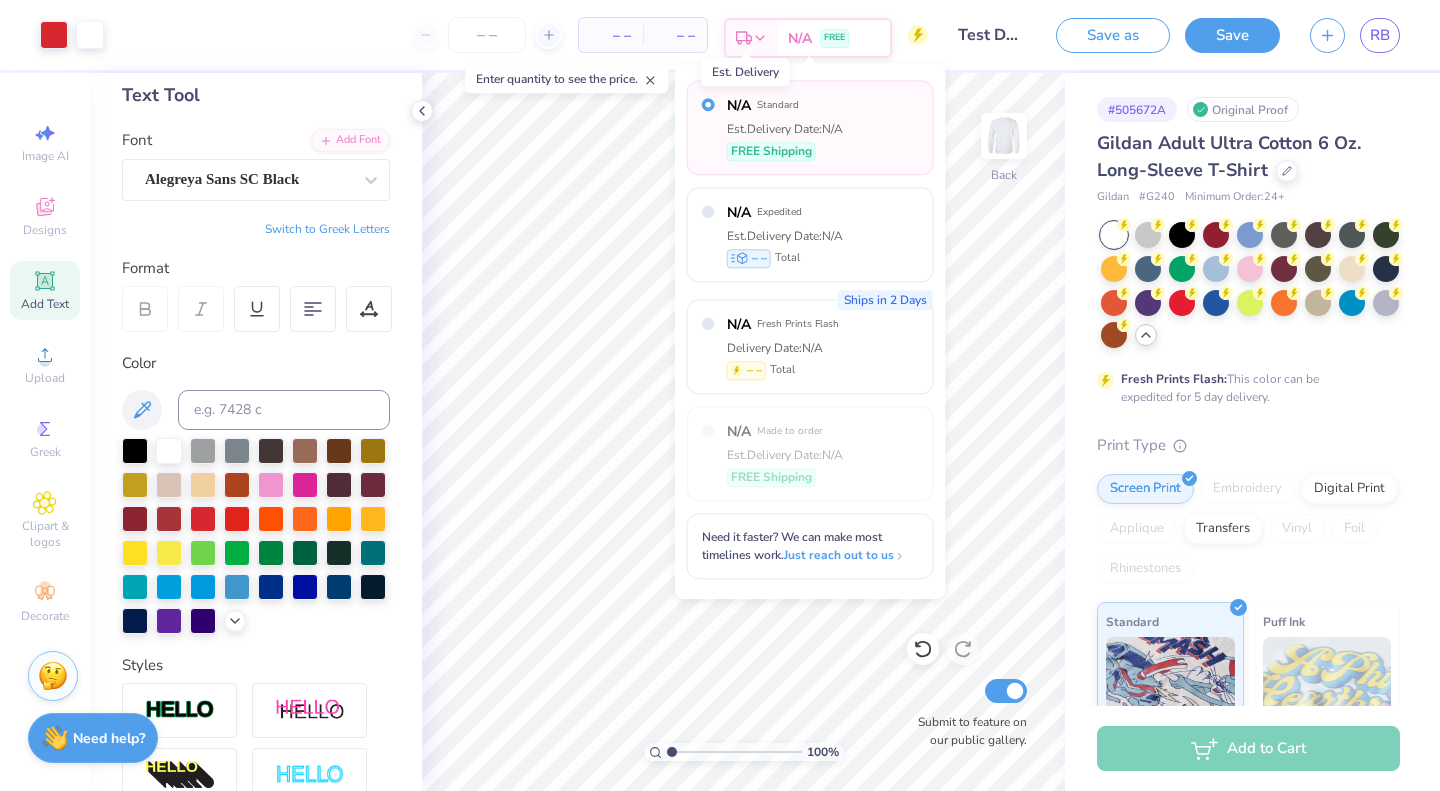 click 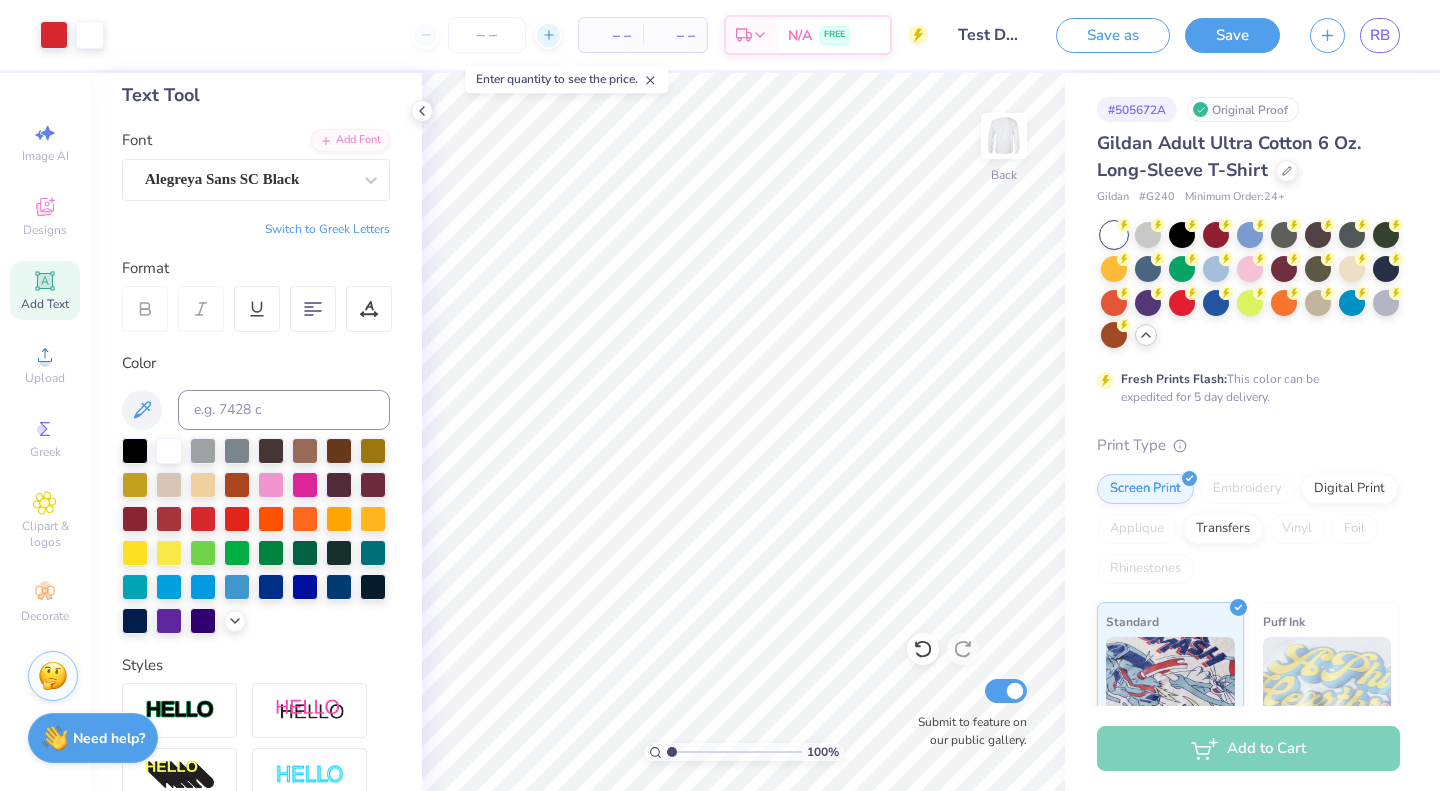 click 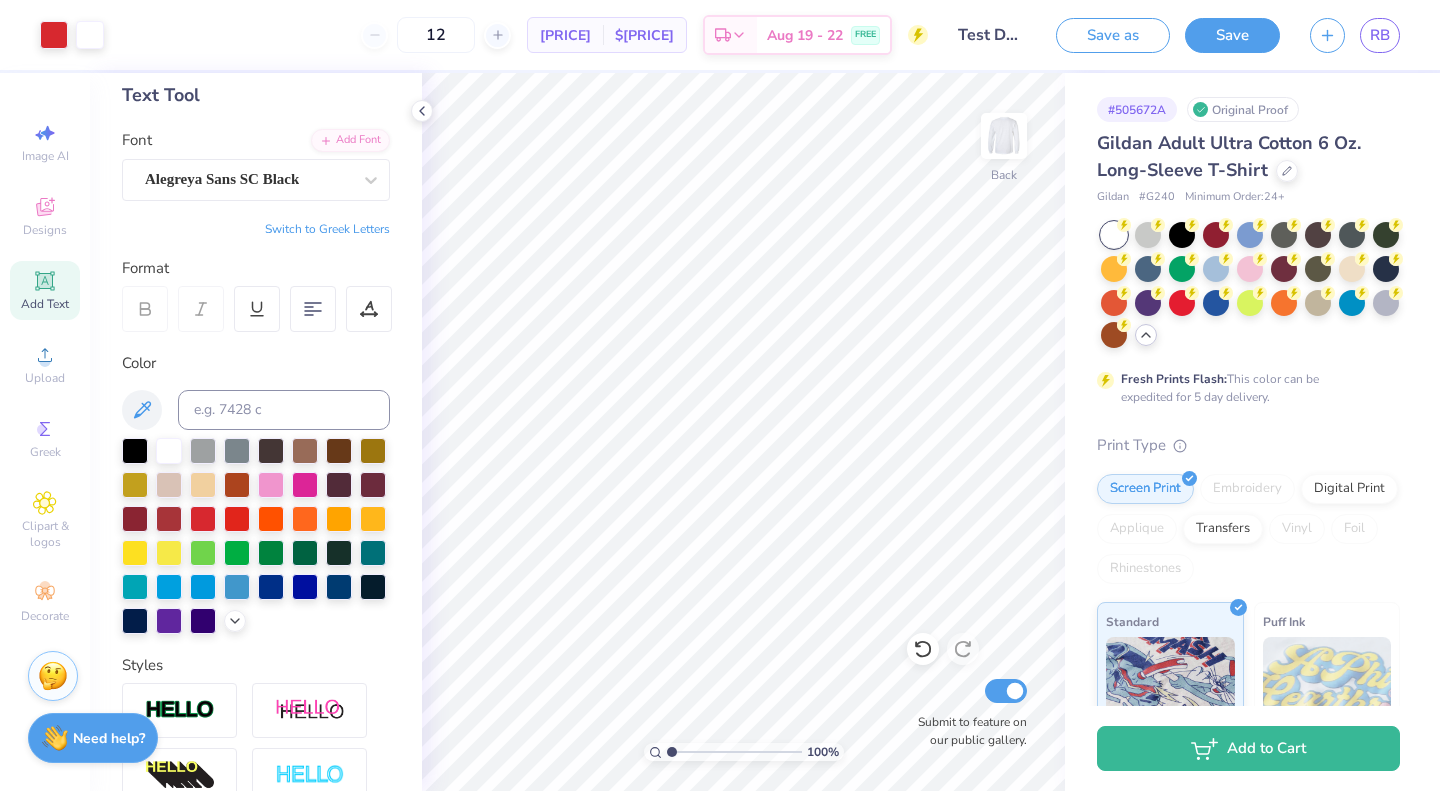 click on "12 $[PRICE] Per Item $[PRICE] Total Est.  Delivery [DATE] - [DATE] FREE" at bounding box center [523, 35] 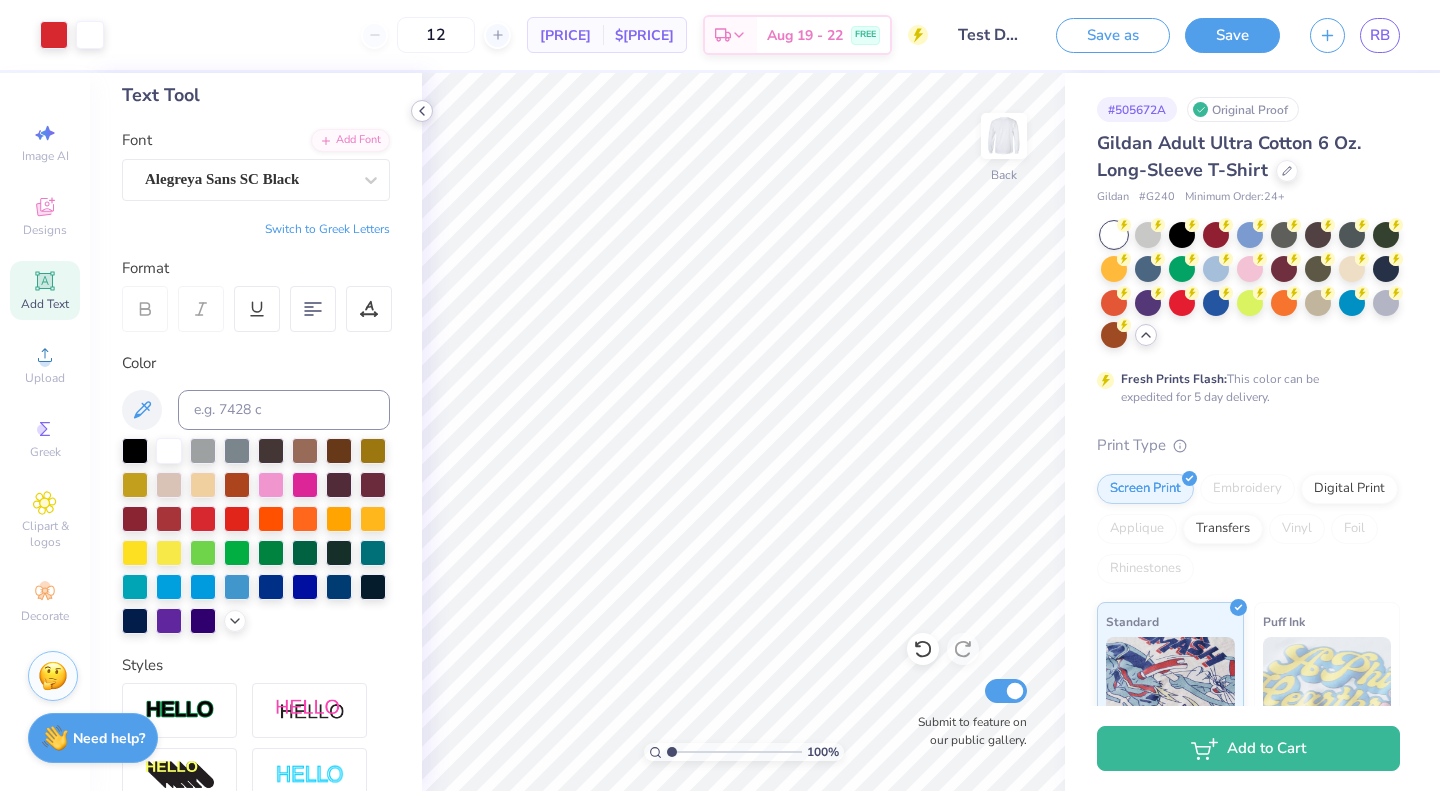 click 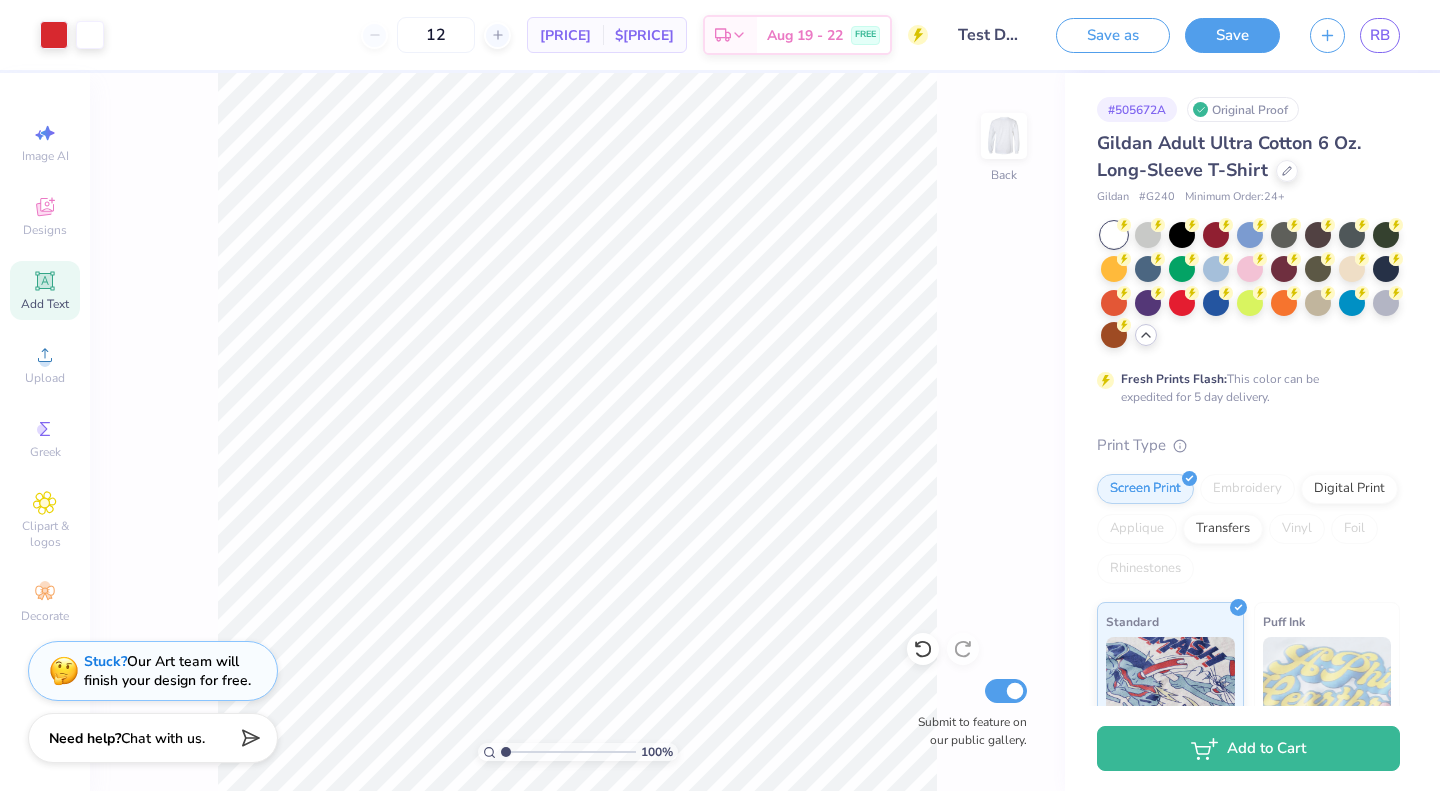click on "Add Text" at bounding box center [45, 290] 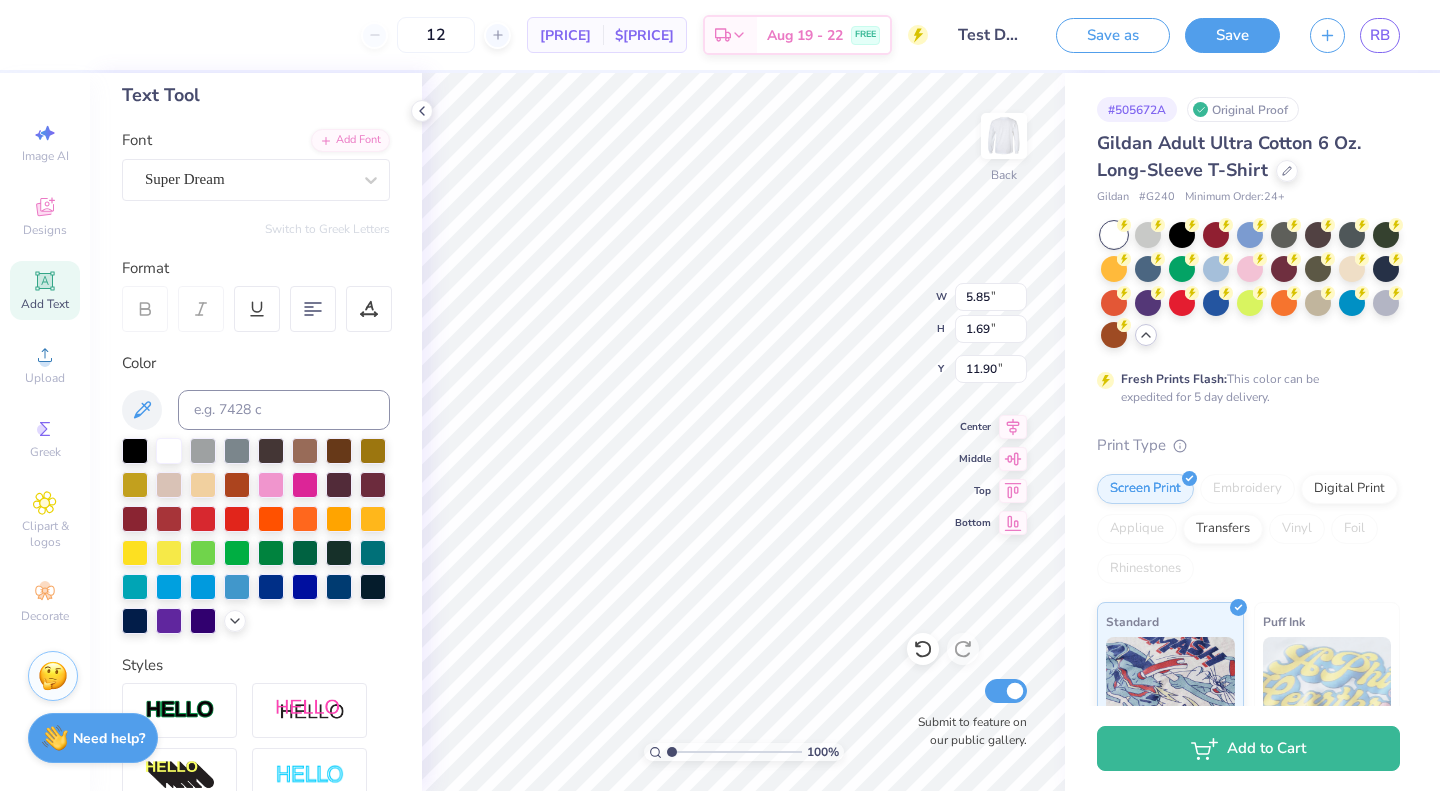 type on "1.00074302040631" 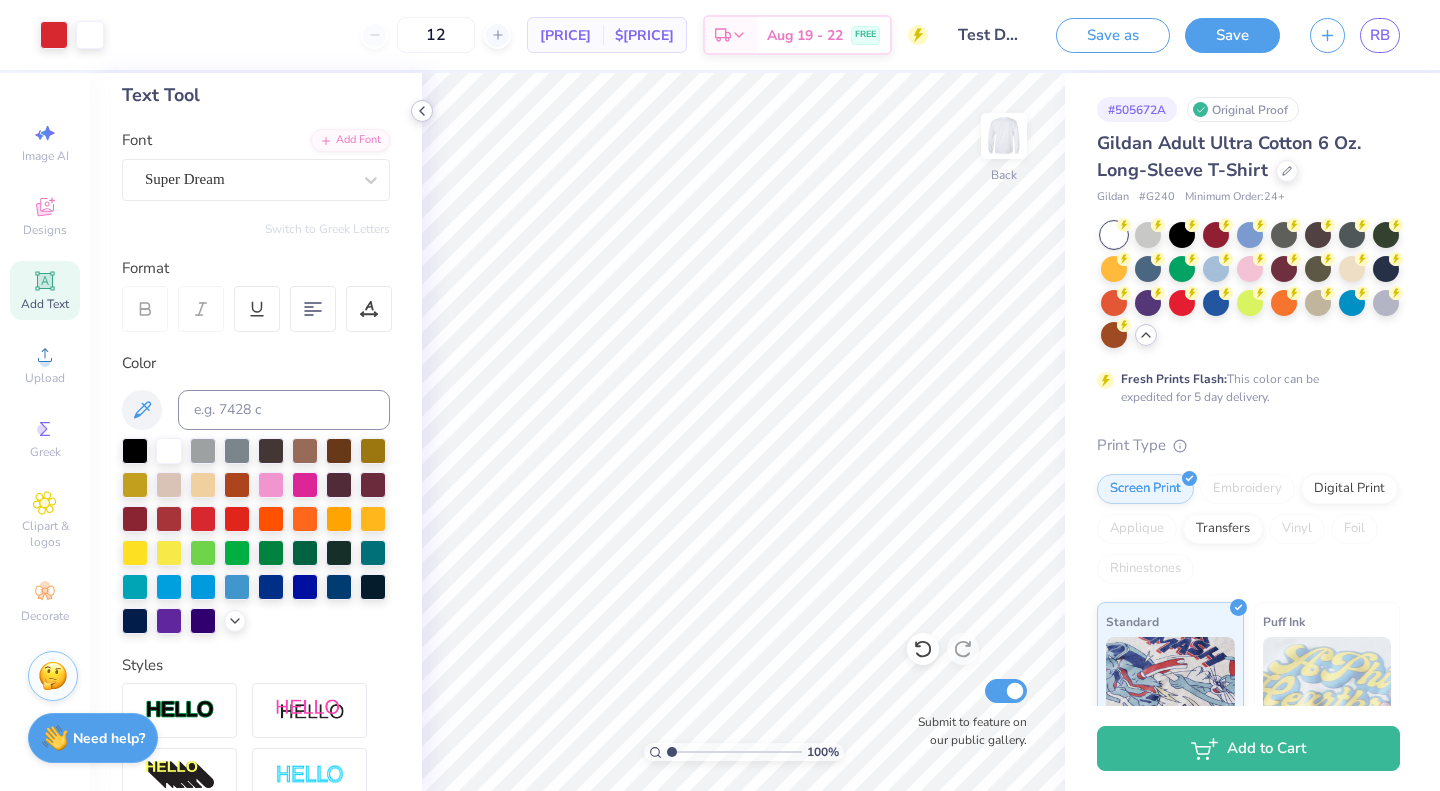 click 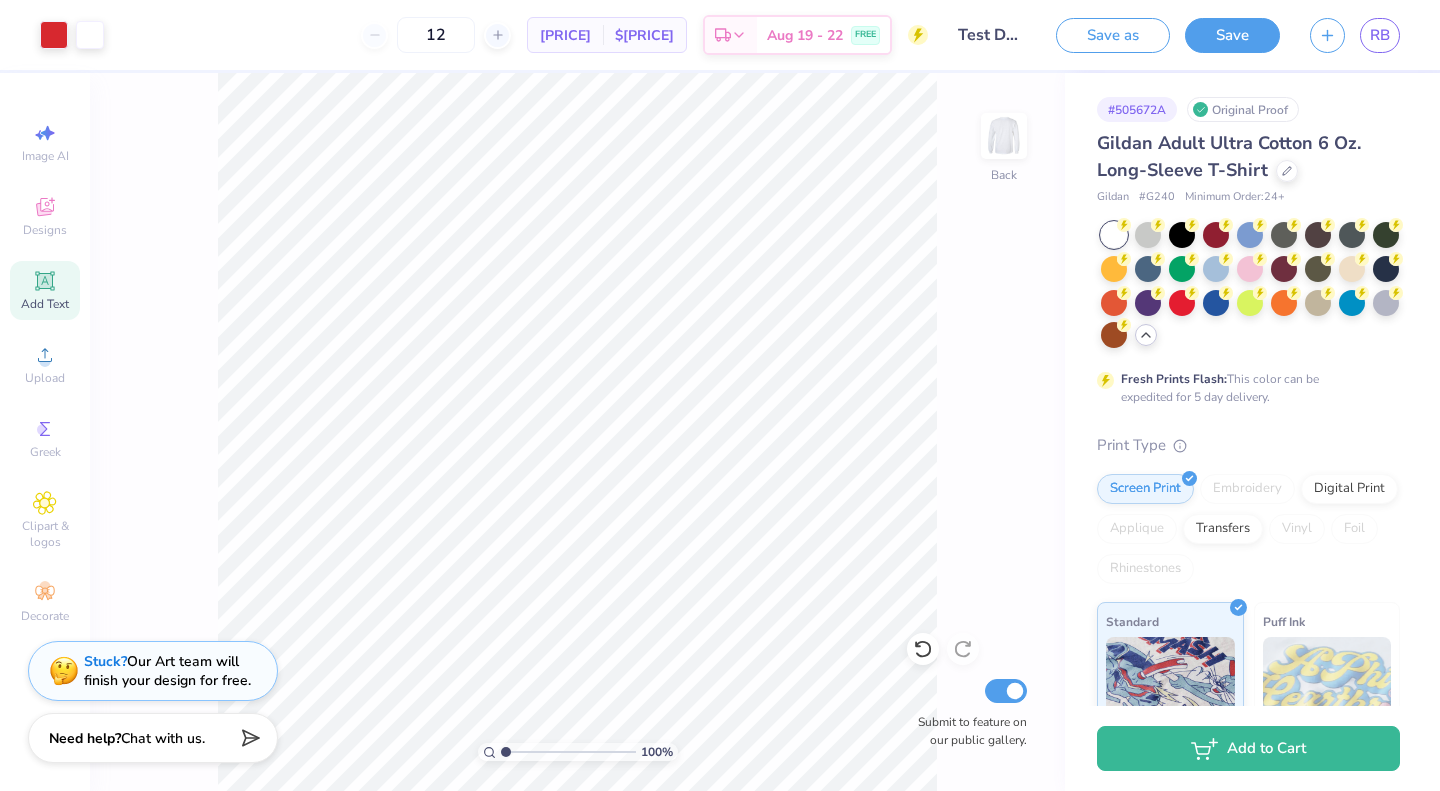 click on "100  % Back Submit to feature on our public gallery." at bounding box center [577, 432] 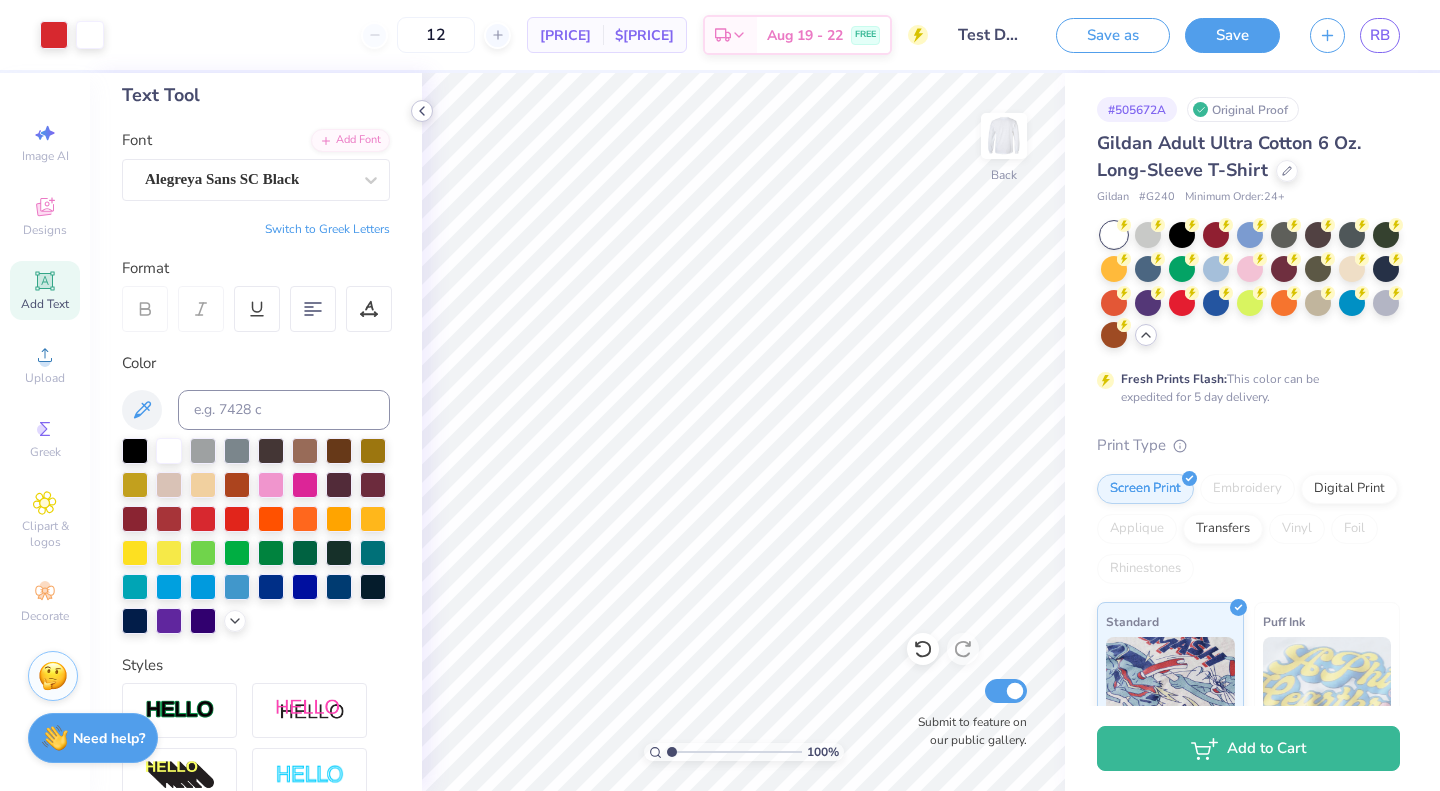 click 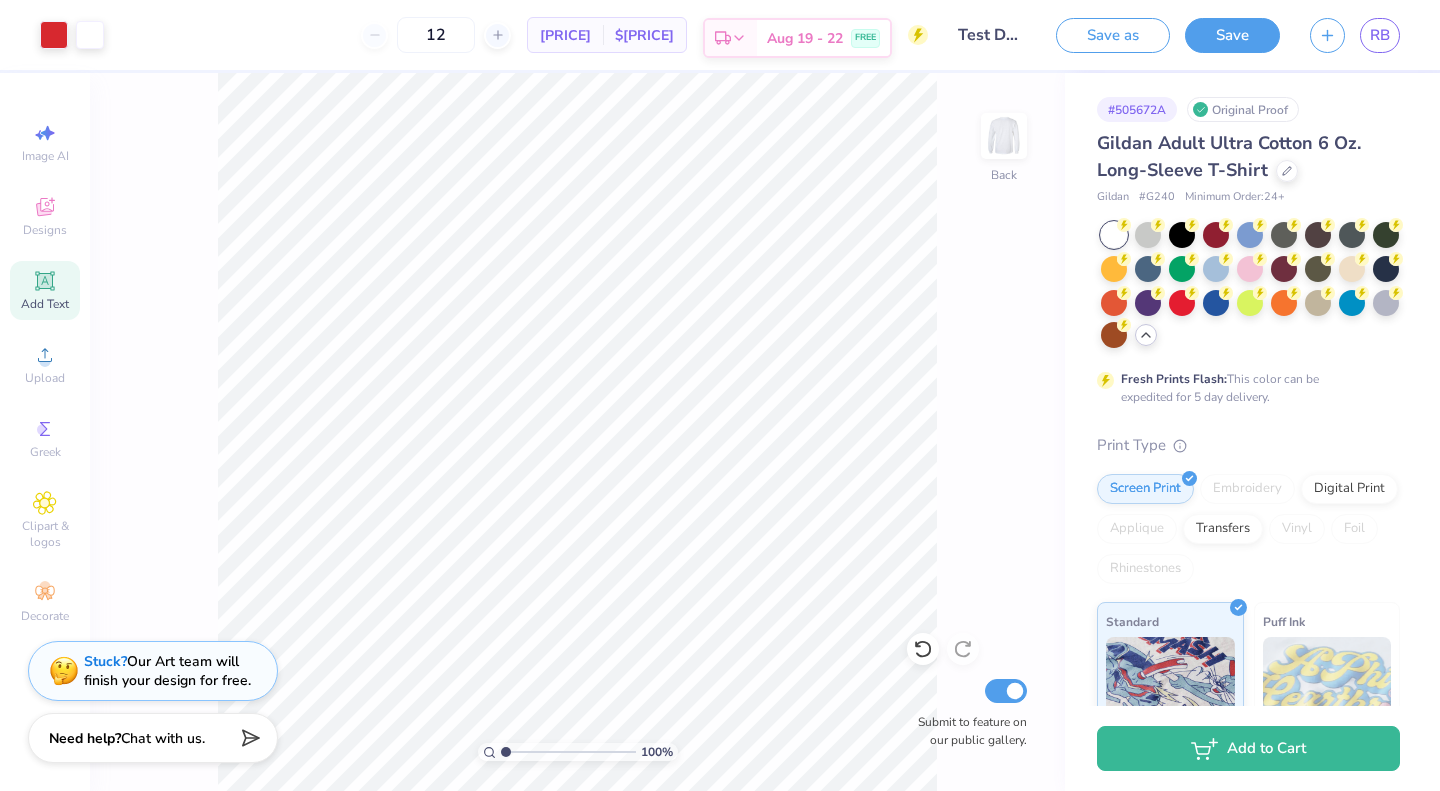 click on "Aug 19 - 22 FREE" at bounding box center (823, 38) 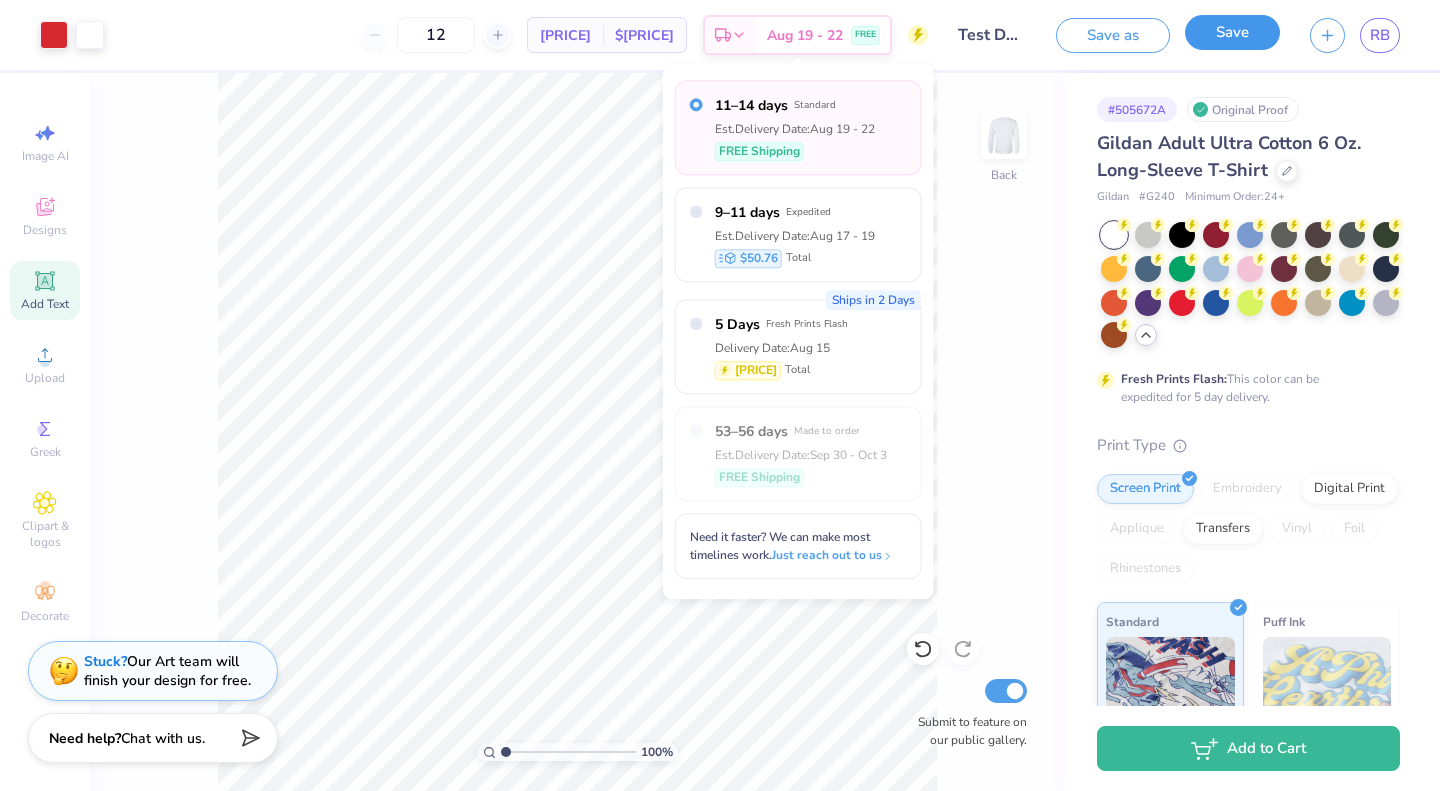 click on "Save" at bounding box center (1232, 32) 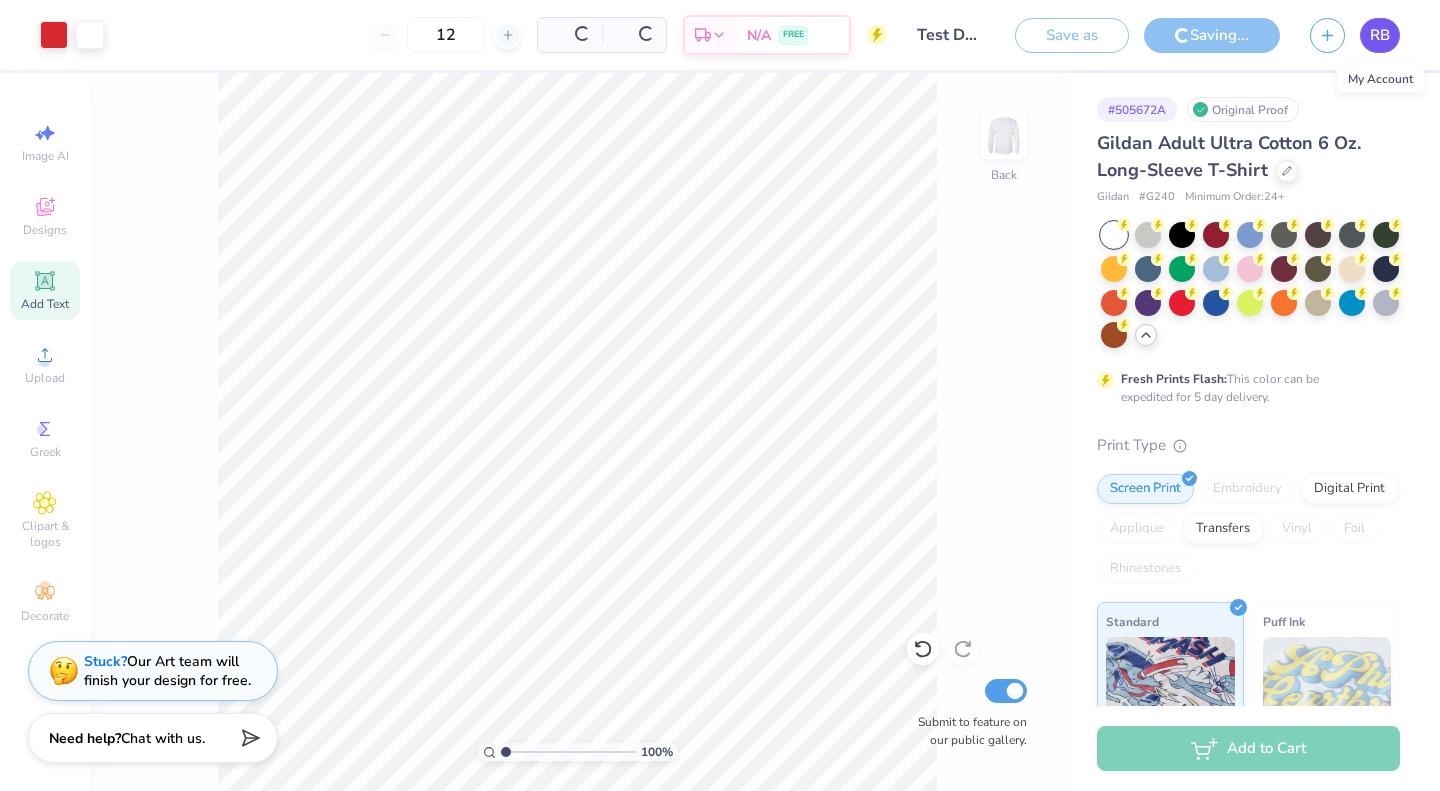 click on "RB" at bounding box center (1380, 35) 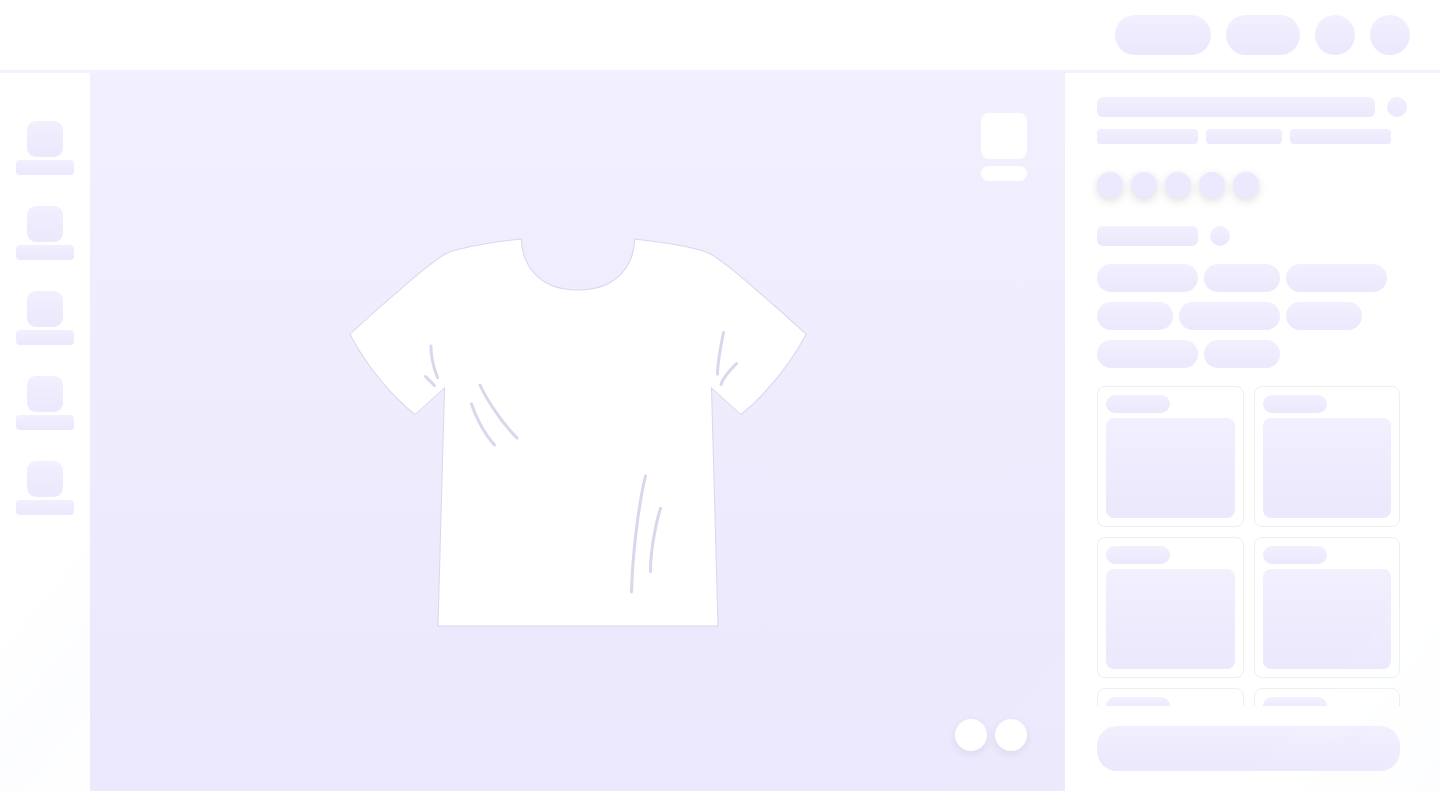scroll, scrollTop: 0, scrollLeft: 0, axis: both 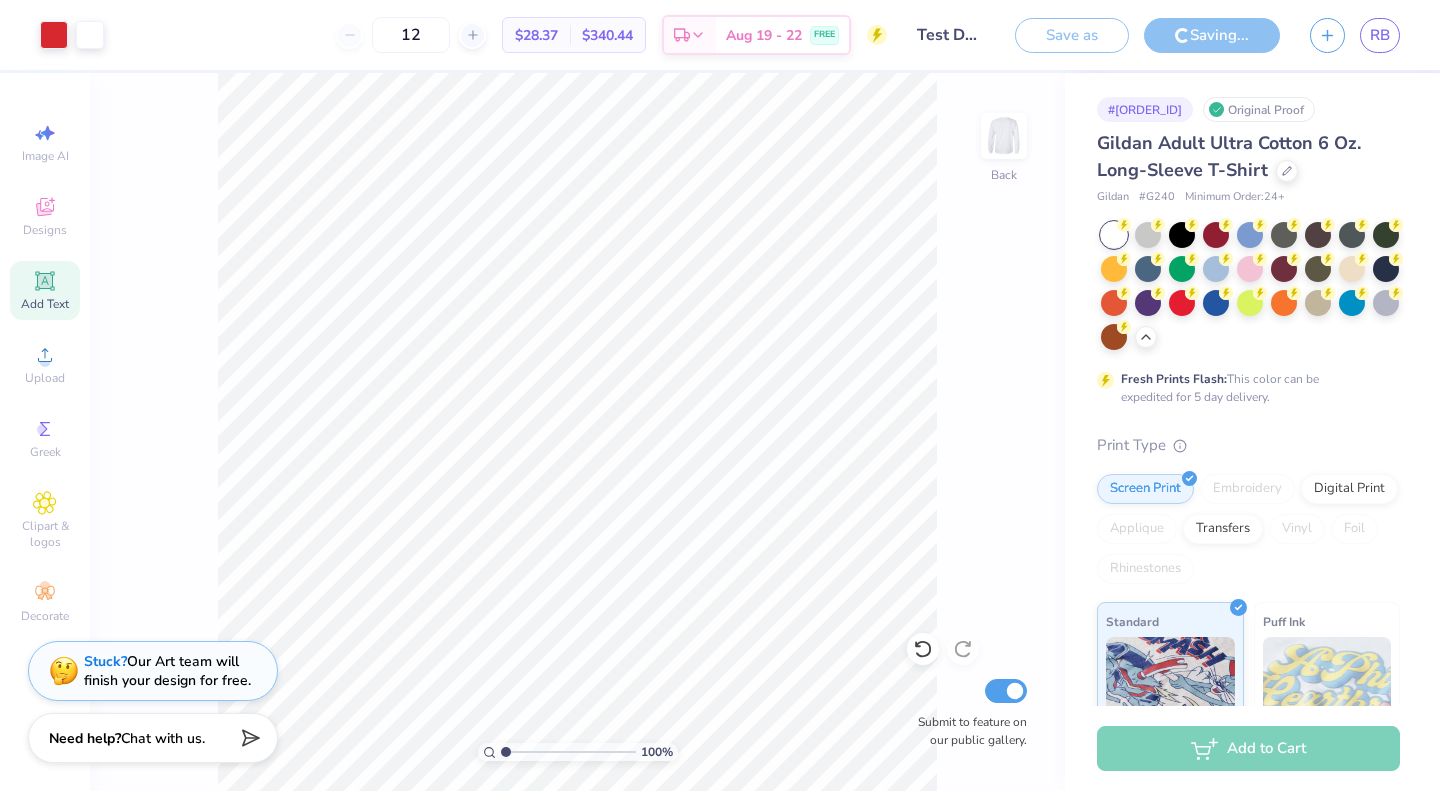 type on "1.00074302040631" 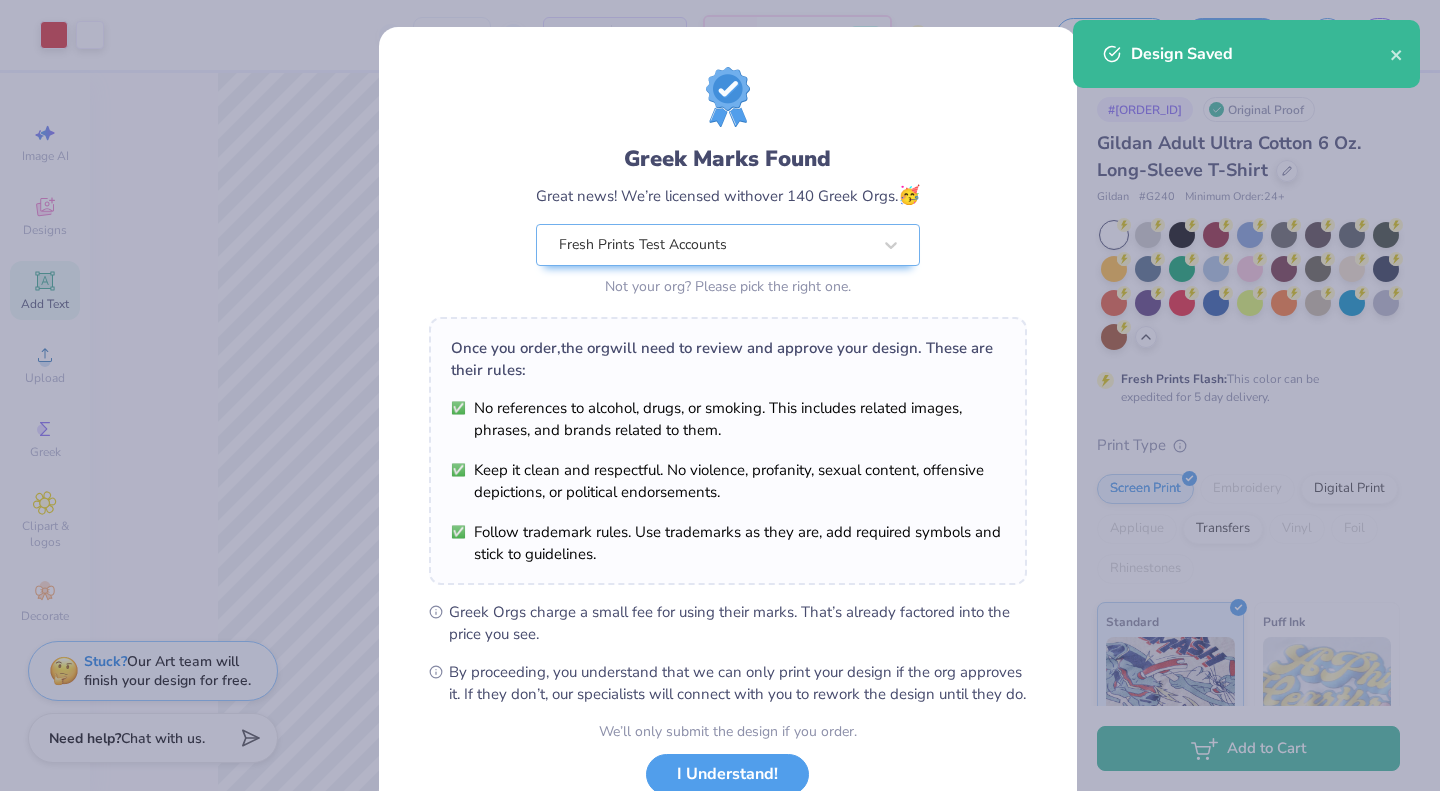 scroll, scrollTop: 142, scrollLeft: 0, axis: vertical 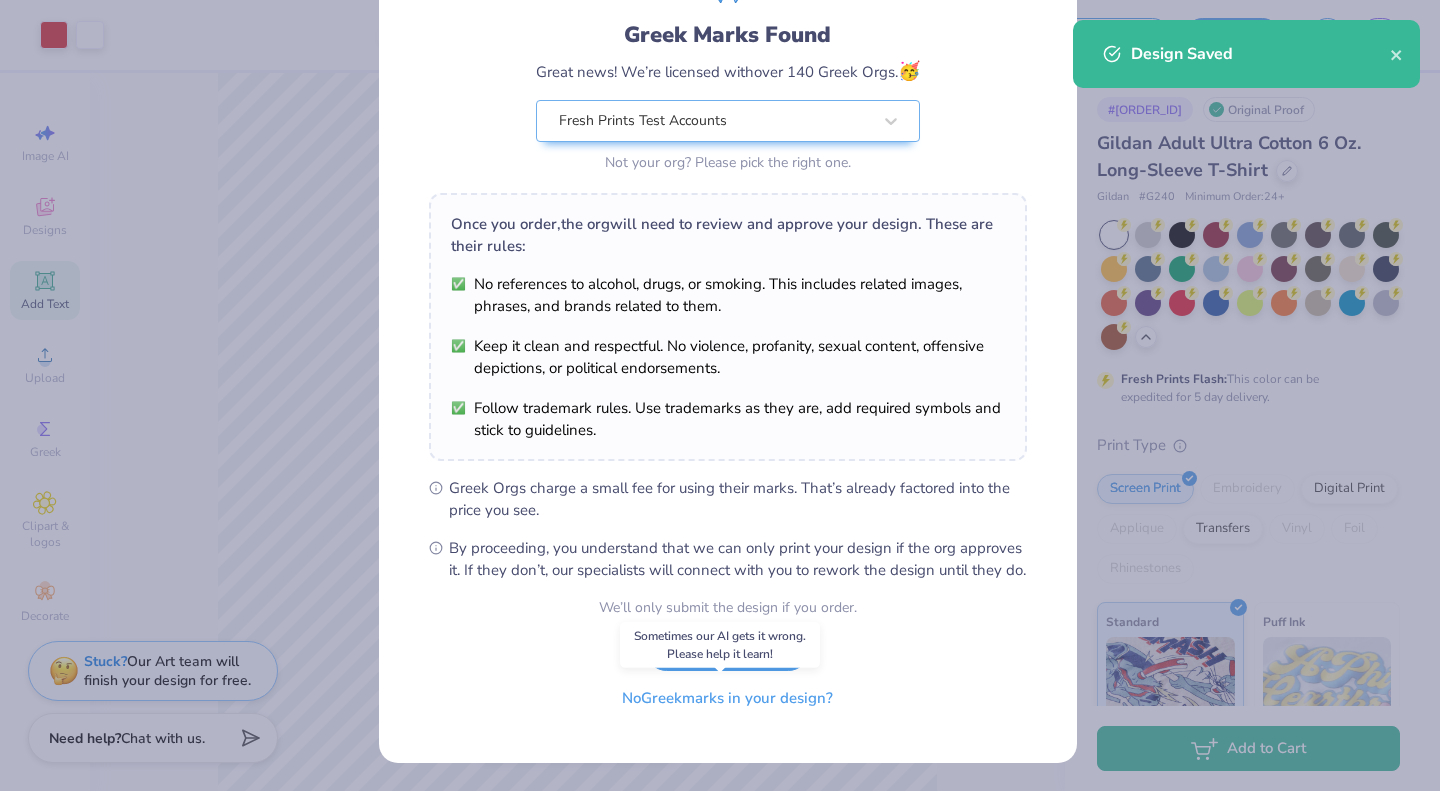 click on "No  Greek  marks in your design?" at bounding box center [727, 698] 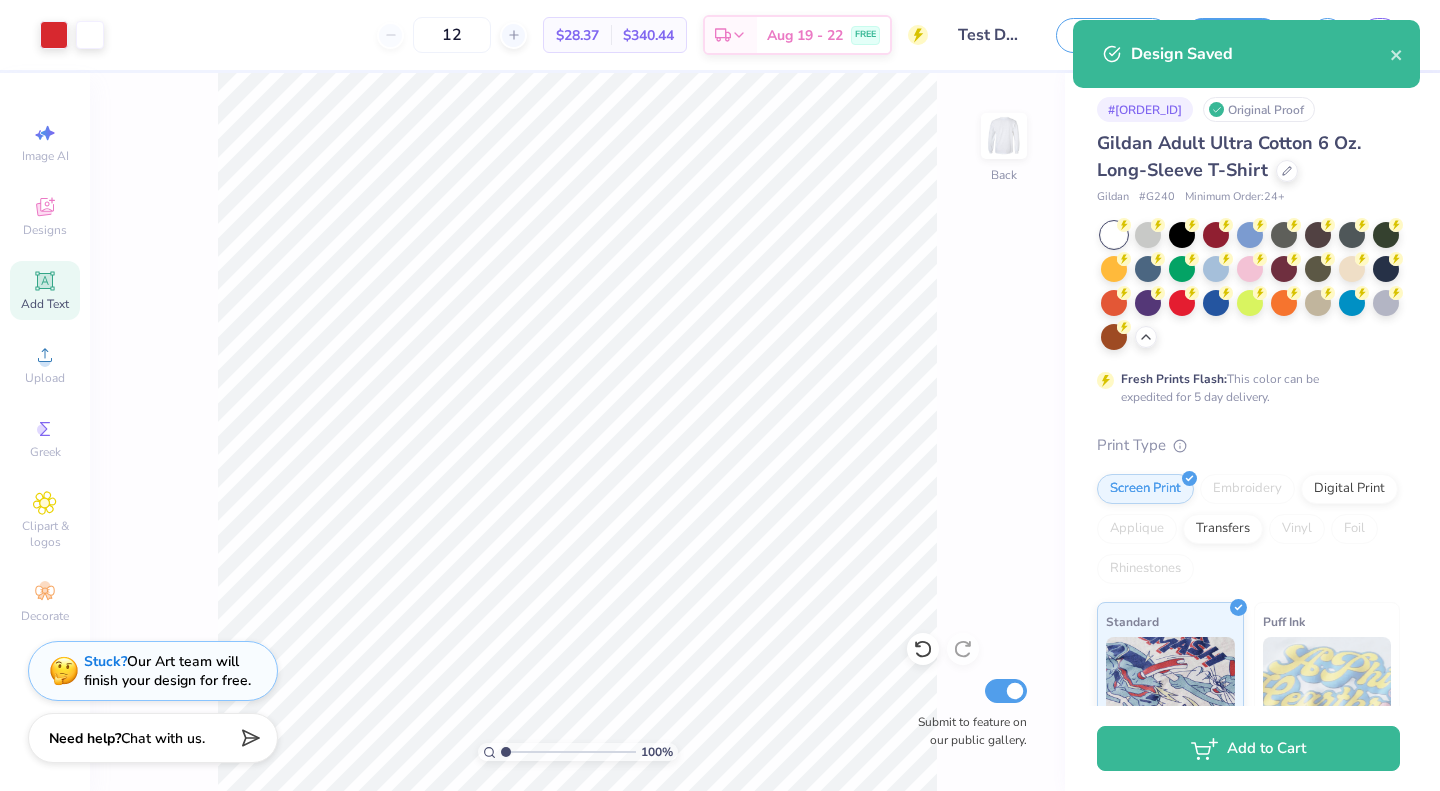 scroll, scrollTop: 0, scrollLeft: 0, axis: both 